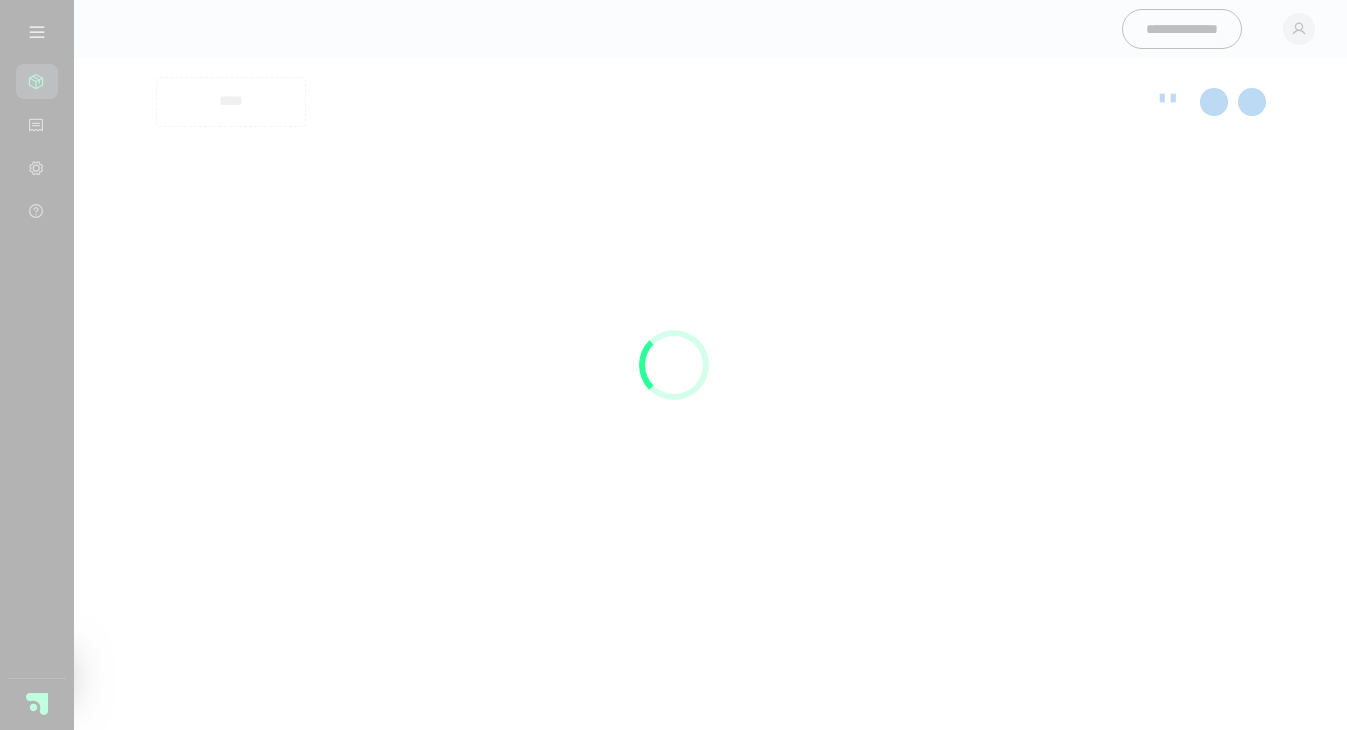 scroll, scrollTop: 0, scrollLeft: 0, axis: both 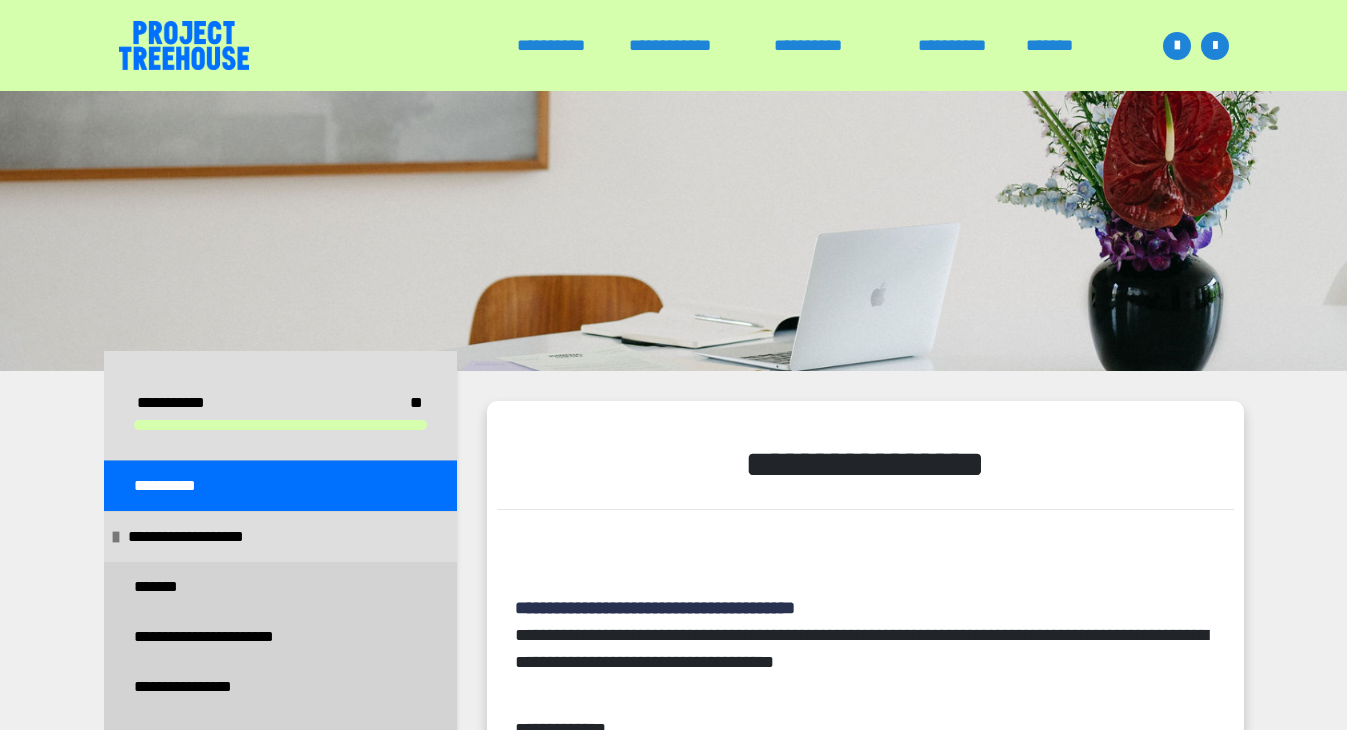 click on "**********" at bounding box center (674, 140) 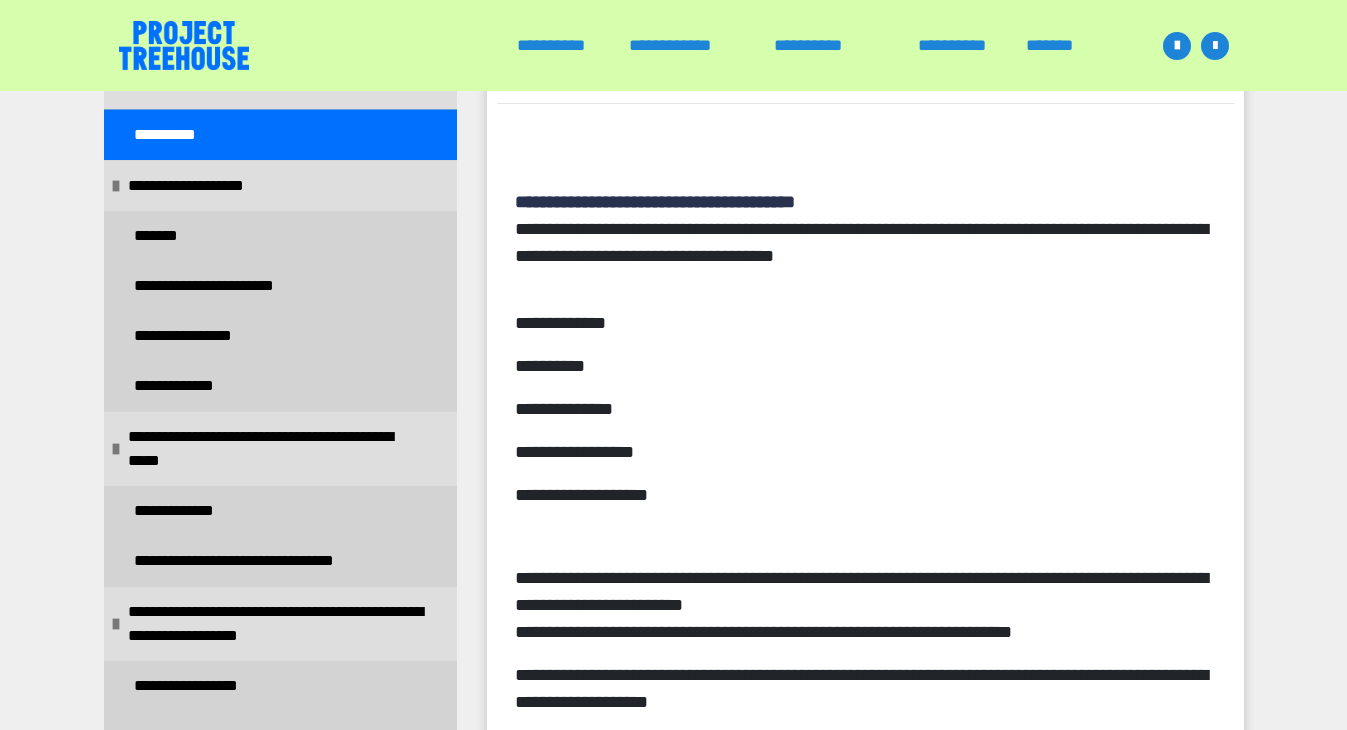 scroll, scrollTop: 404, scrollLeft: 0, axis: vertical 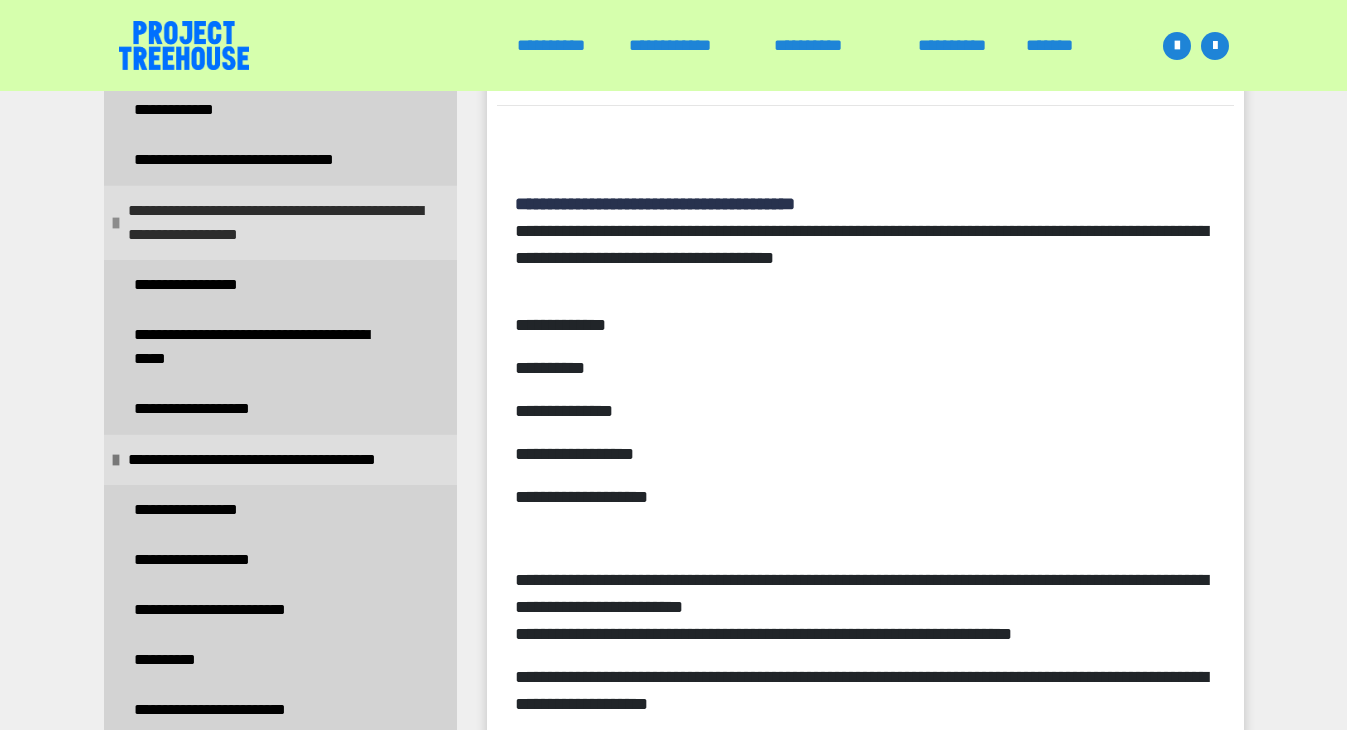 click on "**********" at bounding box center [277, 223] 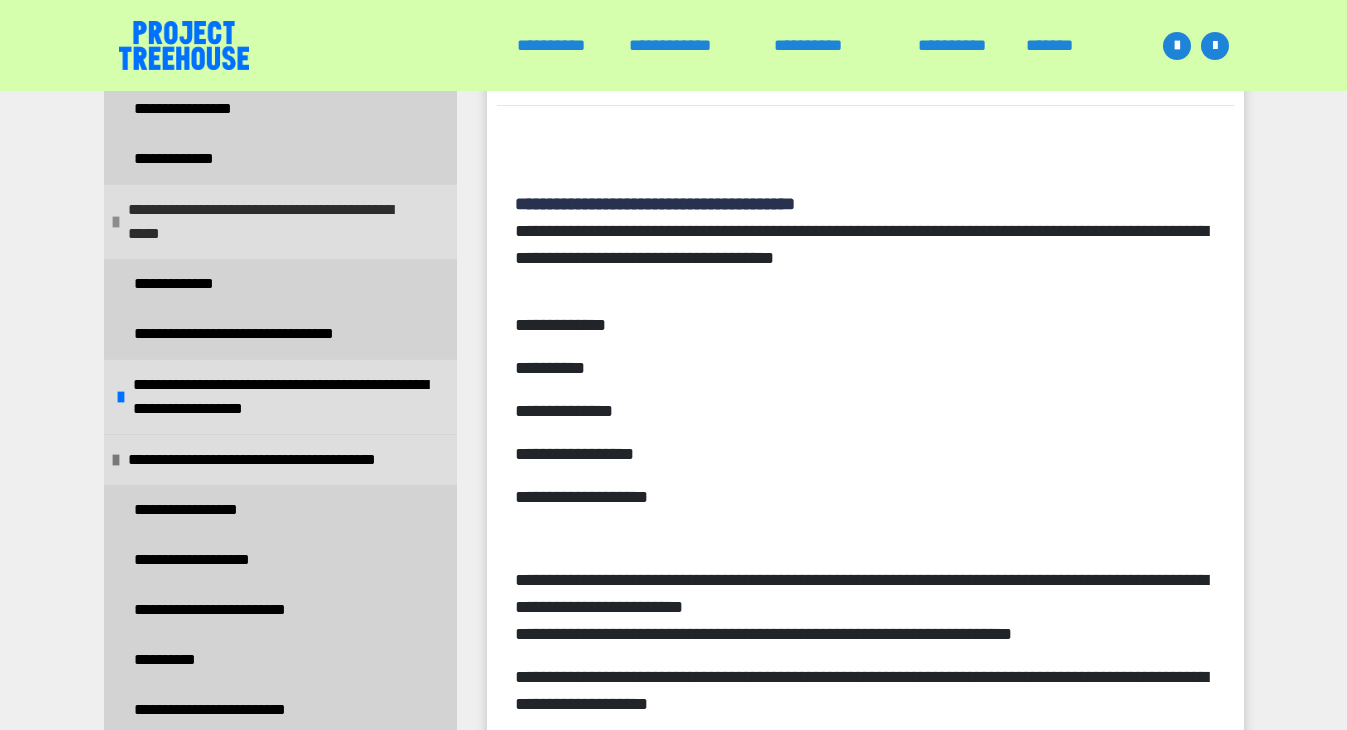scroll, scrollTop: 227, scrollLeft: 0, axis: vertical 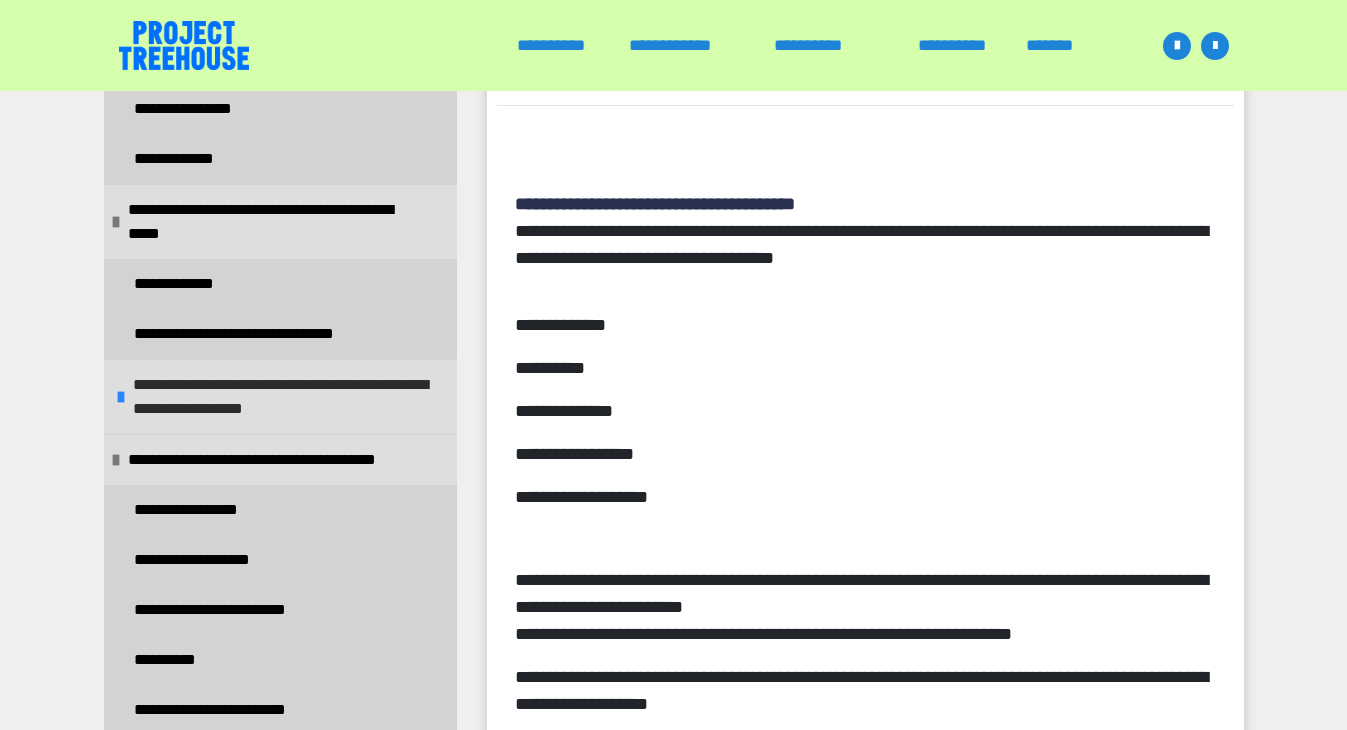 click on "**********" at bounding box center (282, 397) 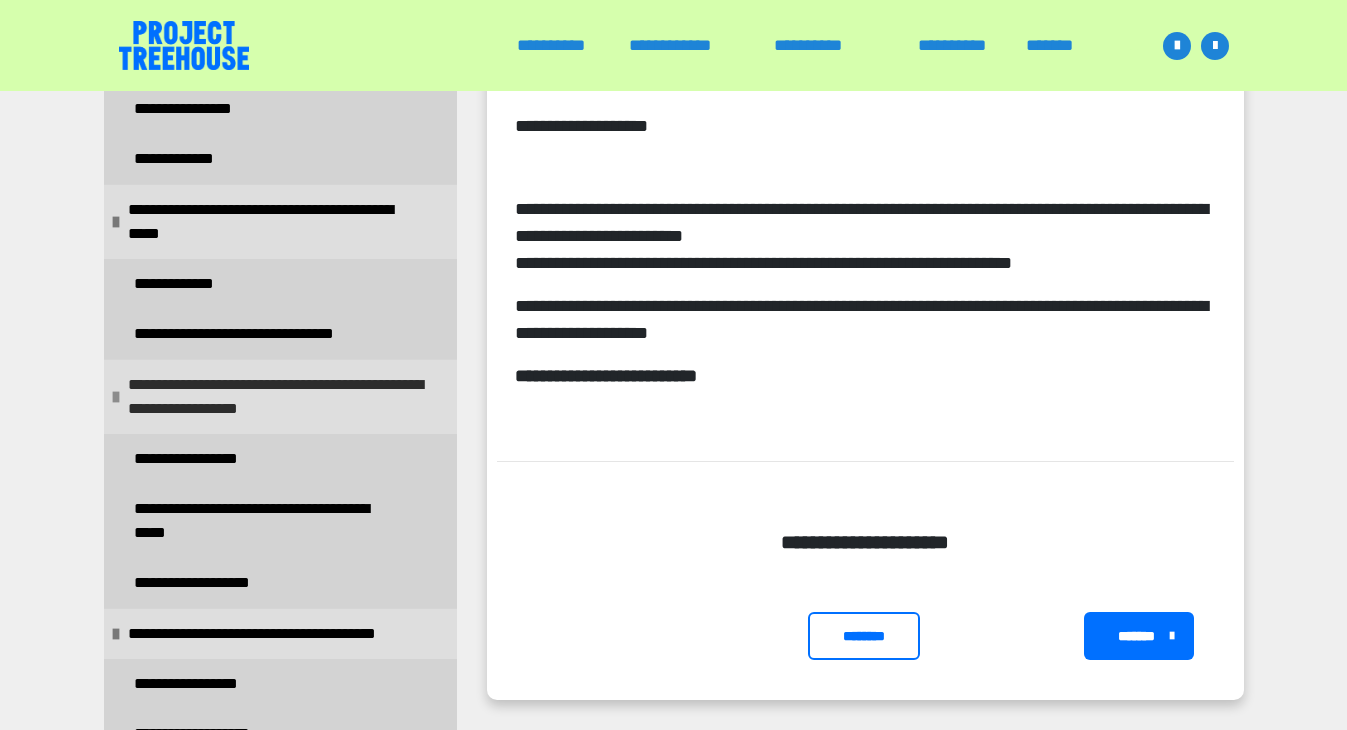 scroll, scrollTop: 791, scrollLeft: 0, axis: vertical 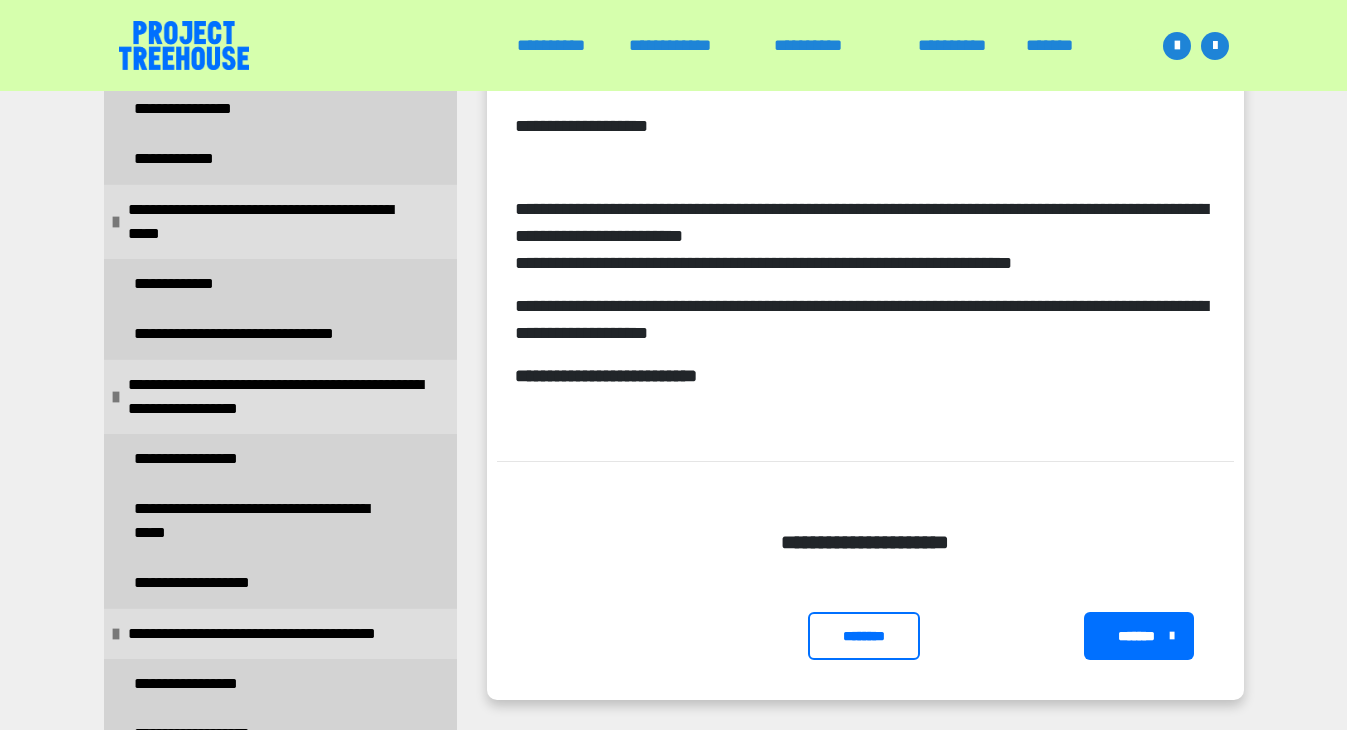 click on "********" at bounding box center [864, 636] 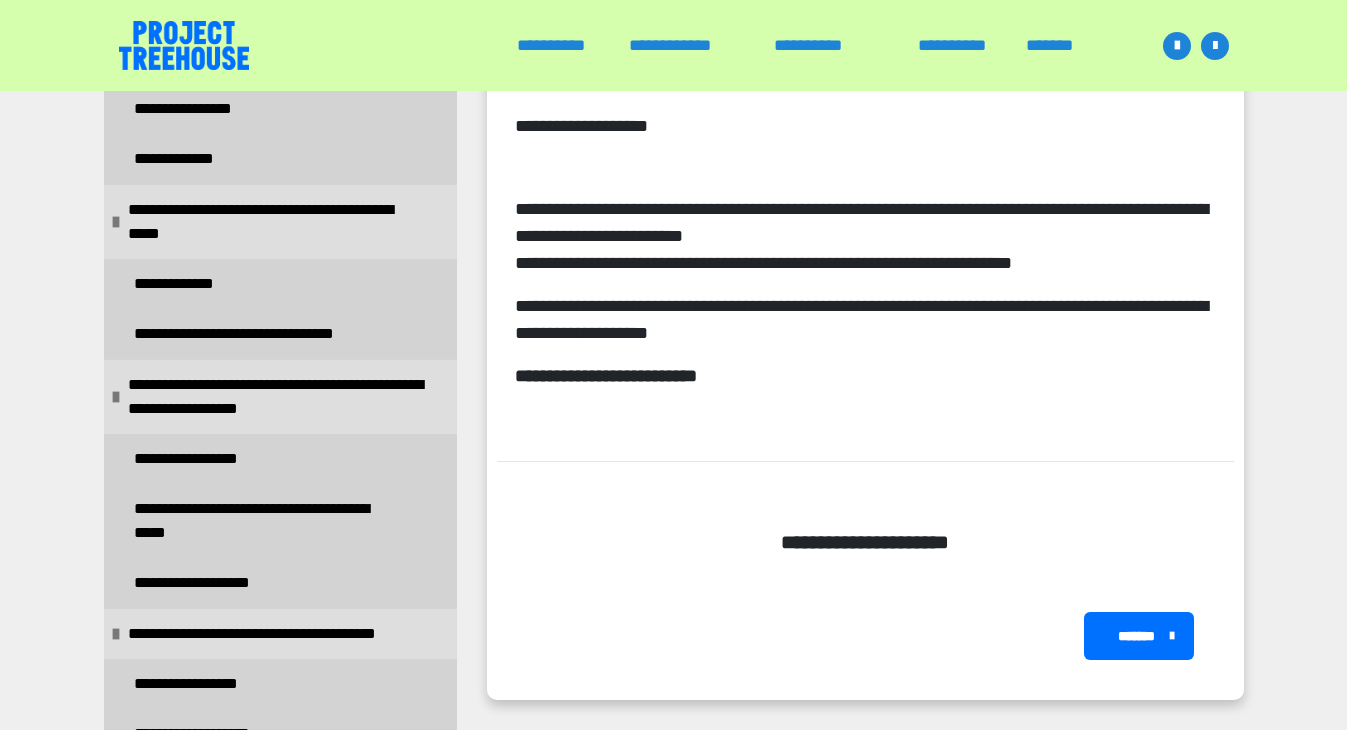 click on "*******" at bounding box center (1137, 636) 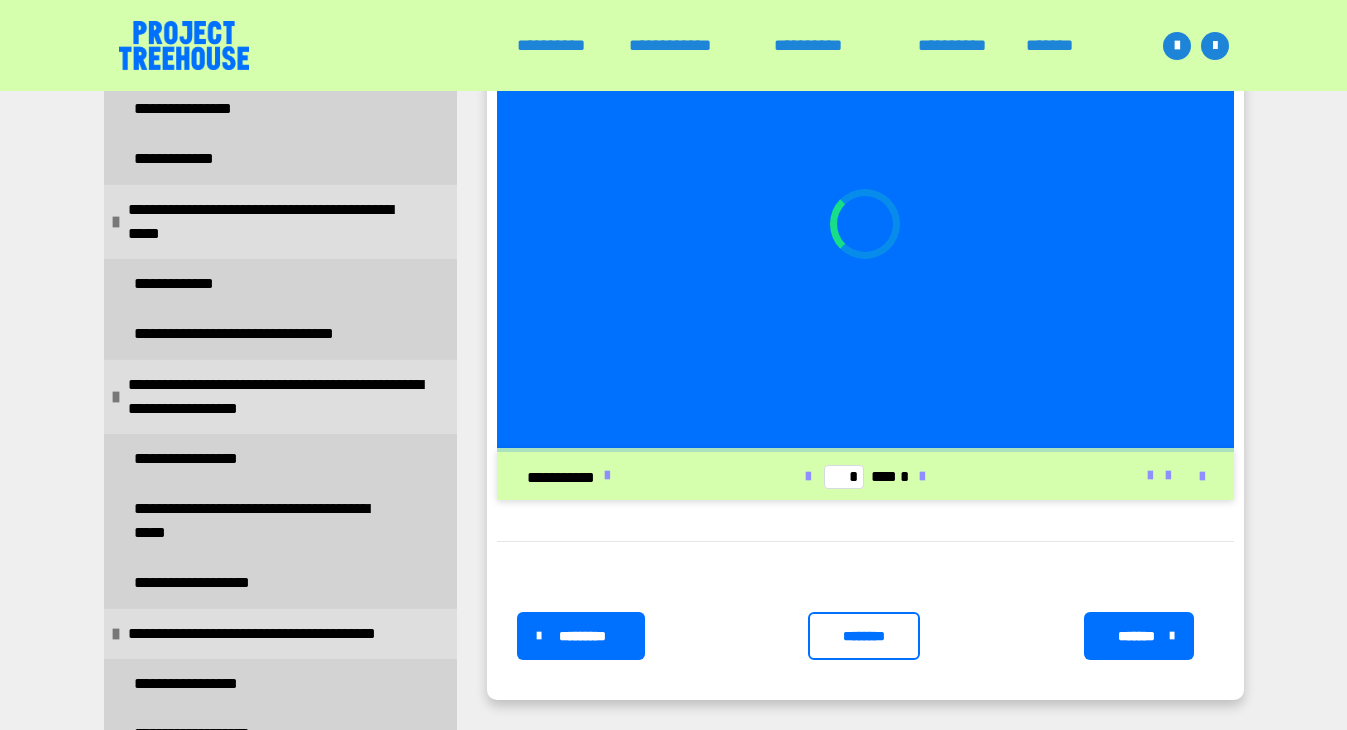 scroll, scrollTop: 431, scrollLeft: 0, axis: vertical 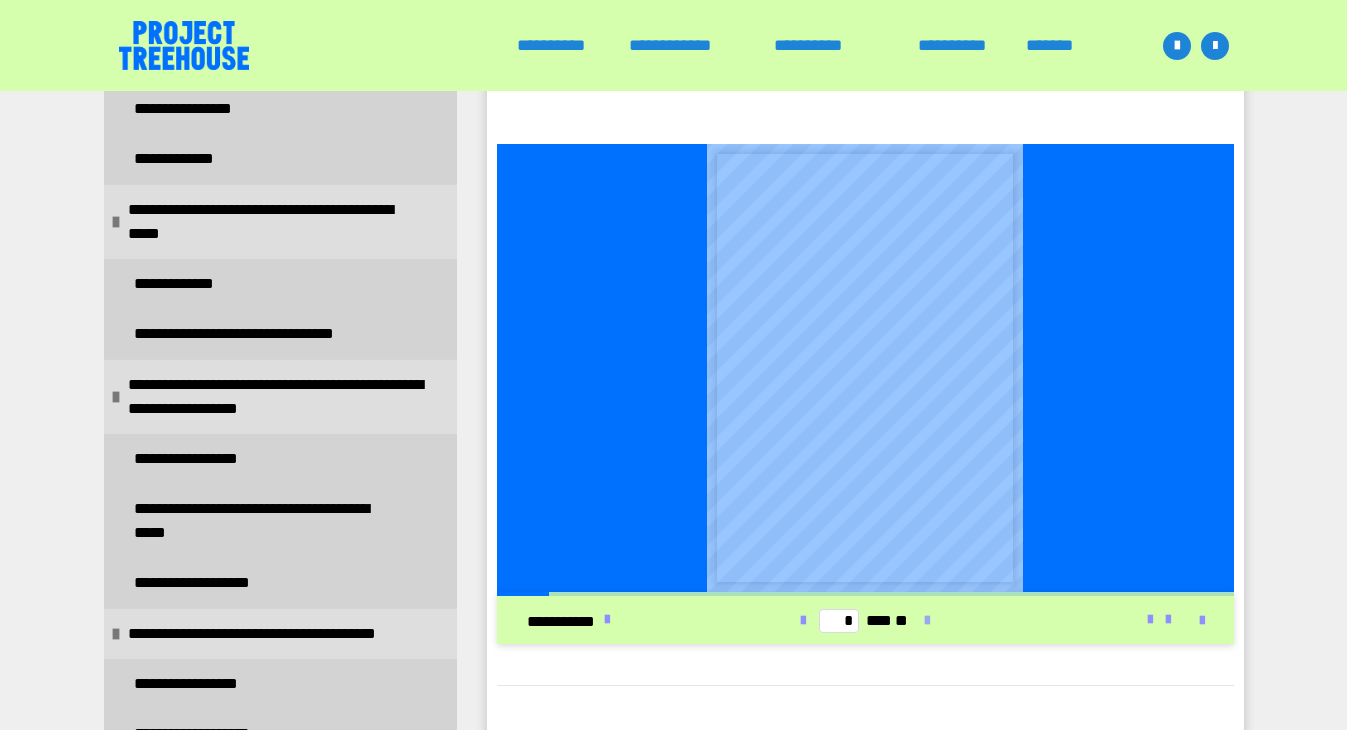 click at bounding box center [927, 621] 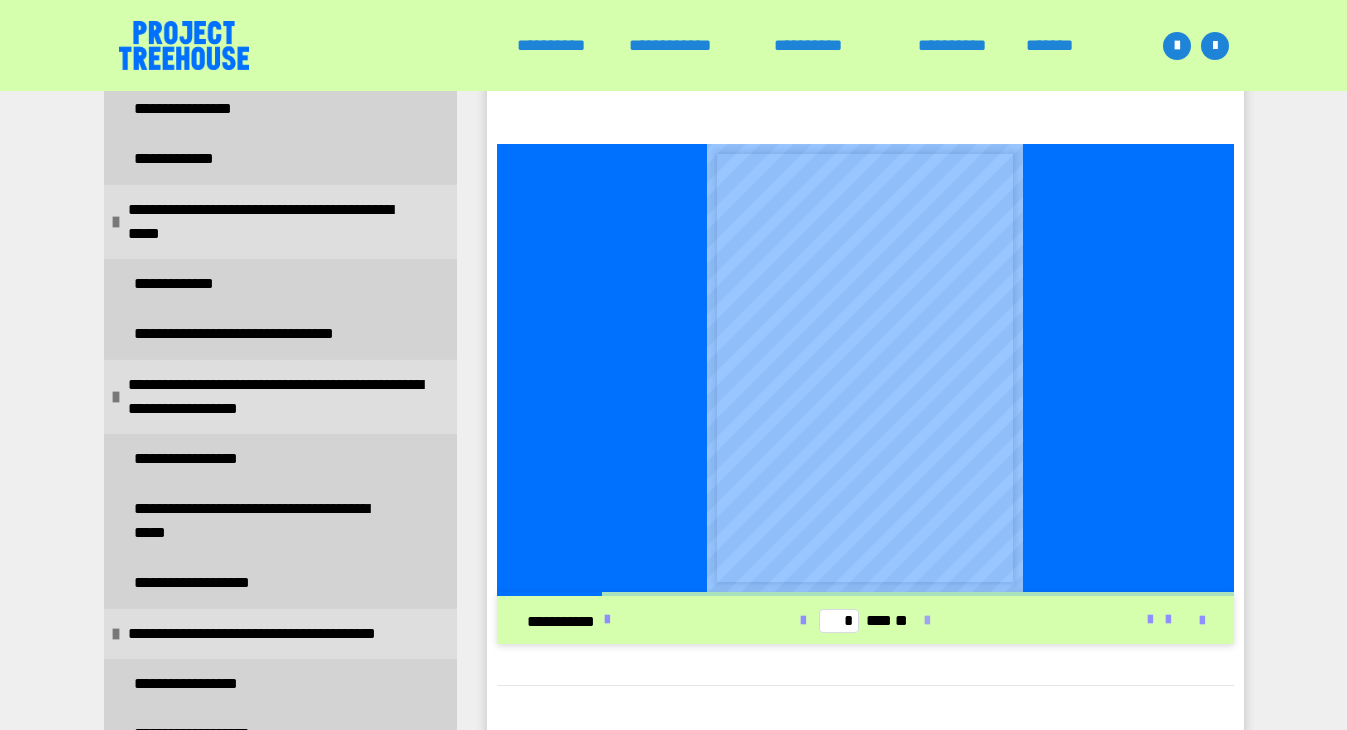 click at bounding box center (927, 621) 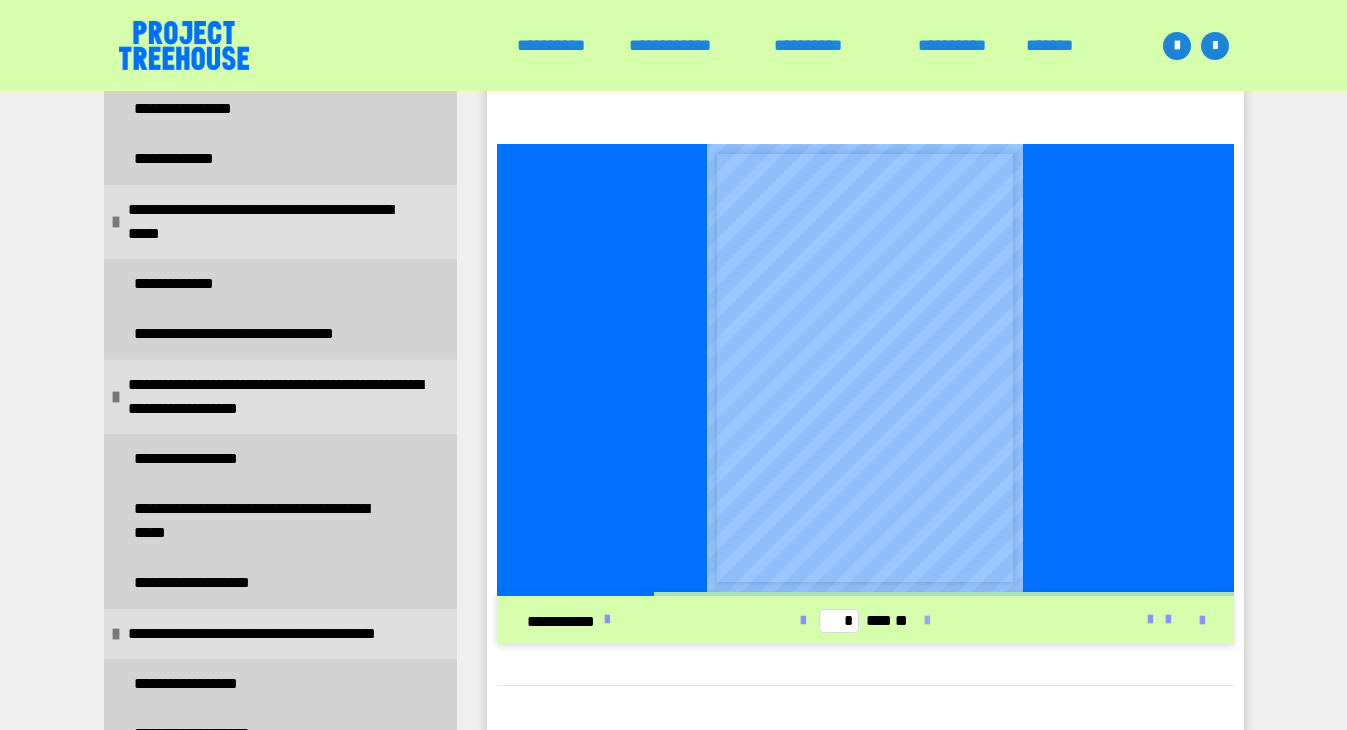 click at bounding box center [927, 621] 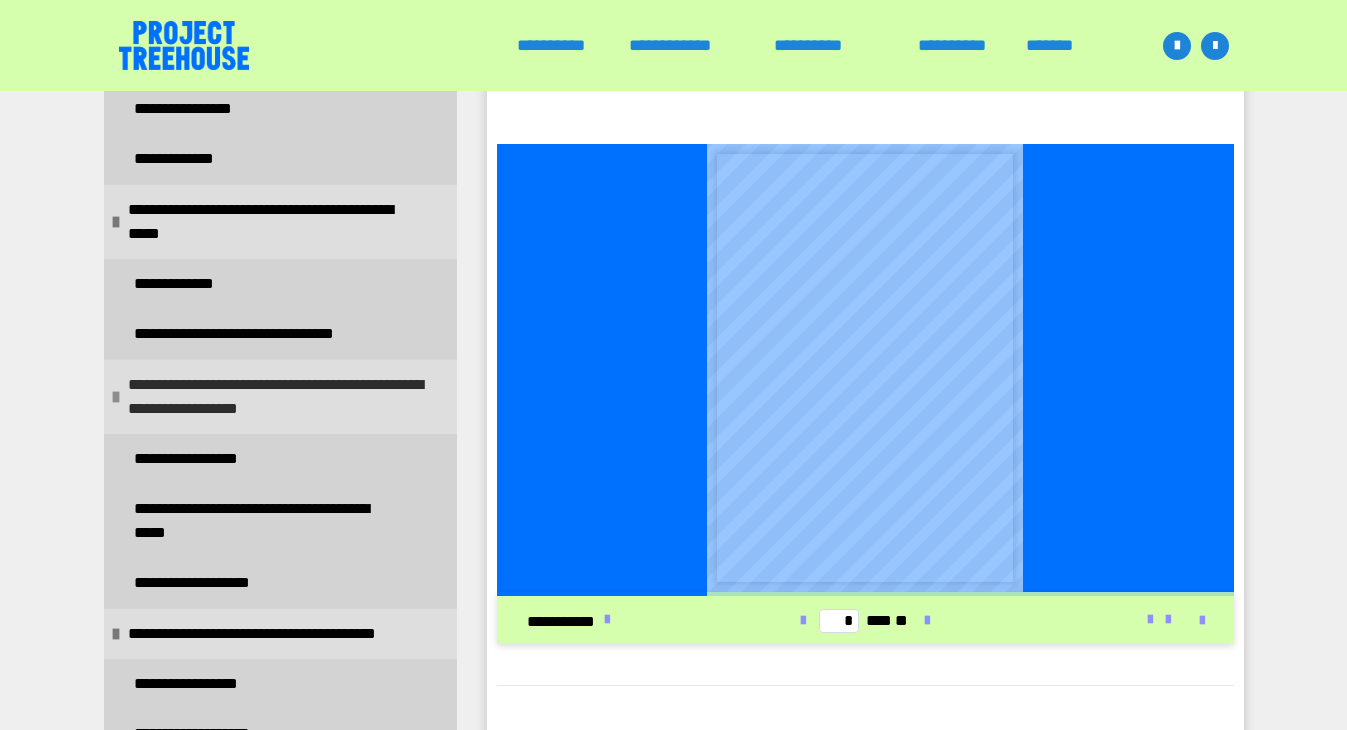 click on "**********" at bounding box center (277, 397) 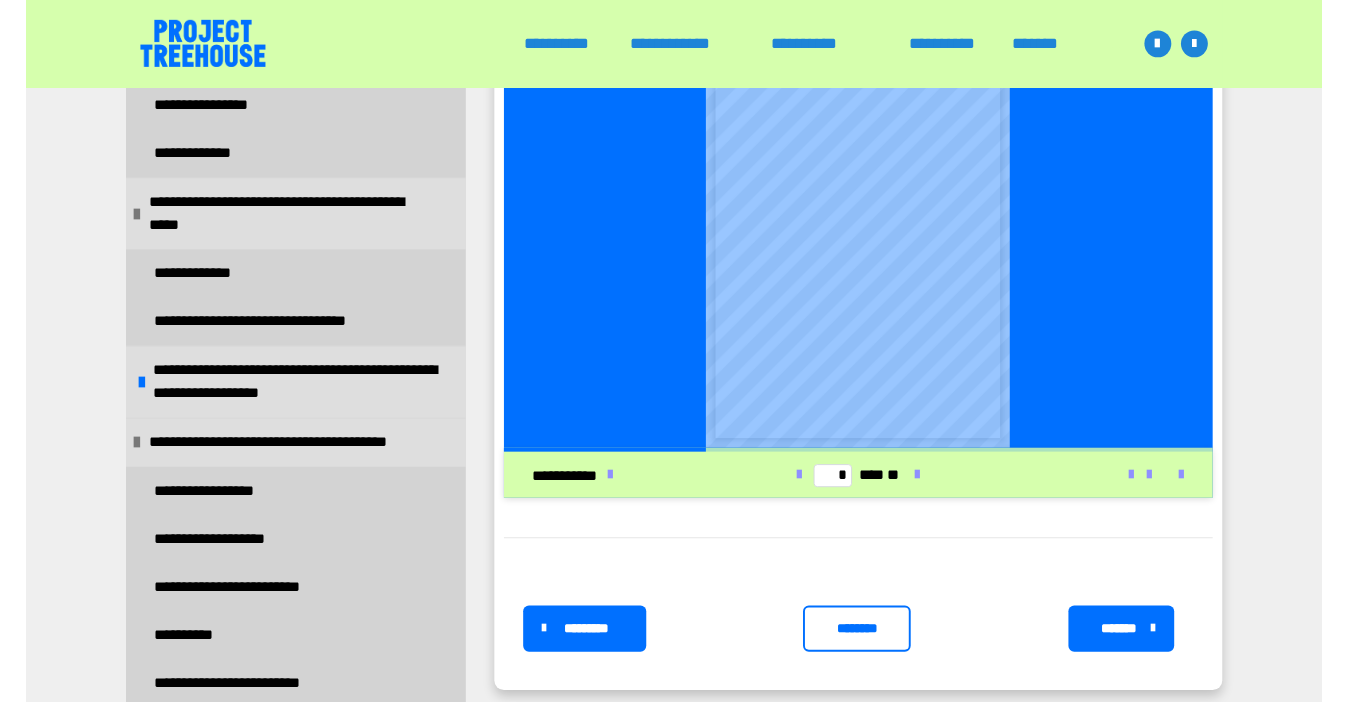 scroll, scrollTop: 575, scrollLeft: 0, axis: vertical 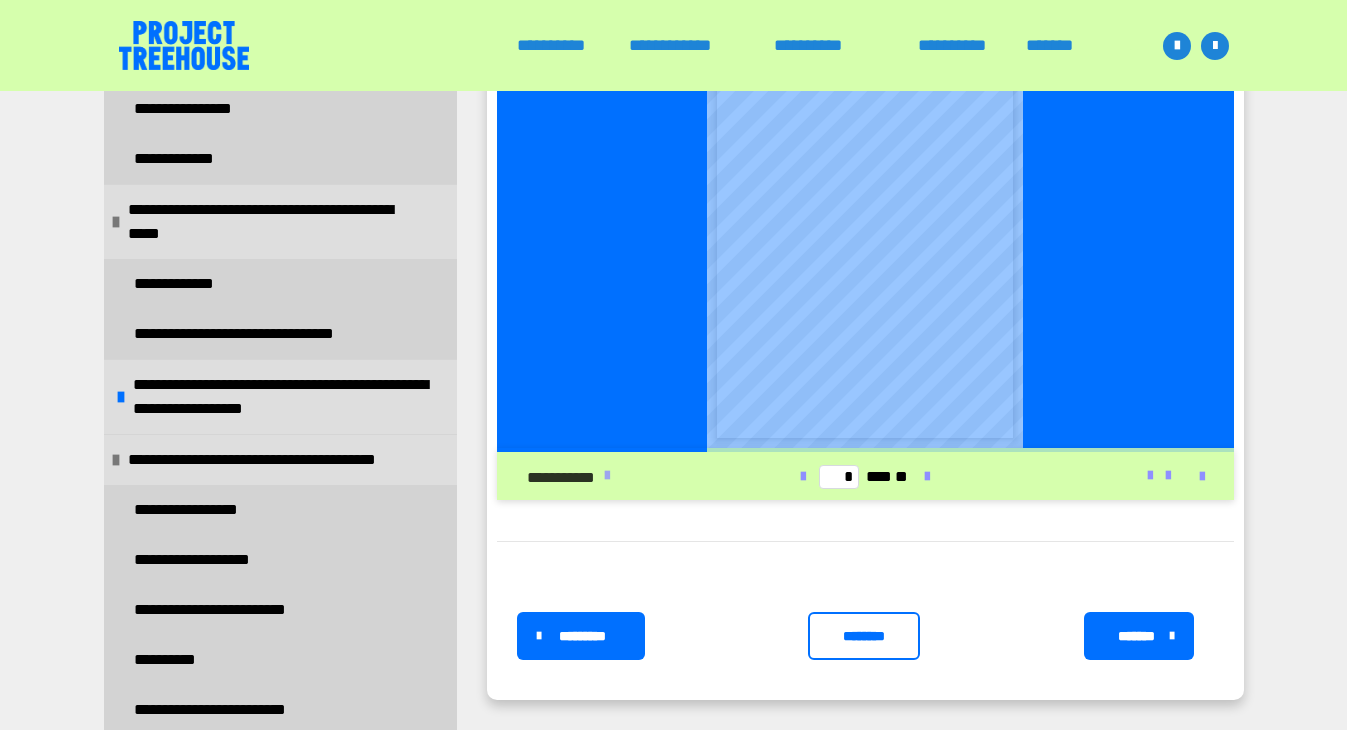 click on "**********" at bounding box center (642, 476) 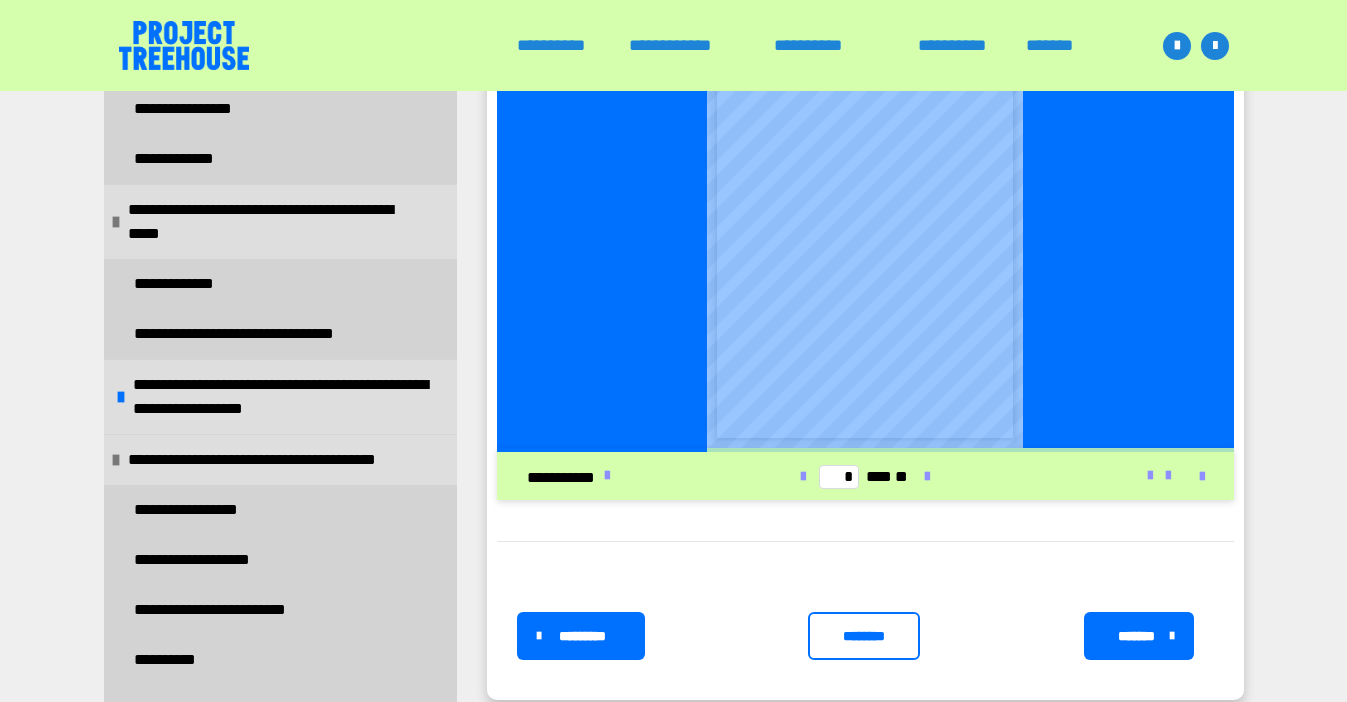 click on "********" at bounding box center (864, 636) 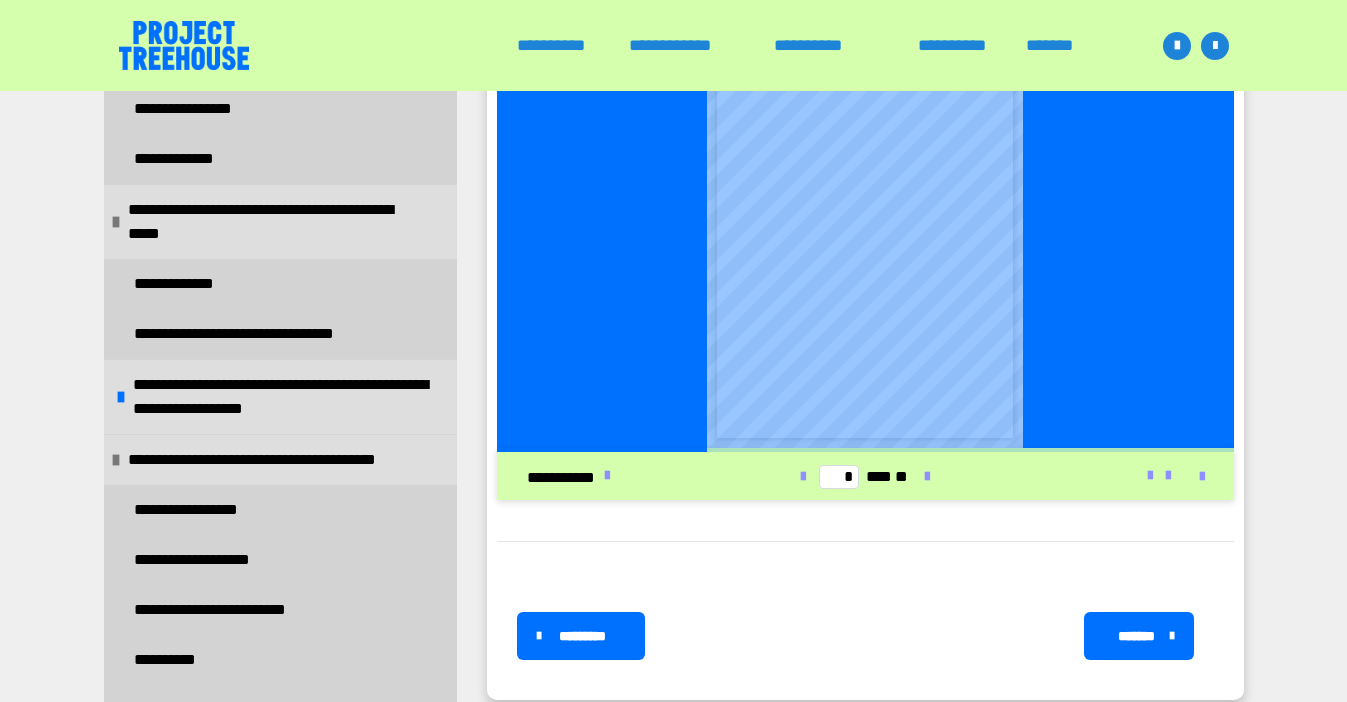 click on "*******" at bounding box center (1139, 636) 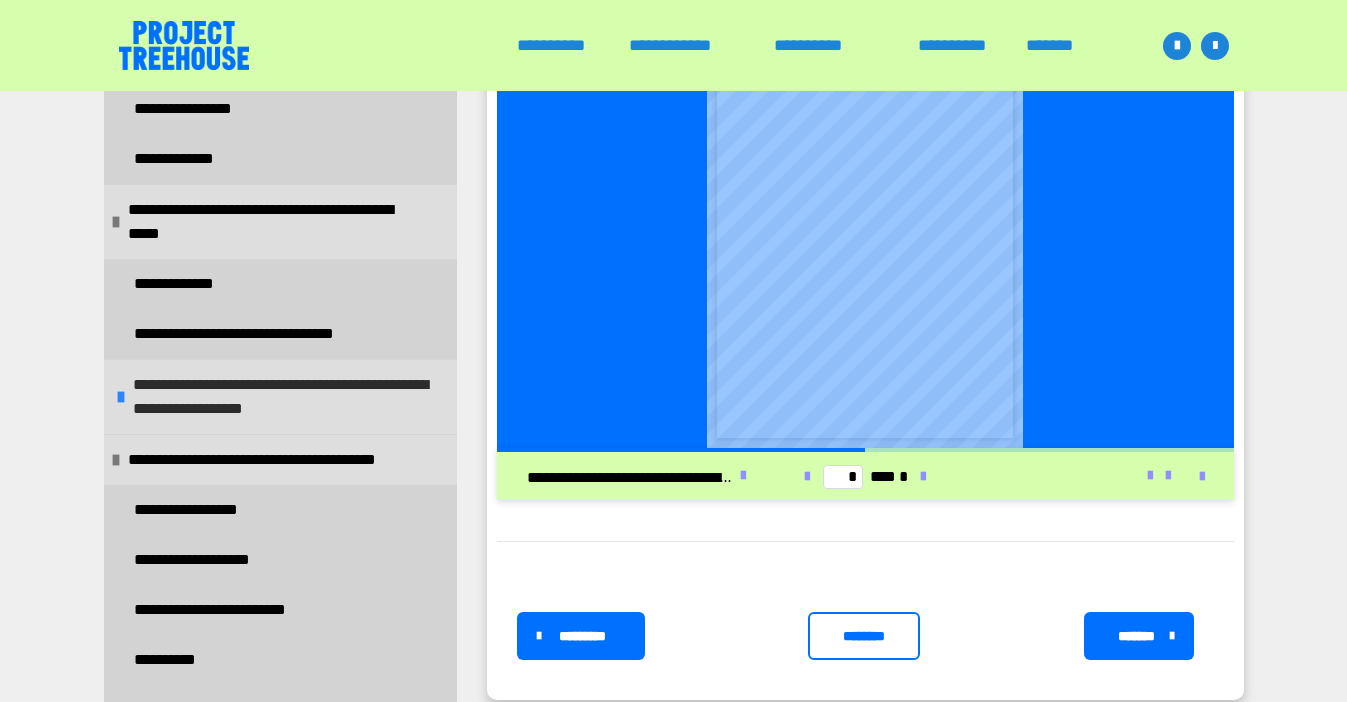 click at bounding box center [121, 397] 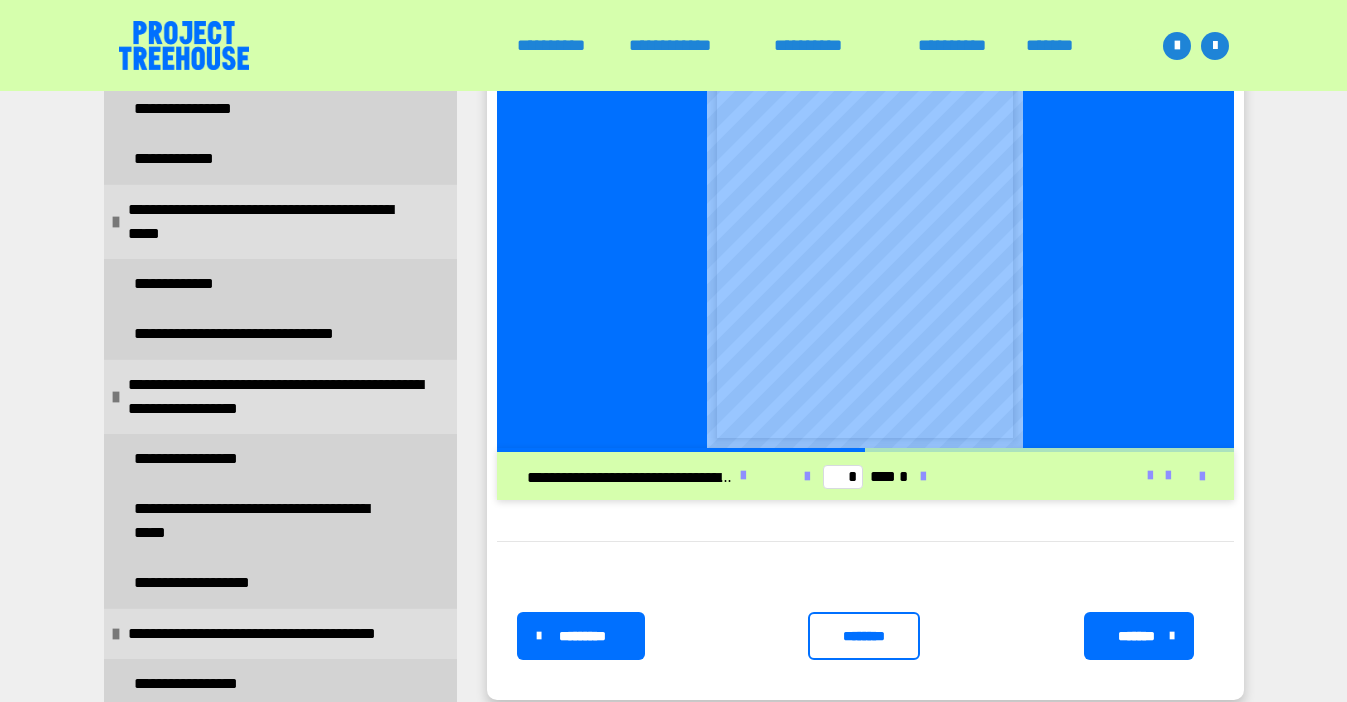 click at bounding box center [1159, 476] 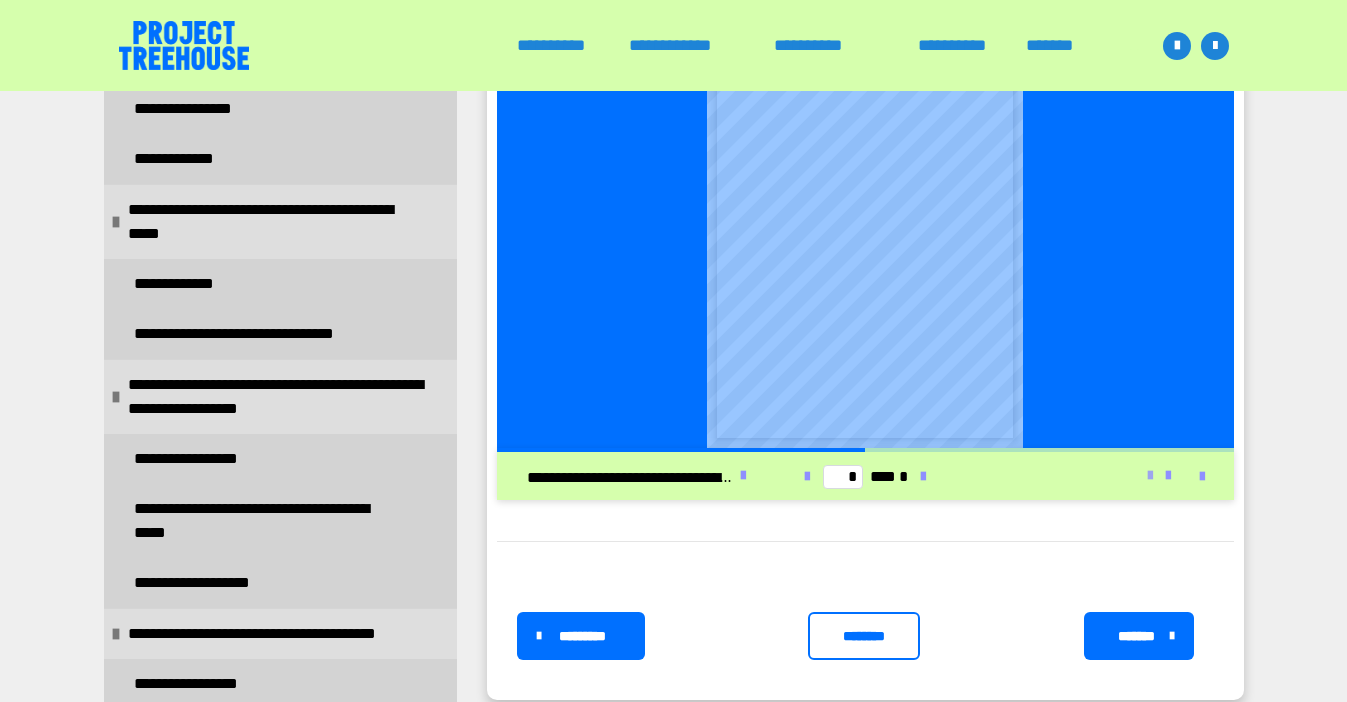 click at bounding box center [1150, 476] 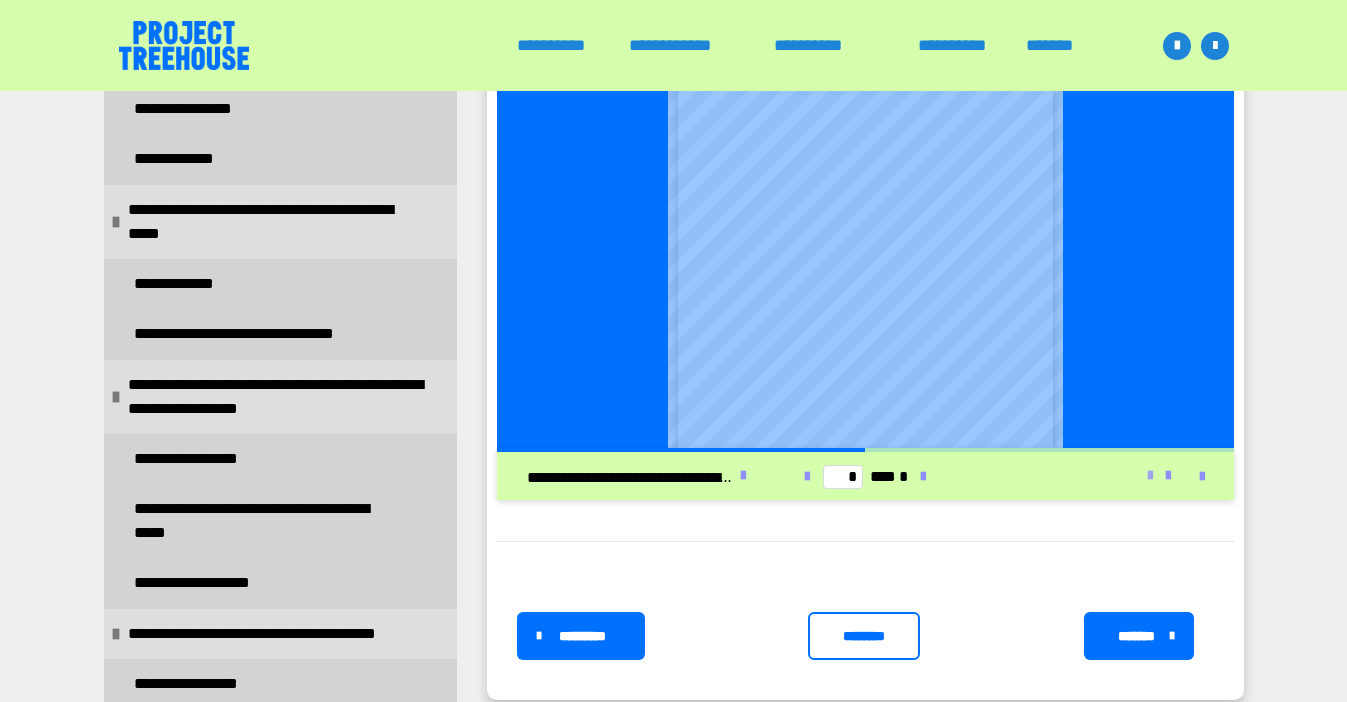 click at bounding box center (1150, 476) 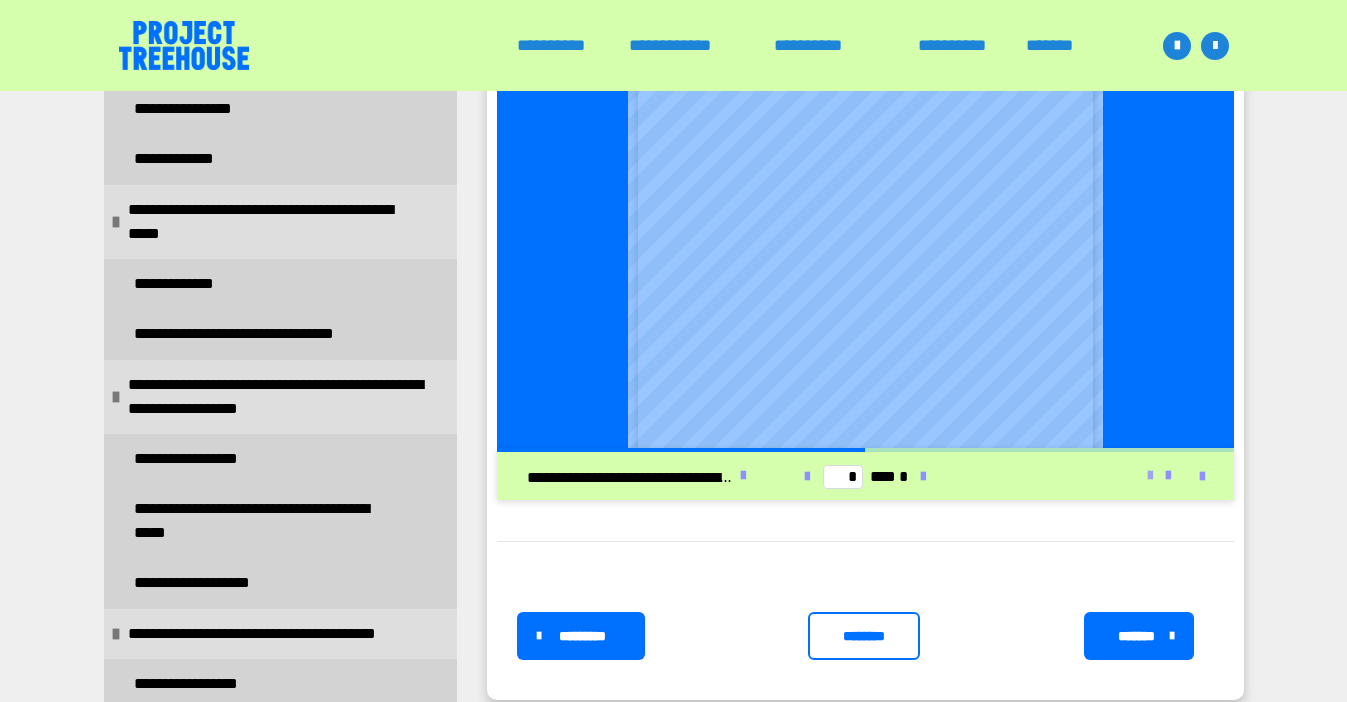 click at bounding box center [1150, 476] 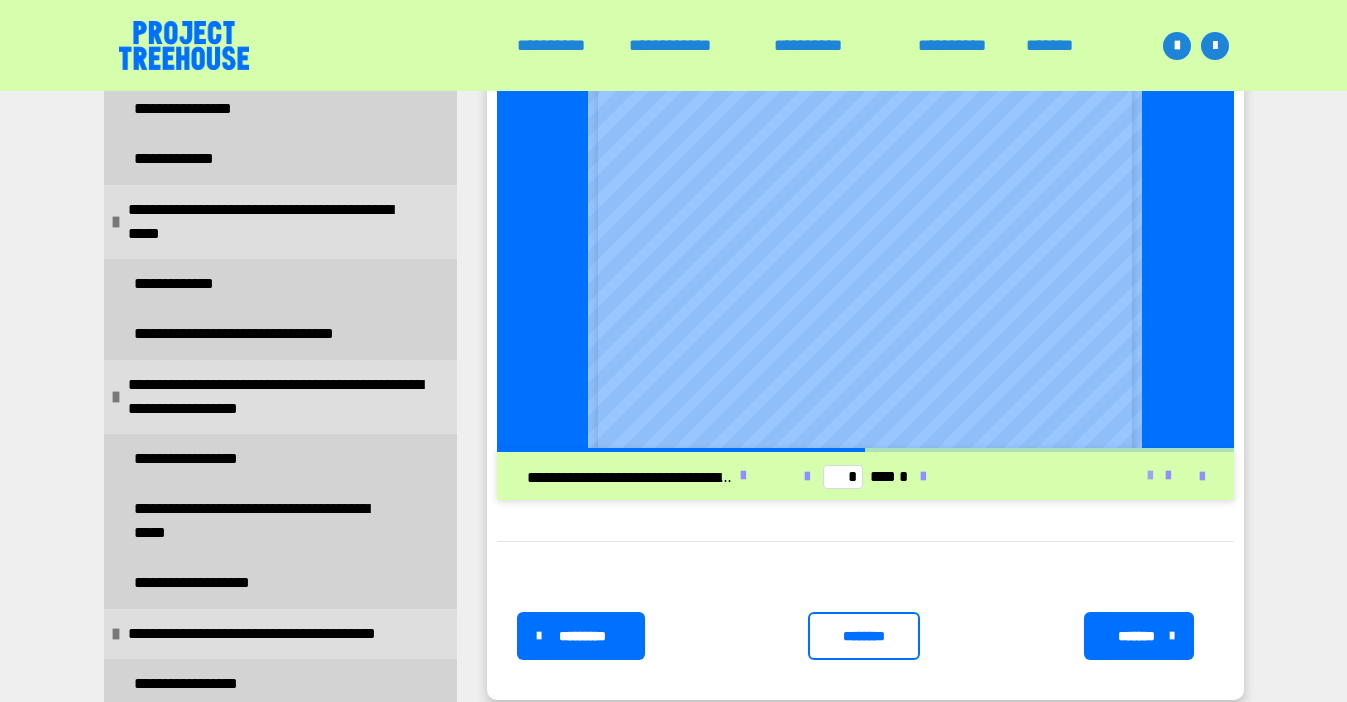 click at bounding box center (1150, 476) 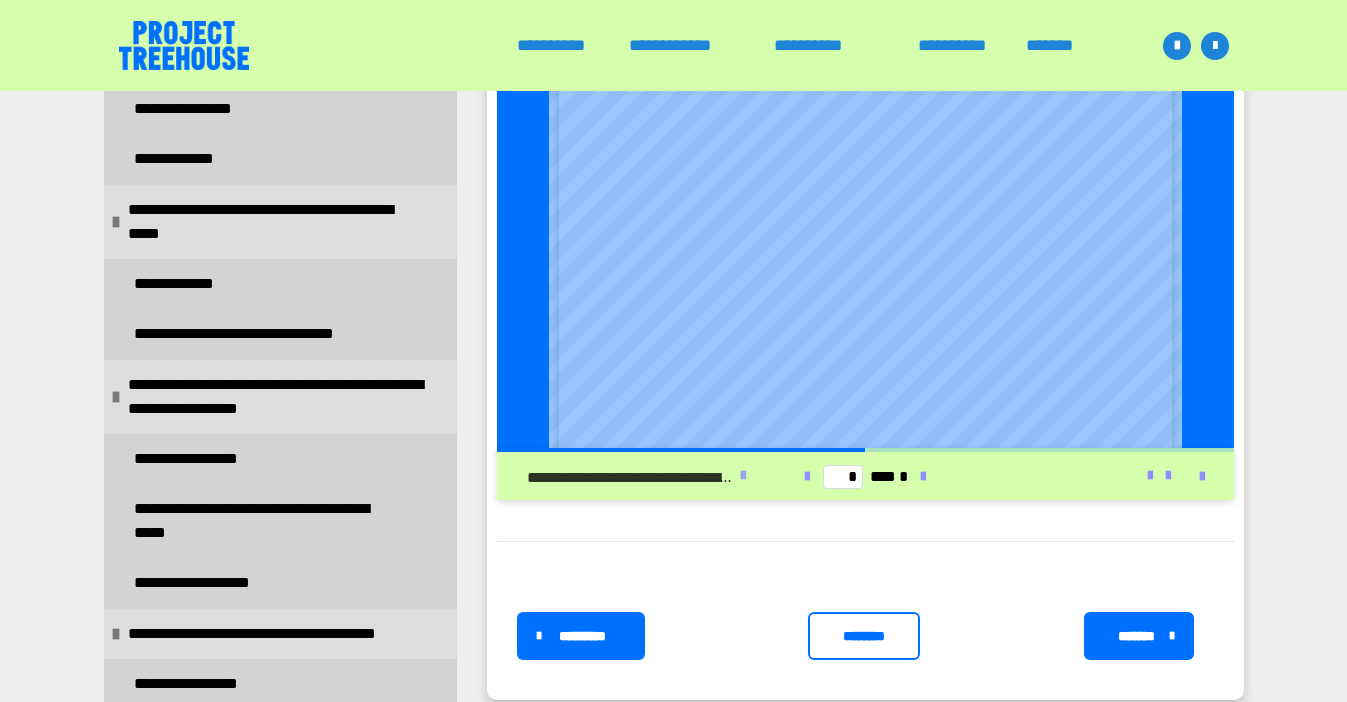 click at bounding box center (743, 476) 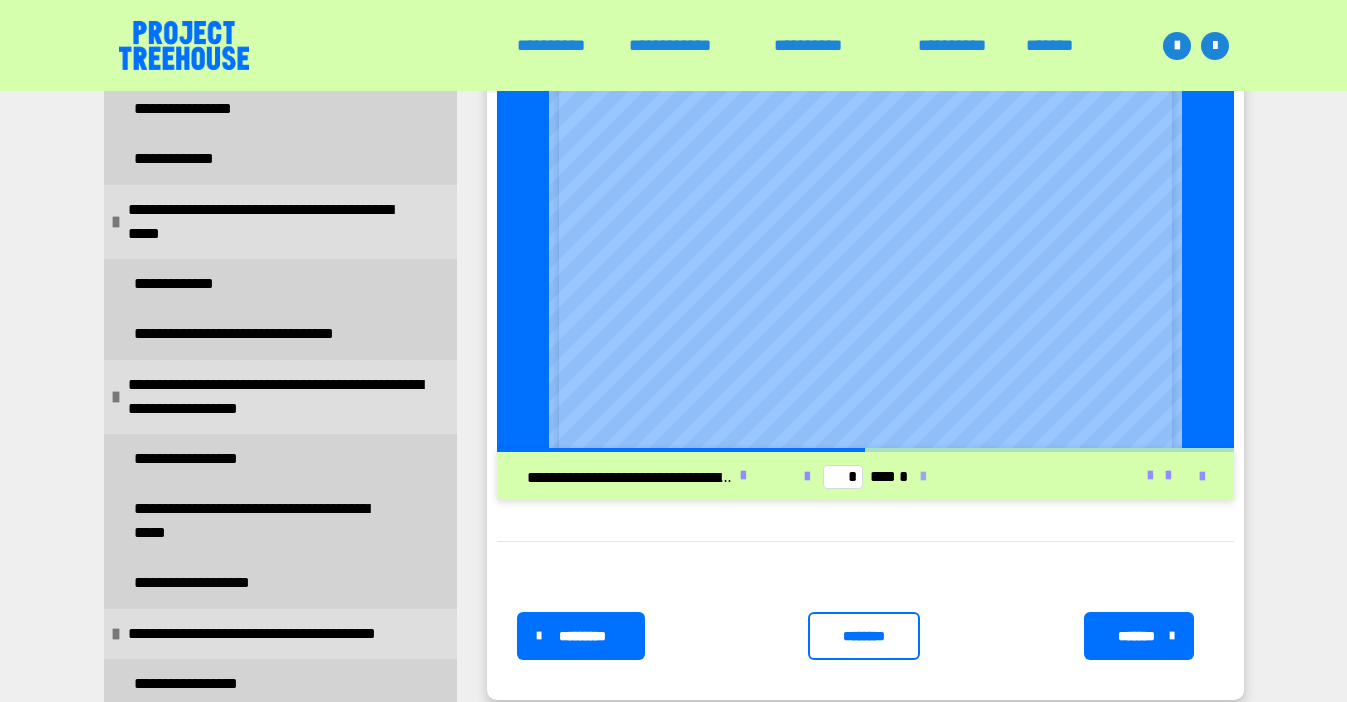 click at bounding box center (923, 477) 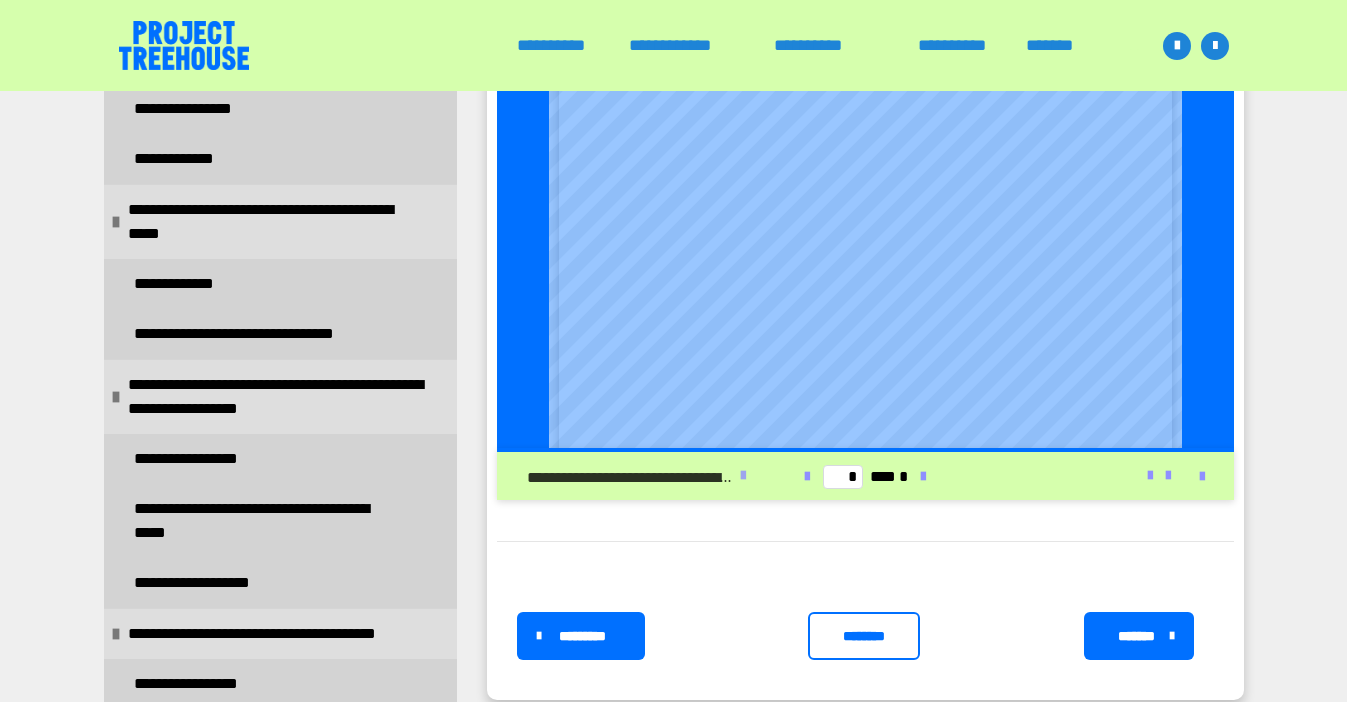 click at bounding box center [743, 476] 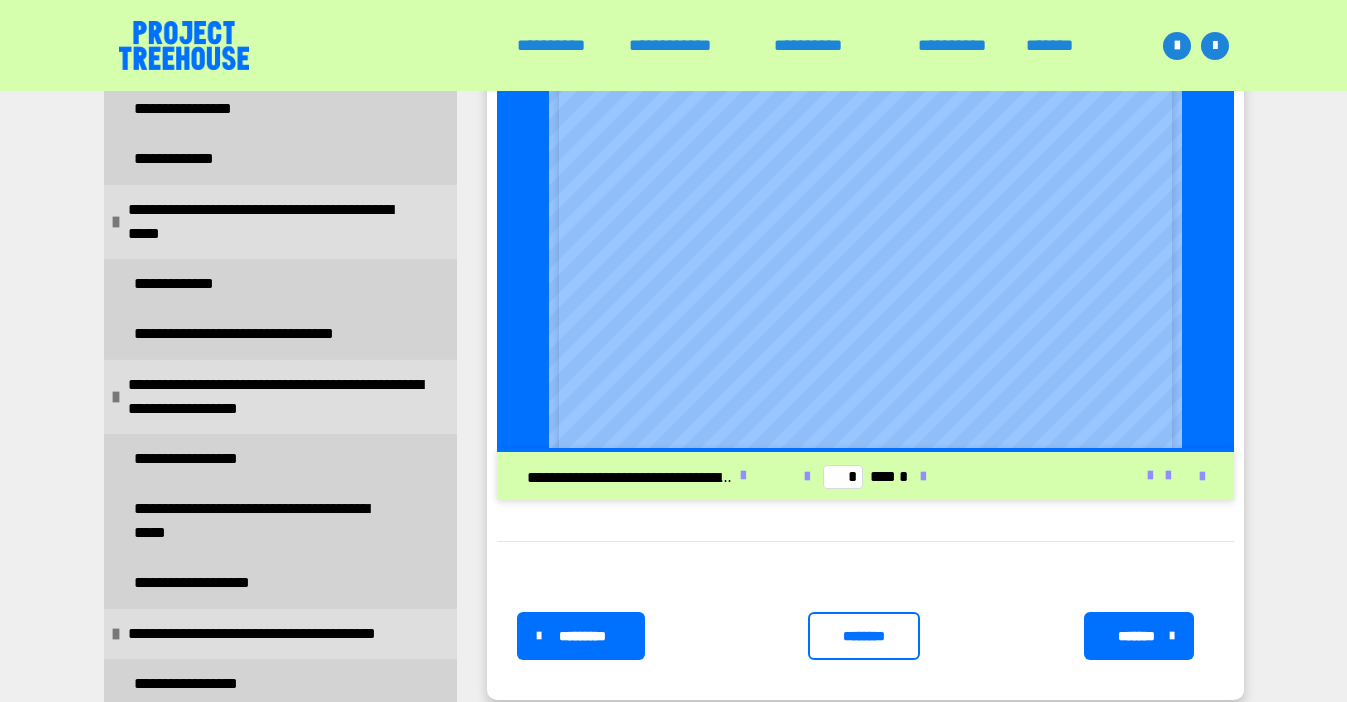 click on "********" at bounding box center (864, 636) 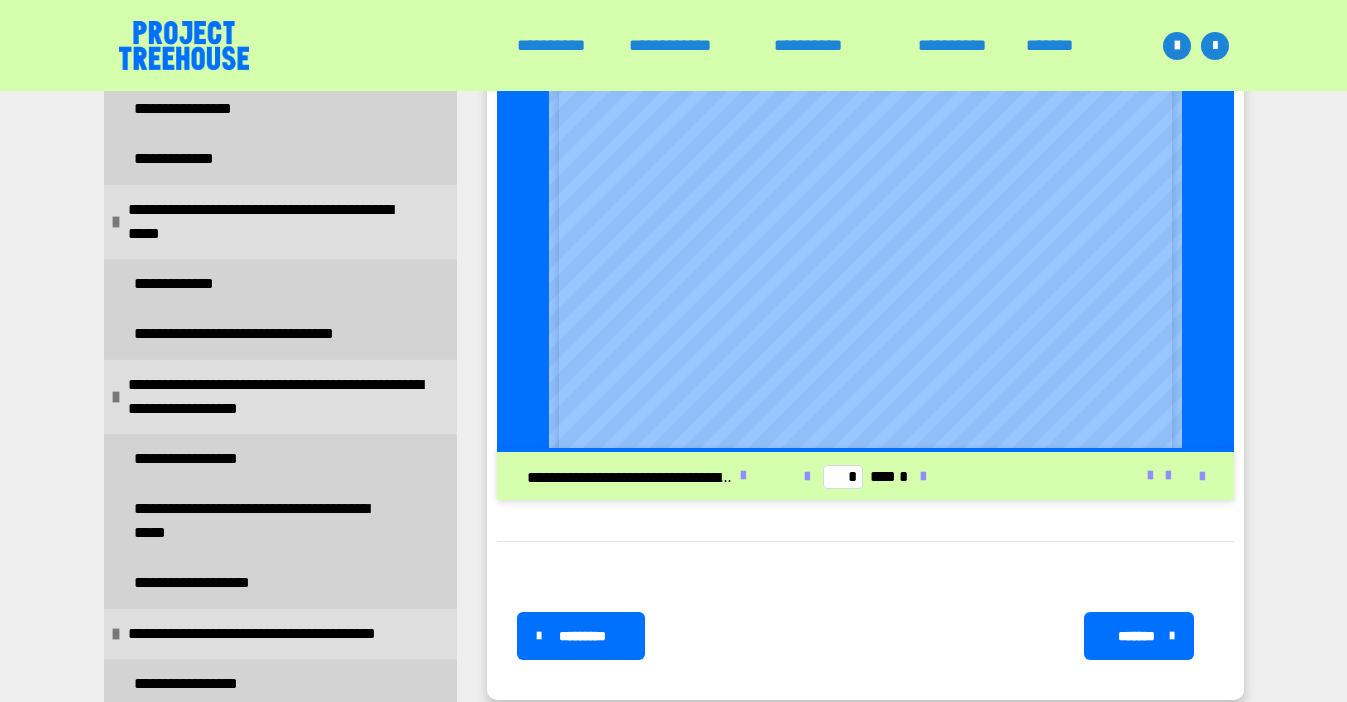 click on "*******" at bounding box center [1137, 636] 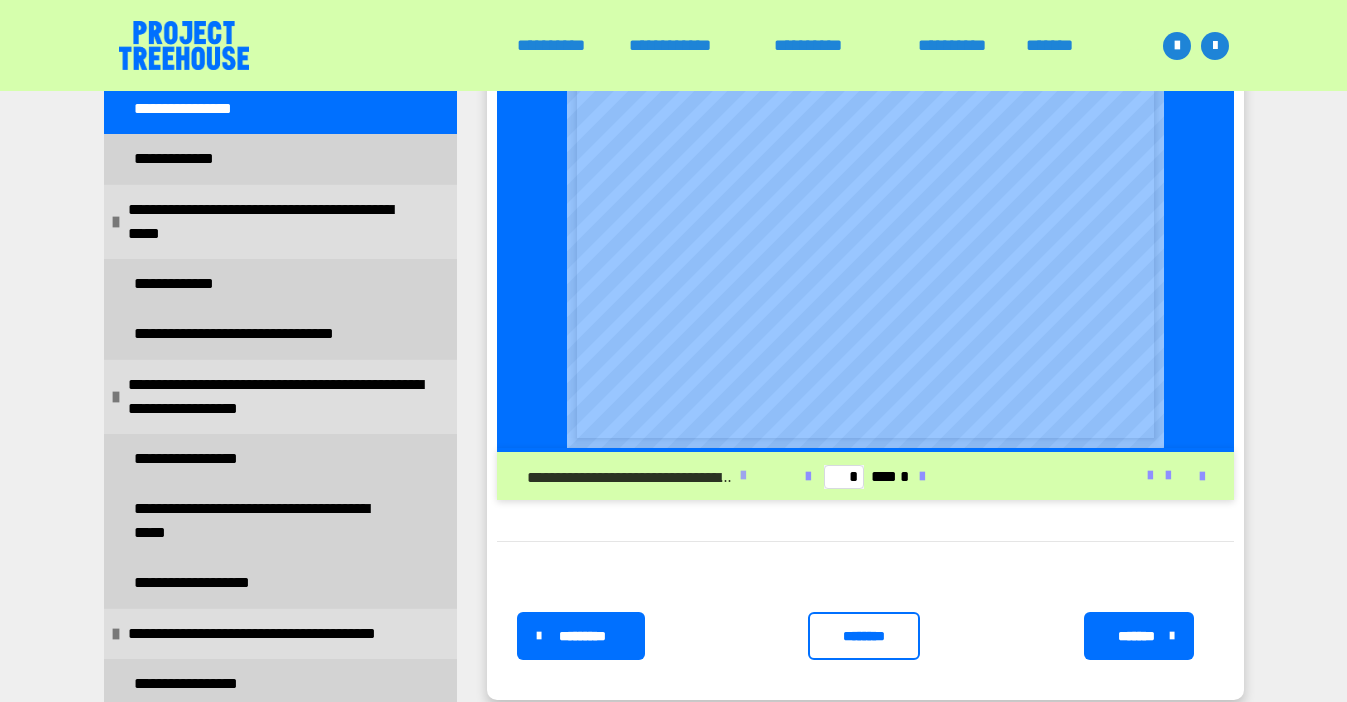 click at bounding box center (743, 476) 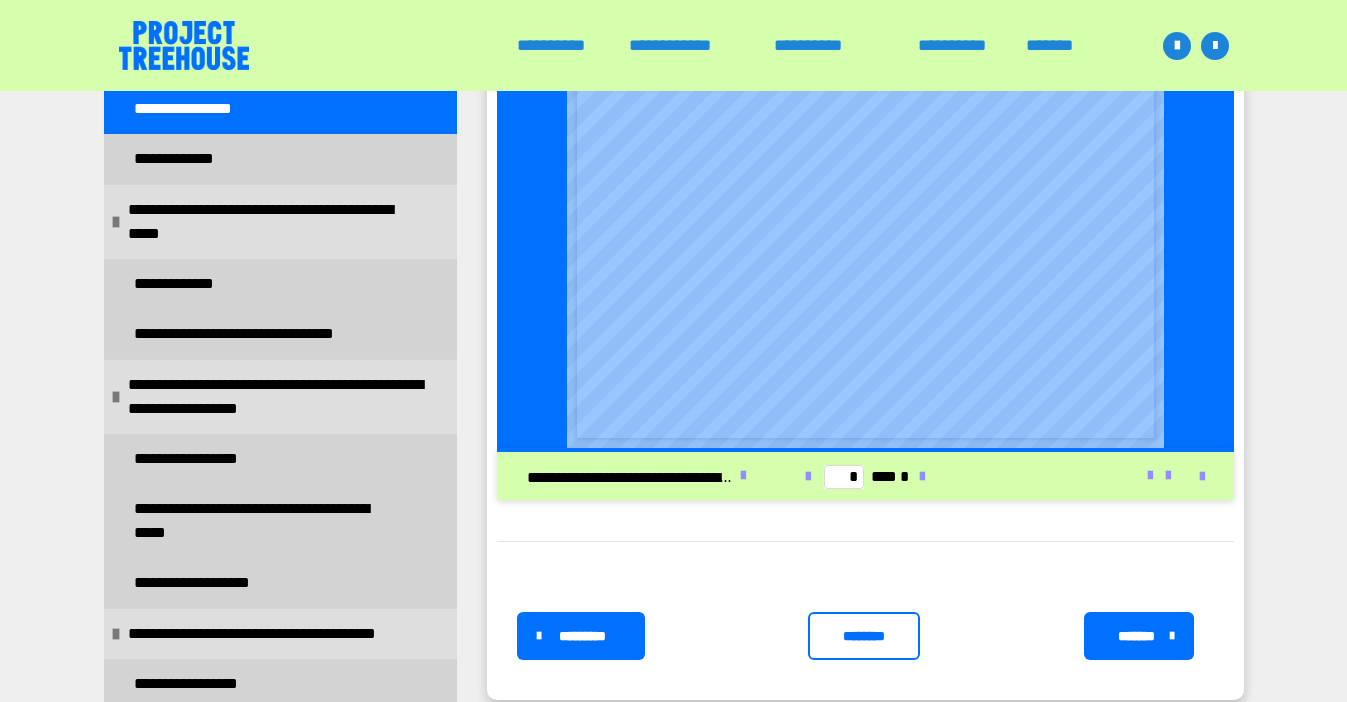 click on "********" at bounding box center (864, 636) 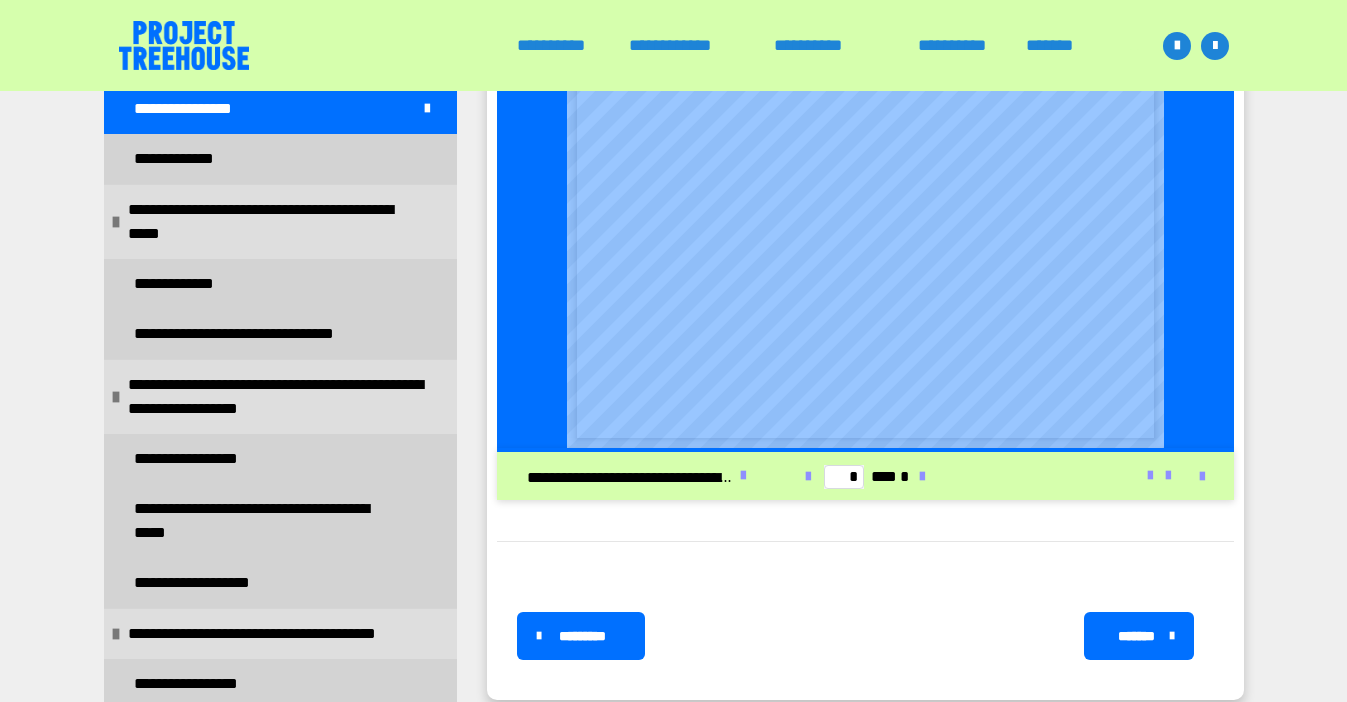 click on "*******" at bounding box center (1137, 636) 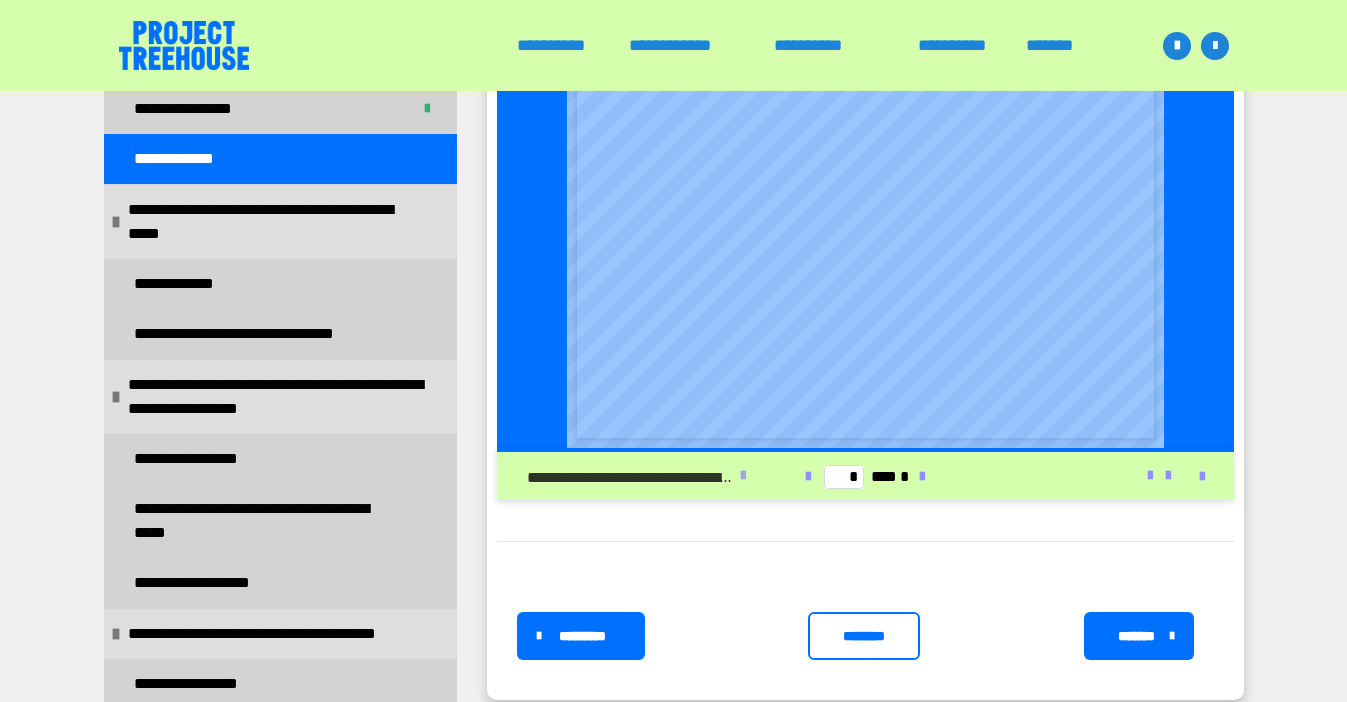 click on "**********" at bounding box center (642, 476) 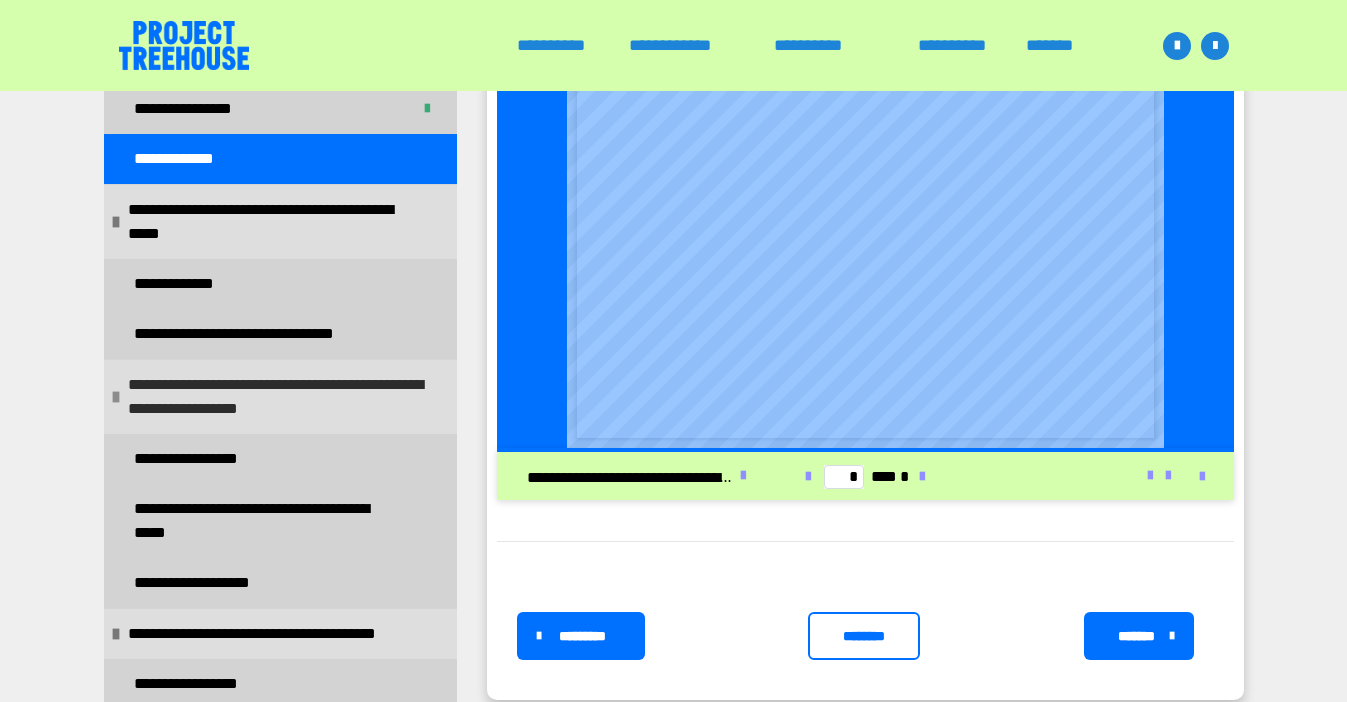 click on "**********" at bounding box center (277, 397) 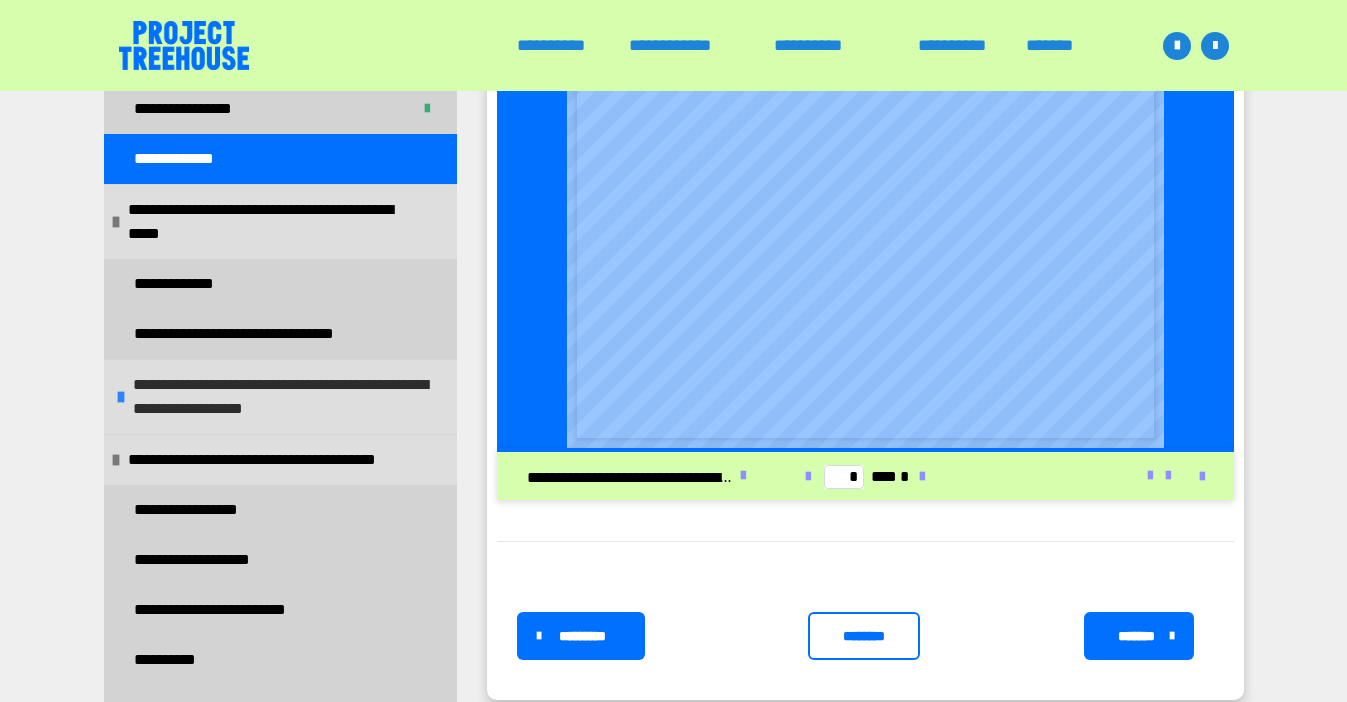 click on "**********" at bounding box center [282, 397] 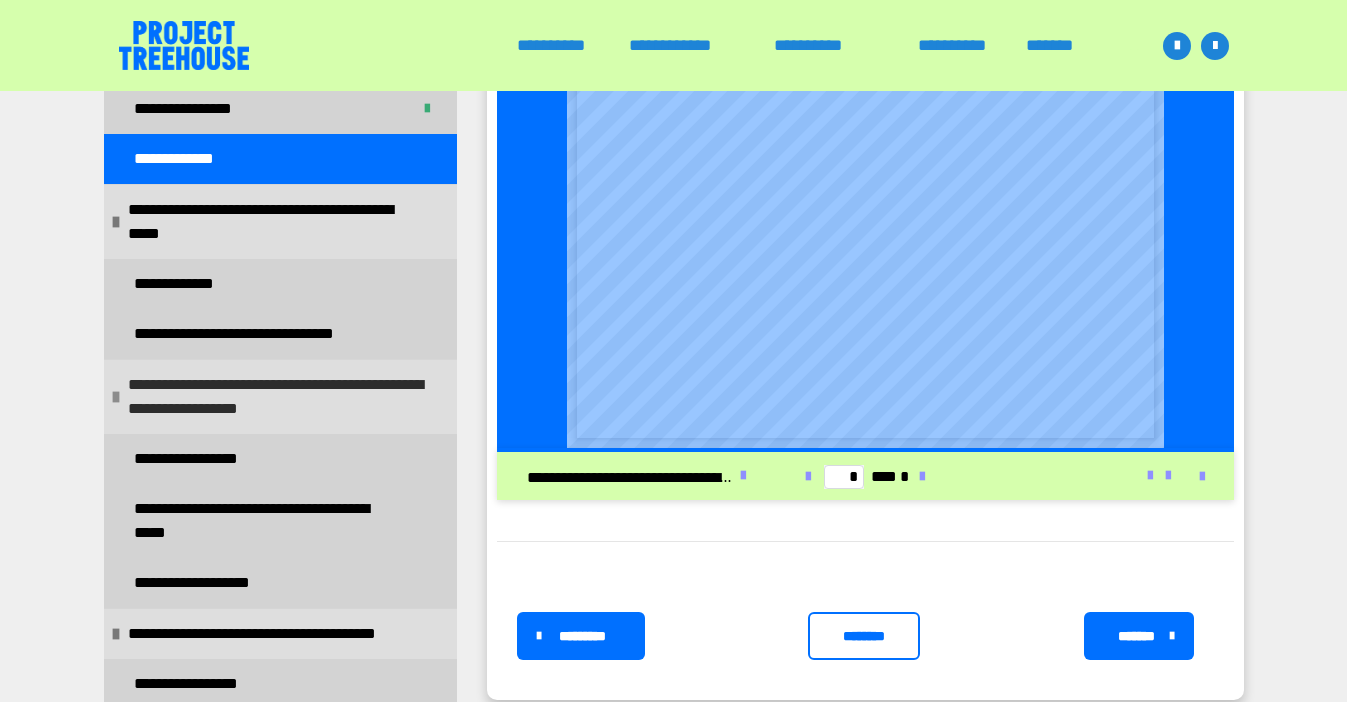 click on "**********" at bounding box center (277, 397) 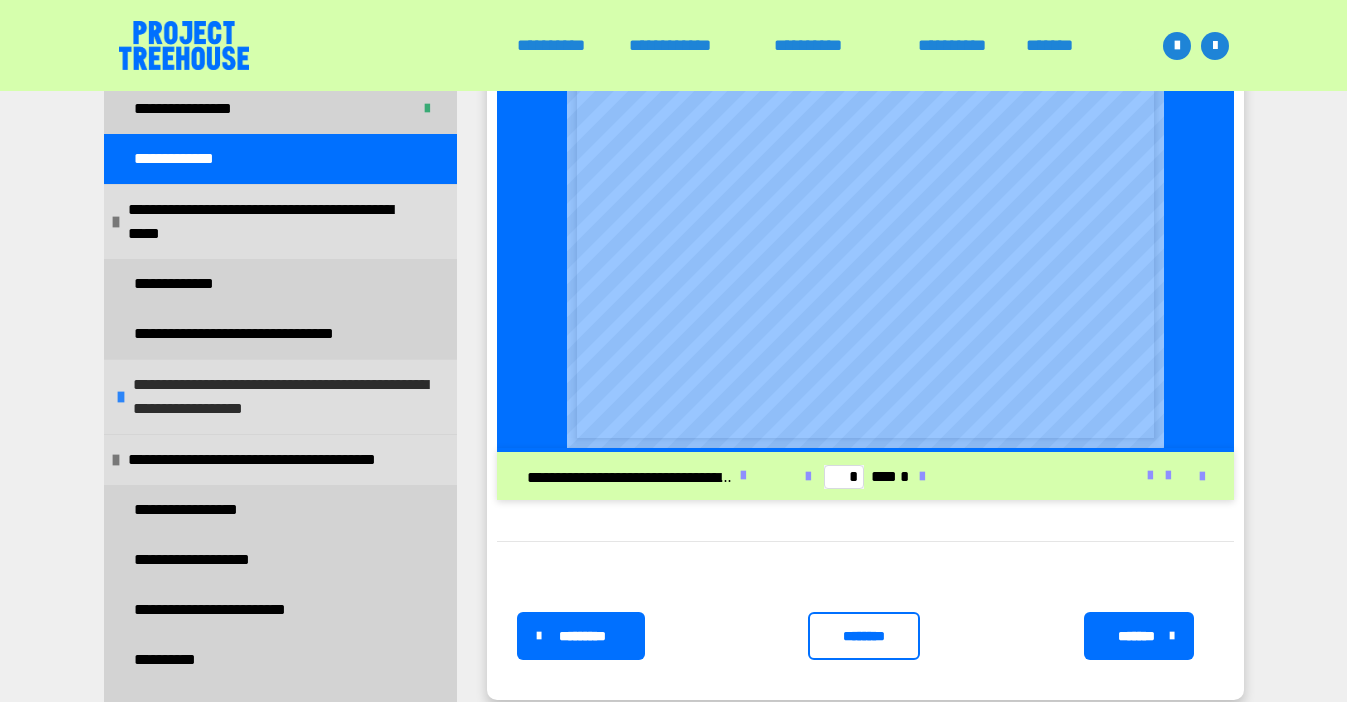 click on "**********" at bounding box center [282, 397] 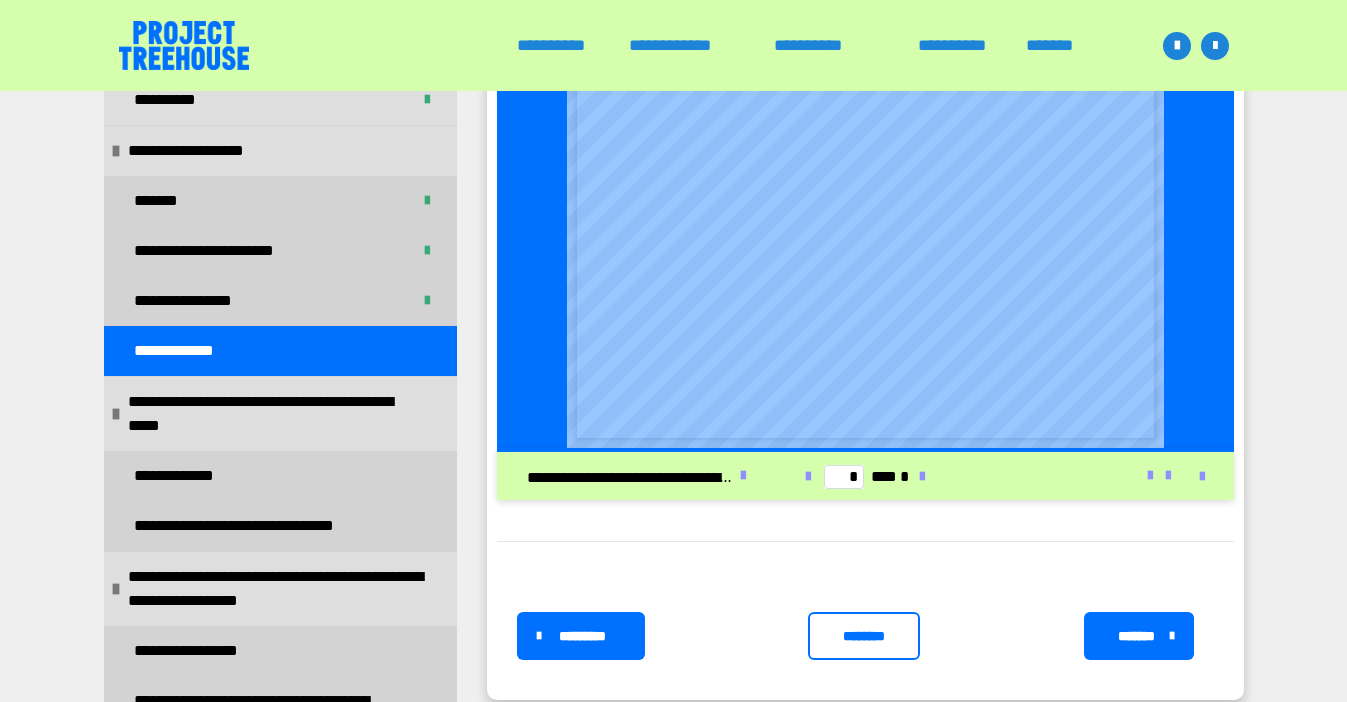 scroll, scrollTop: 0, scrollLeft: 0, axis: both 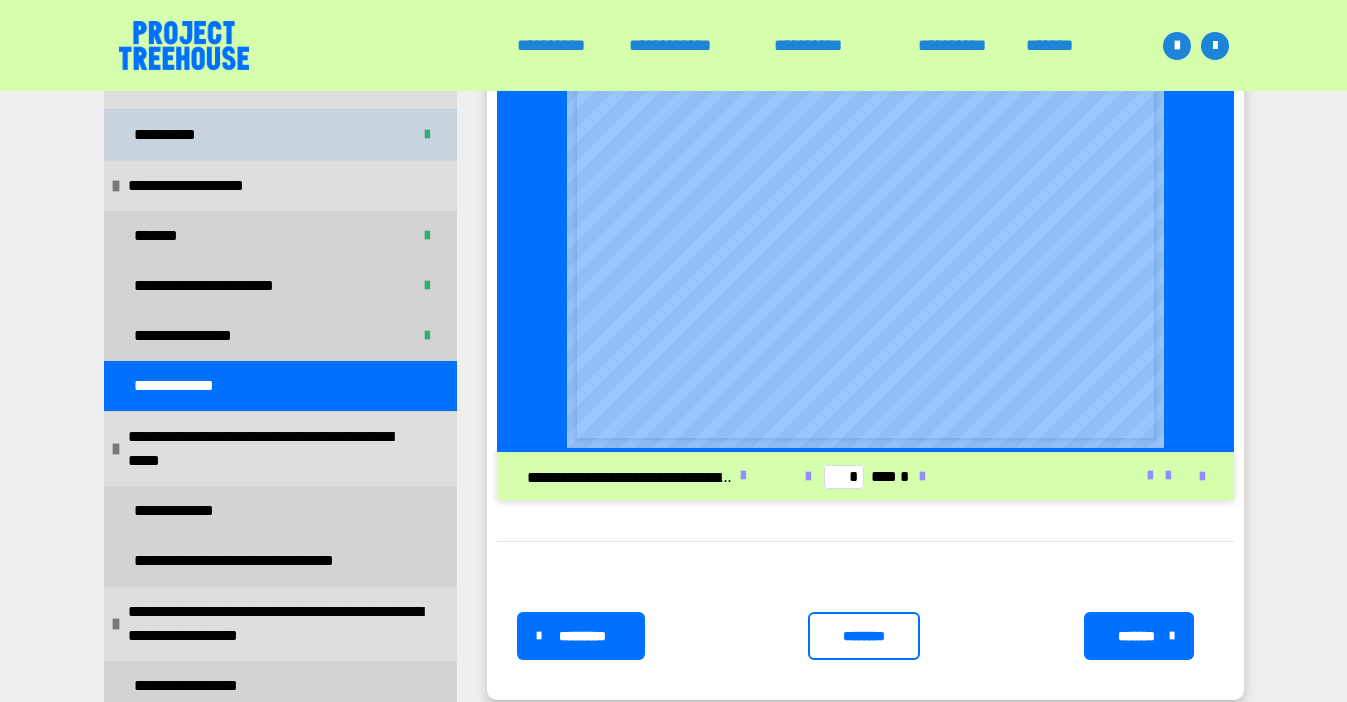click on "**********" at bounding box center (180, 135) 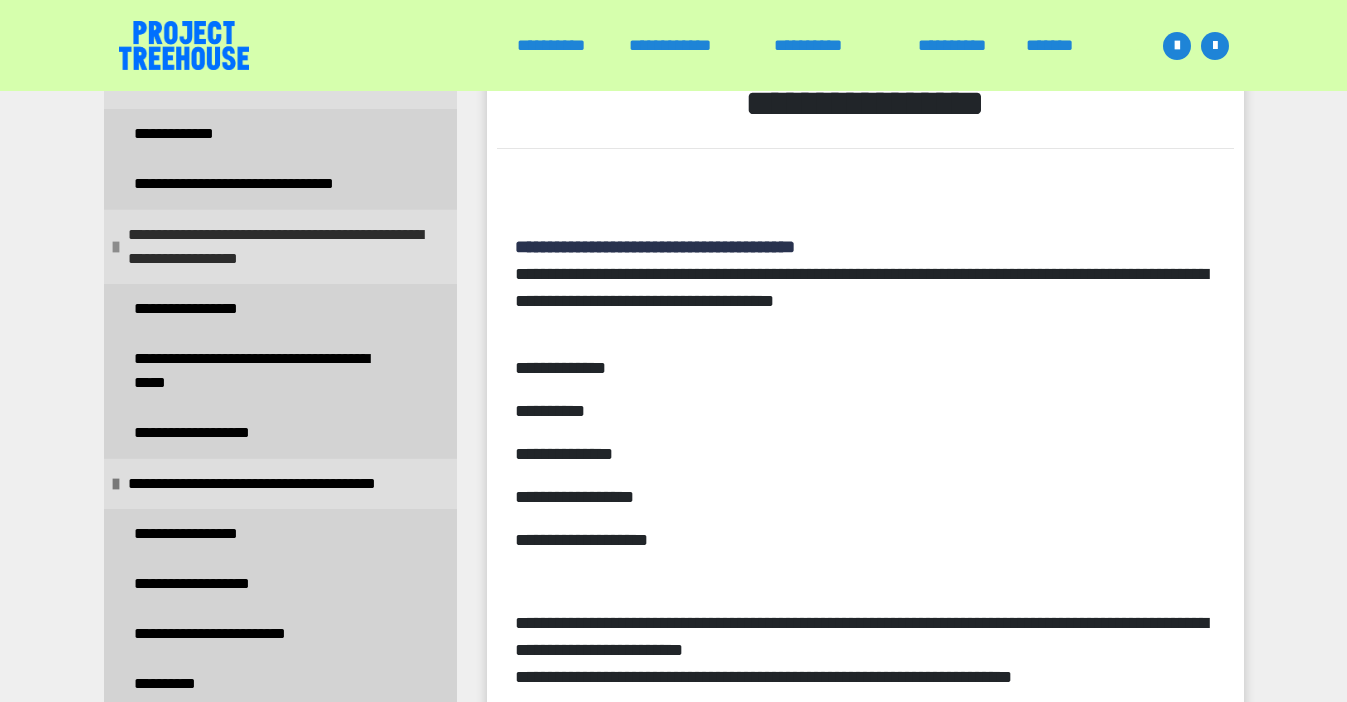 click on "**********" at bounding box center [277, 247] 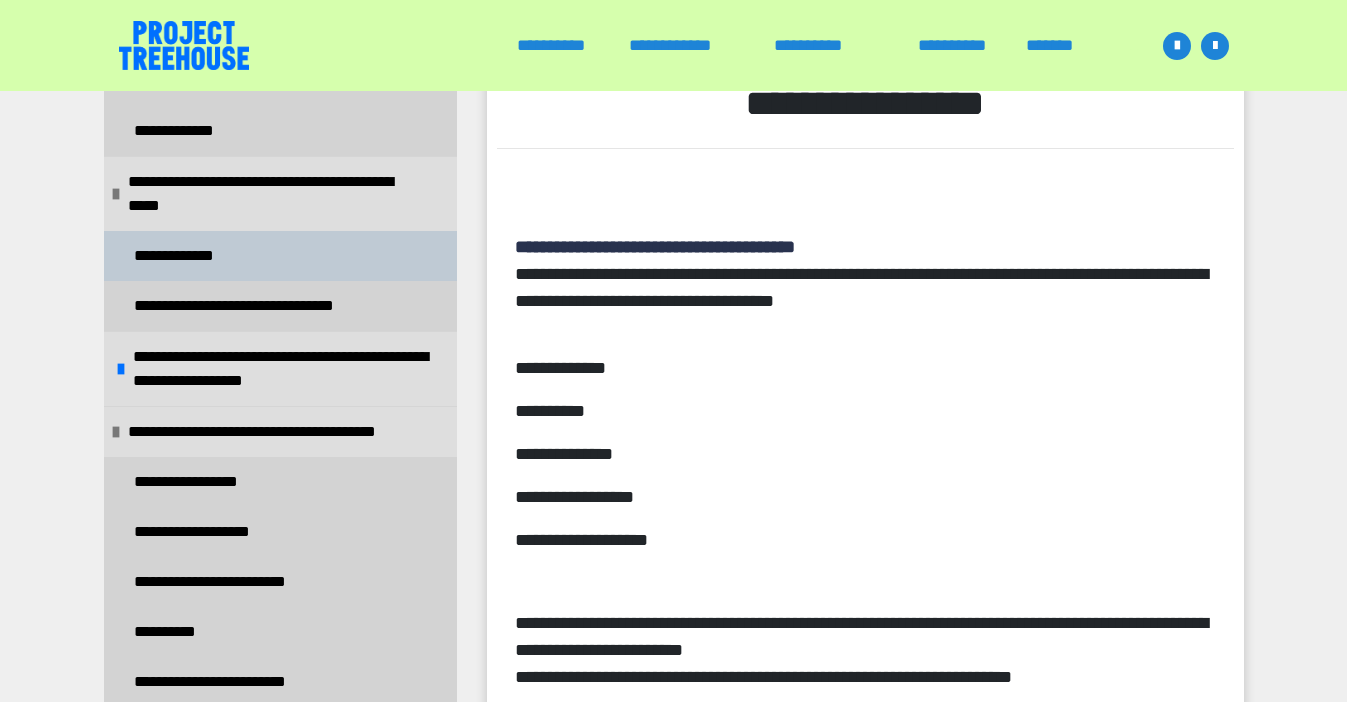 scroll, scrollTop: 255, scrollLeft: 0, axis: vertical 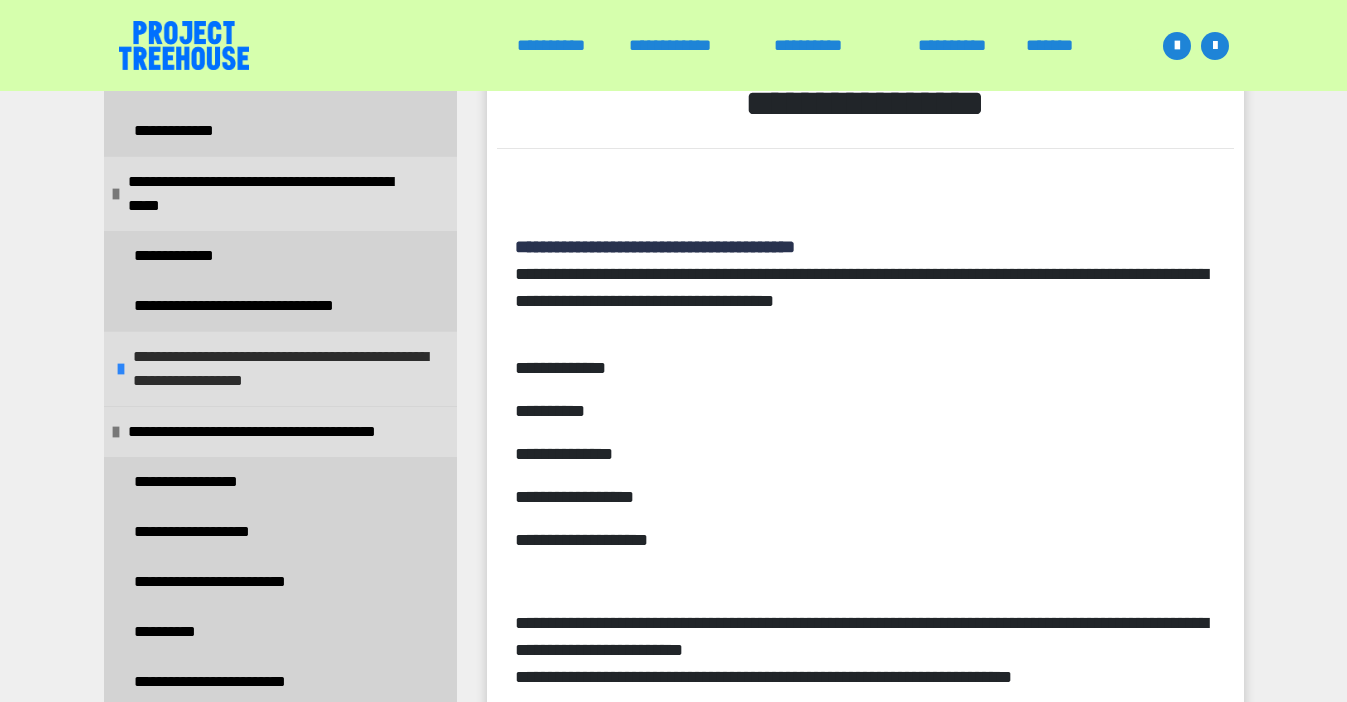 click at bounding box center (121, 369) 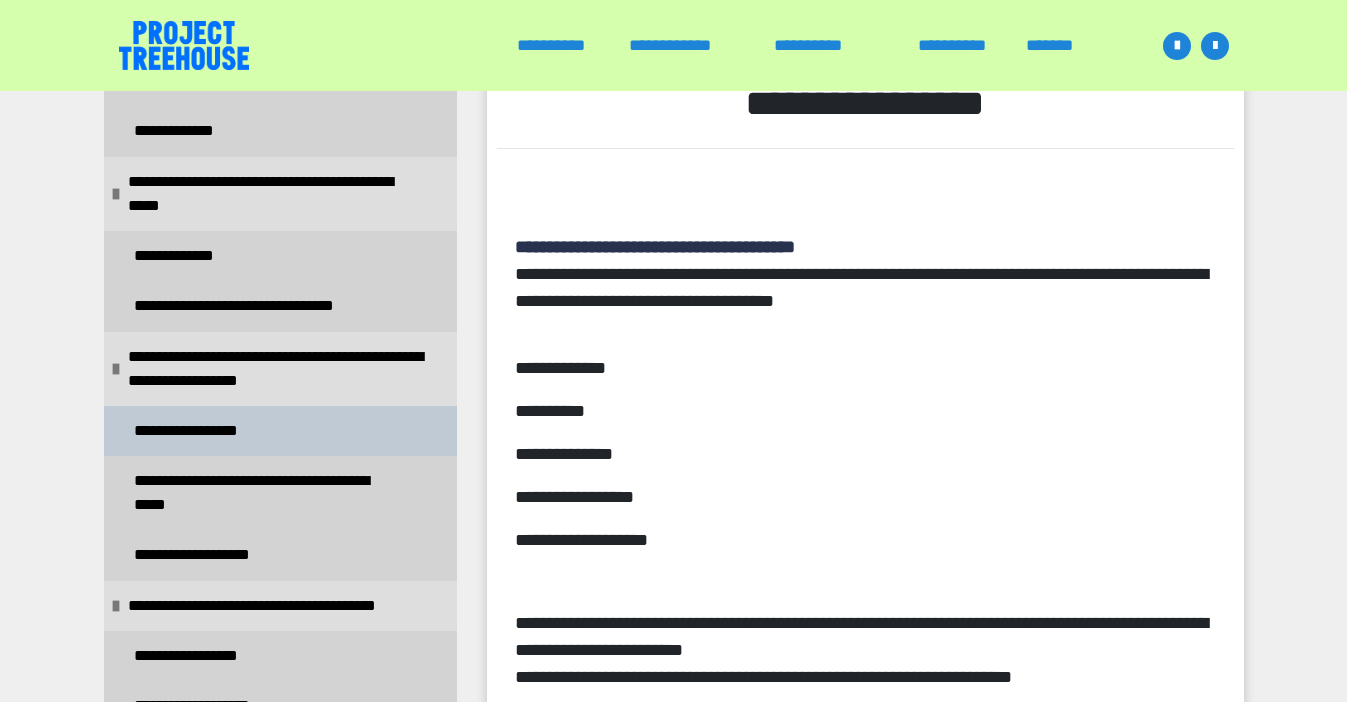 click on "**********" at bounding box center (280, 431) 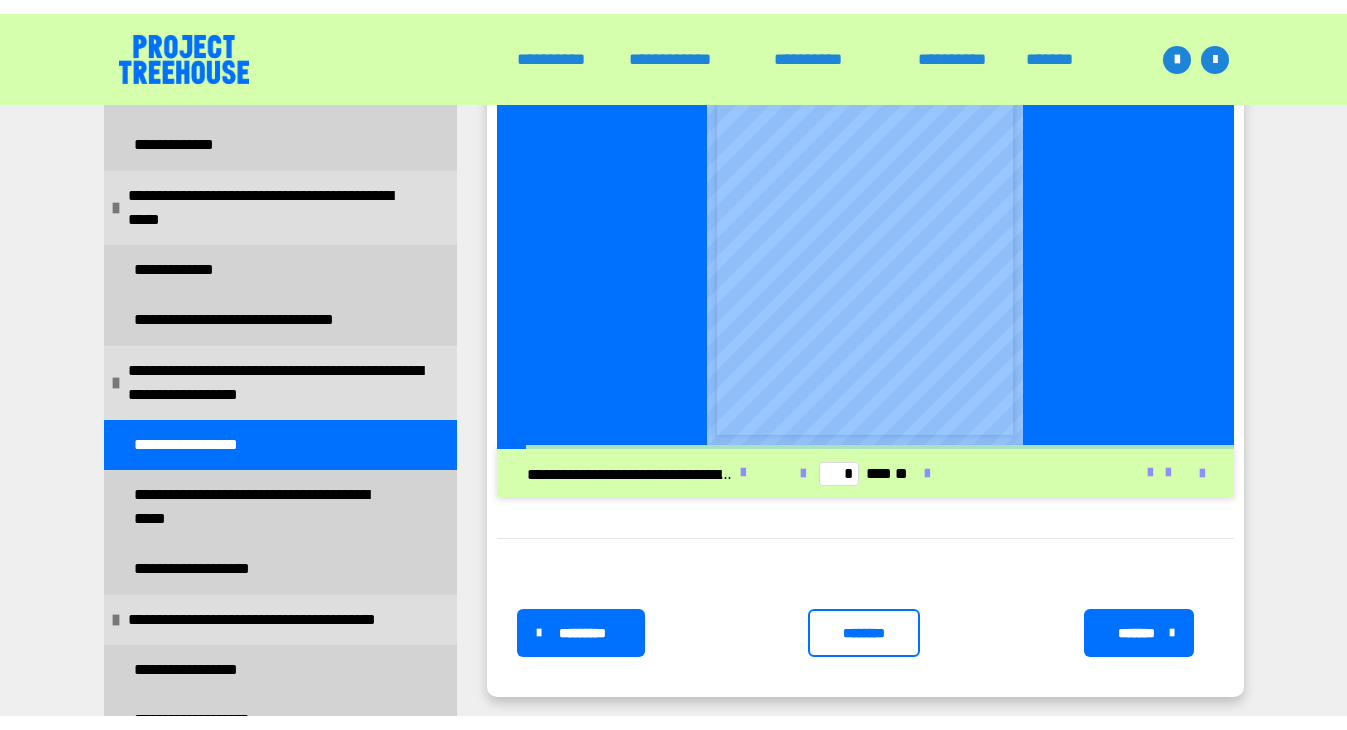 scroll, scrollTop: 603, scrollLeft: 0, axis: vertical 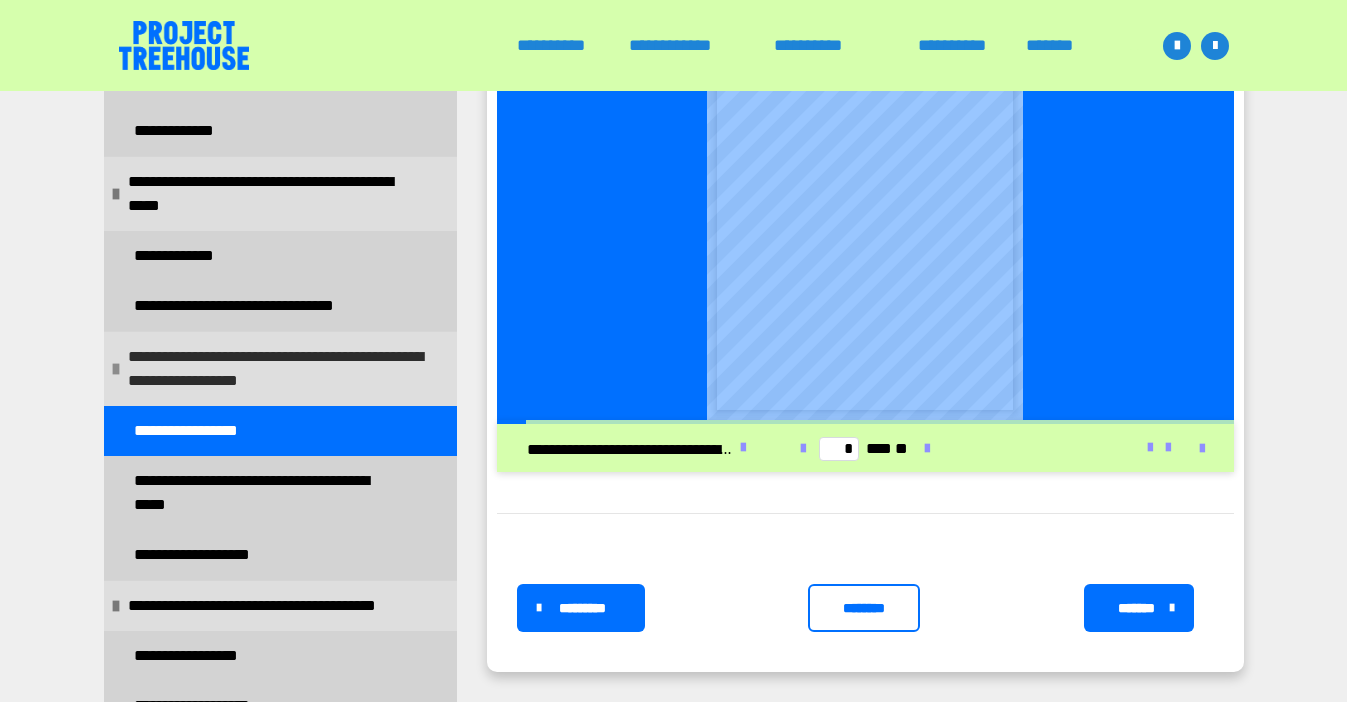 click on "**********" at bounding box center [277, 369] 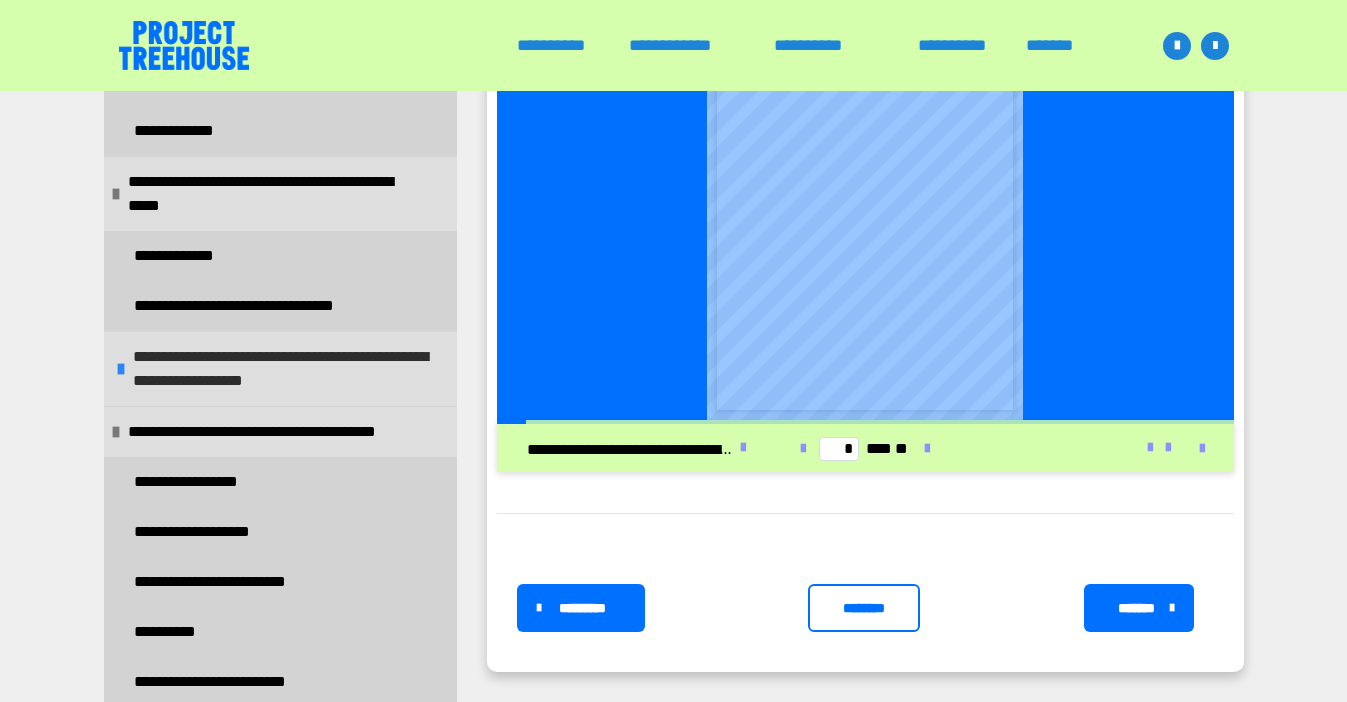 click on "**********" at bounding box center (282, 369) 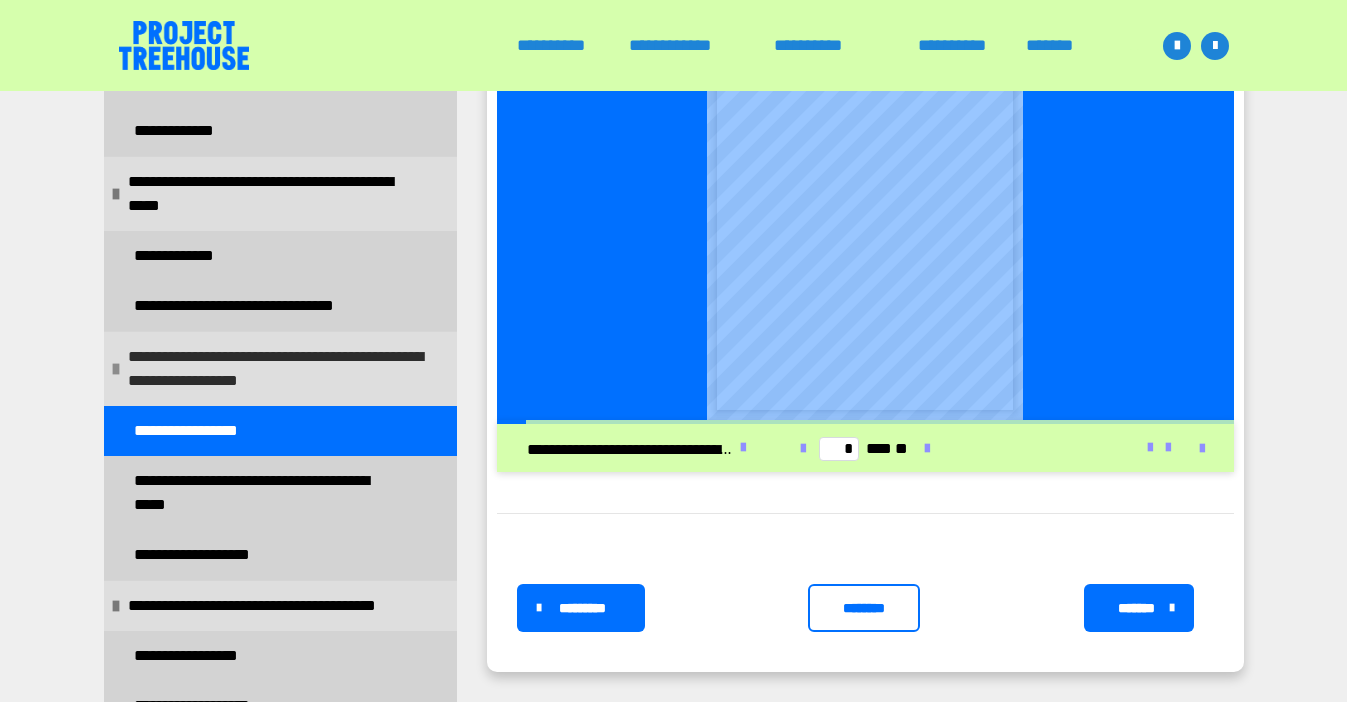 click on "**********" at bounding box center [277, 369] 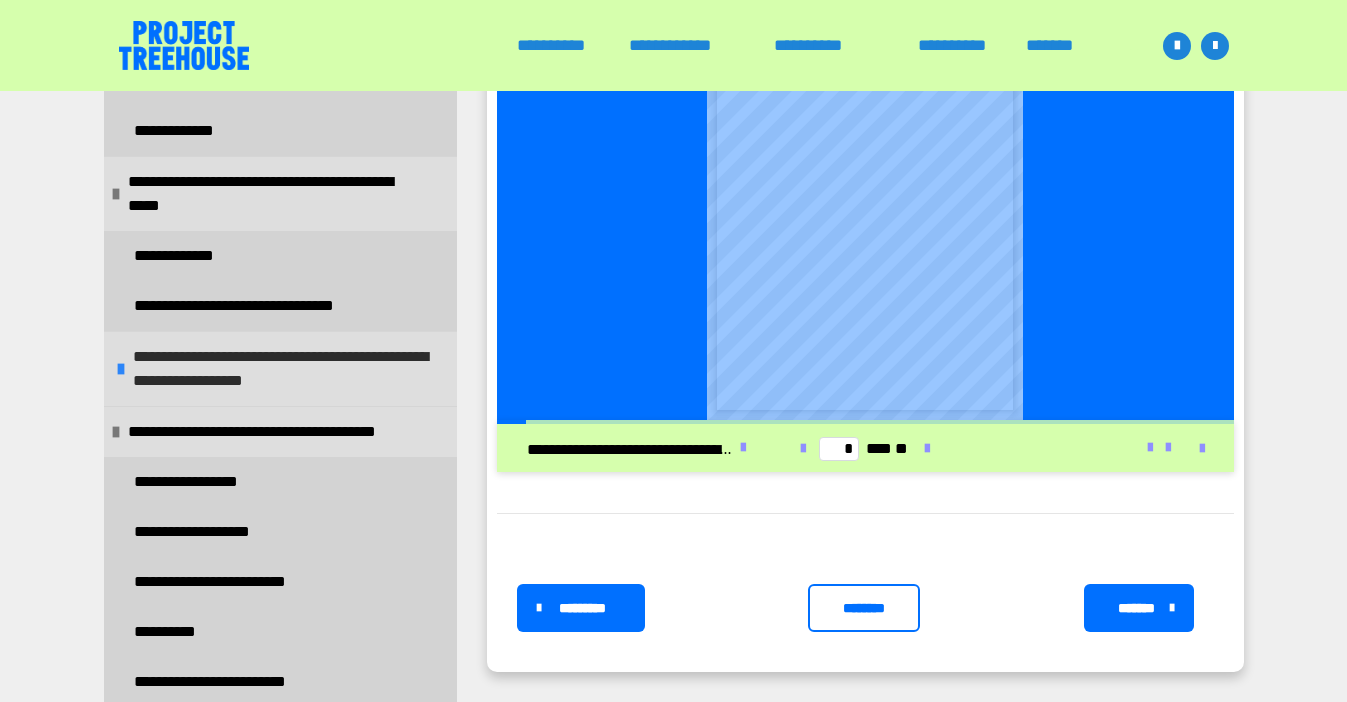 click on "**********" at bounding box center (282, 369) 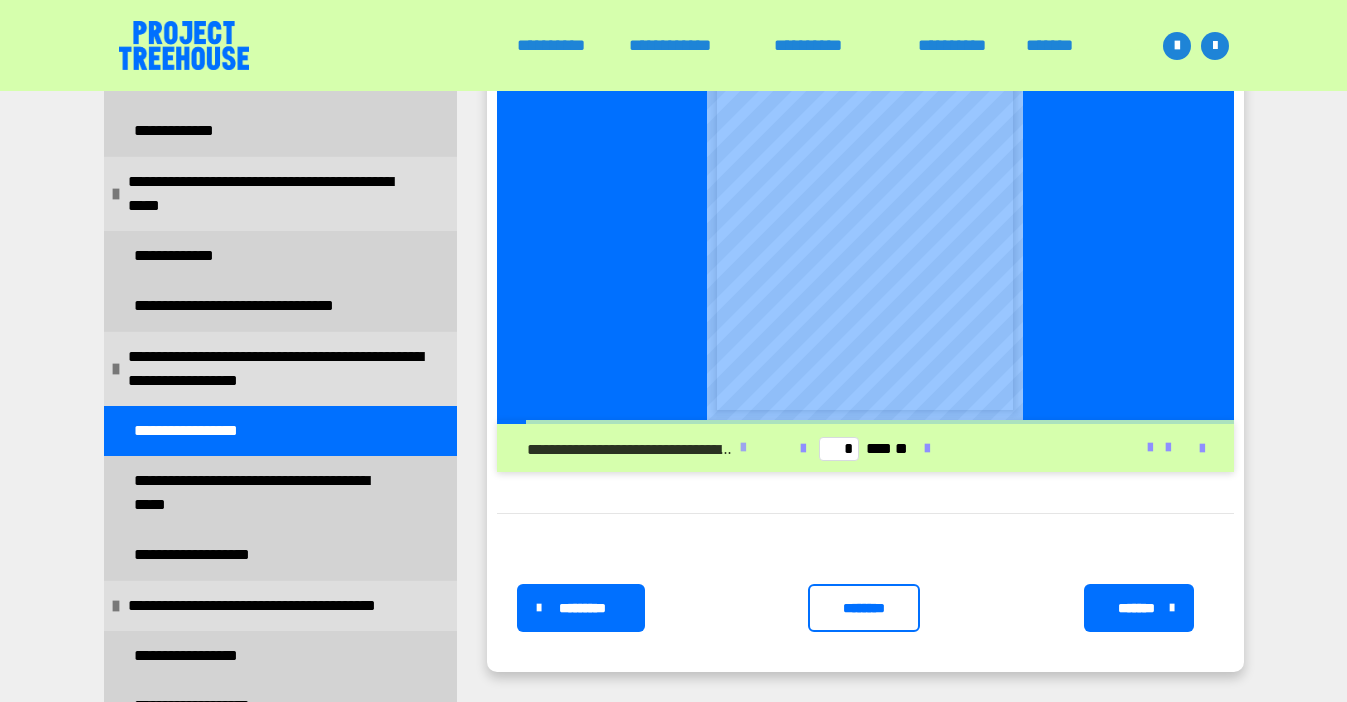 click at bounding box center (743, 448) 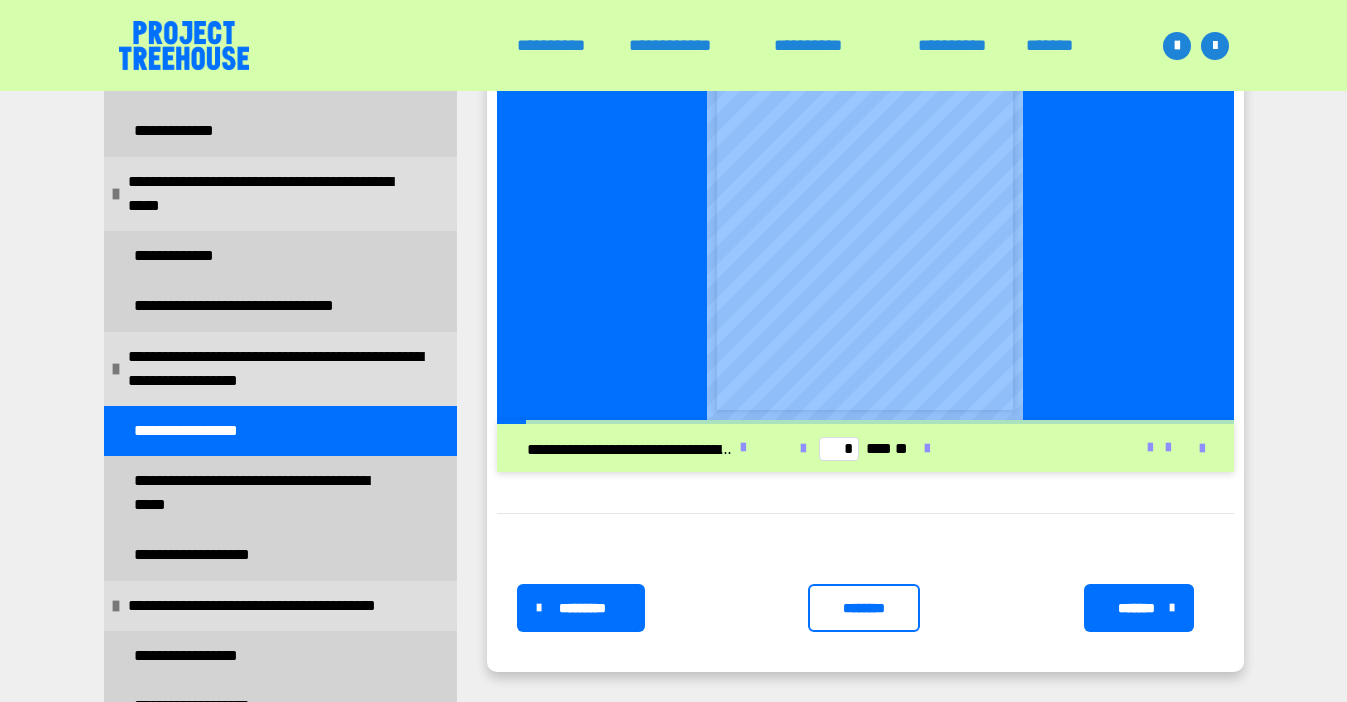 click on "********" at bounding box center [864, 608] 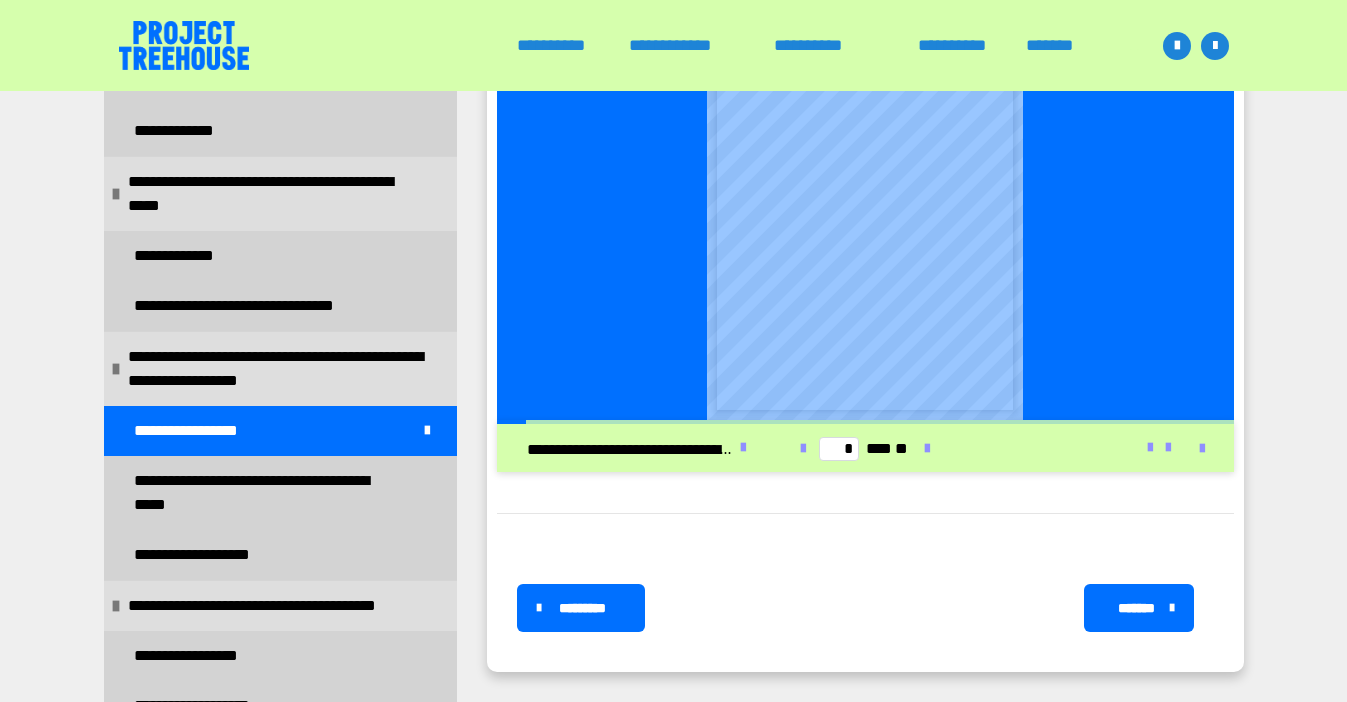 click on "*******" at bounding box center [1137, 608] 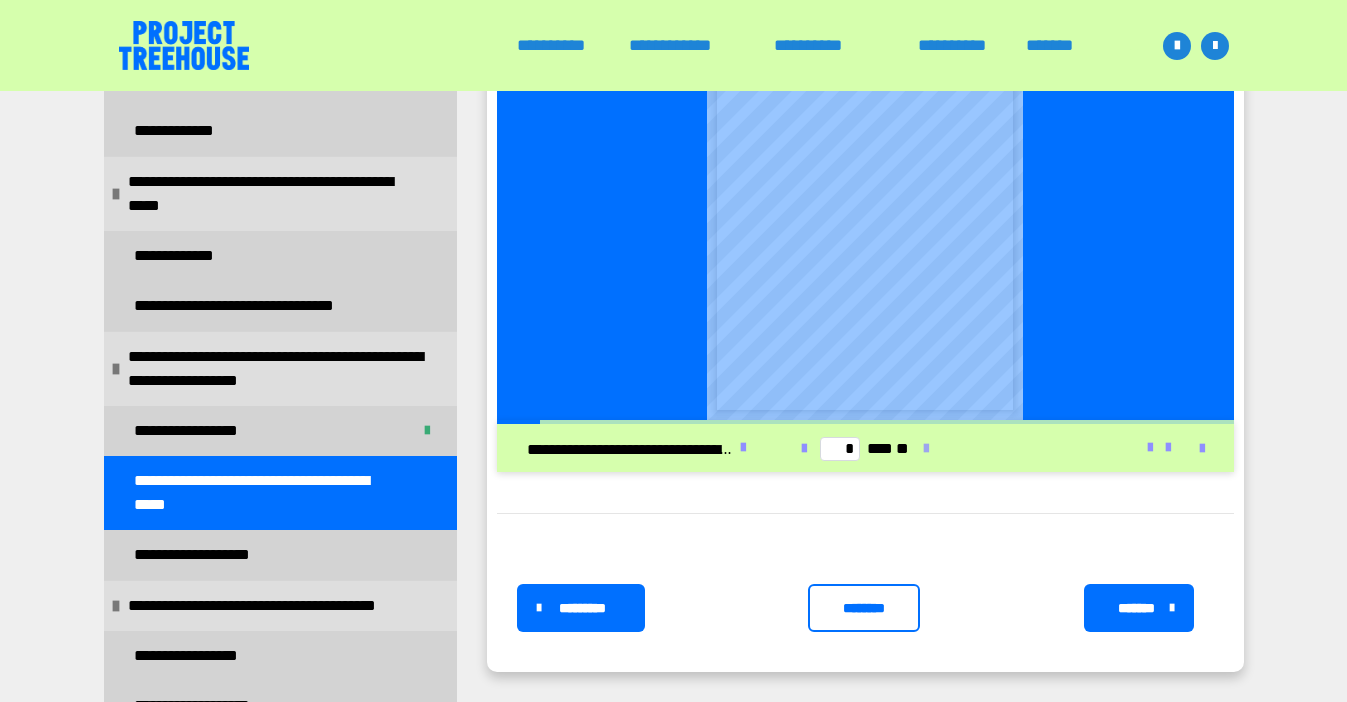 click at bounding box center [926, 449] 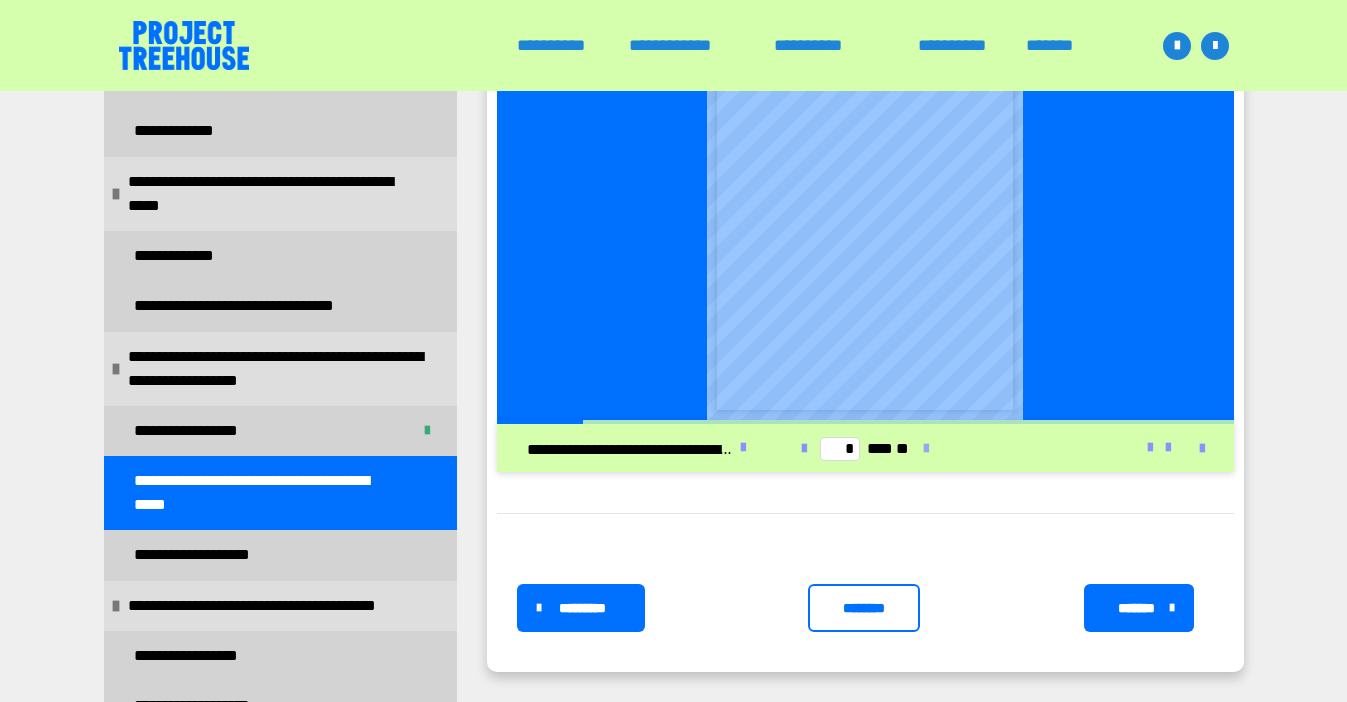 click at bounding box center (926, 449) 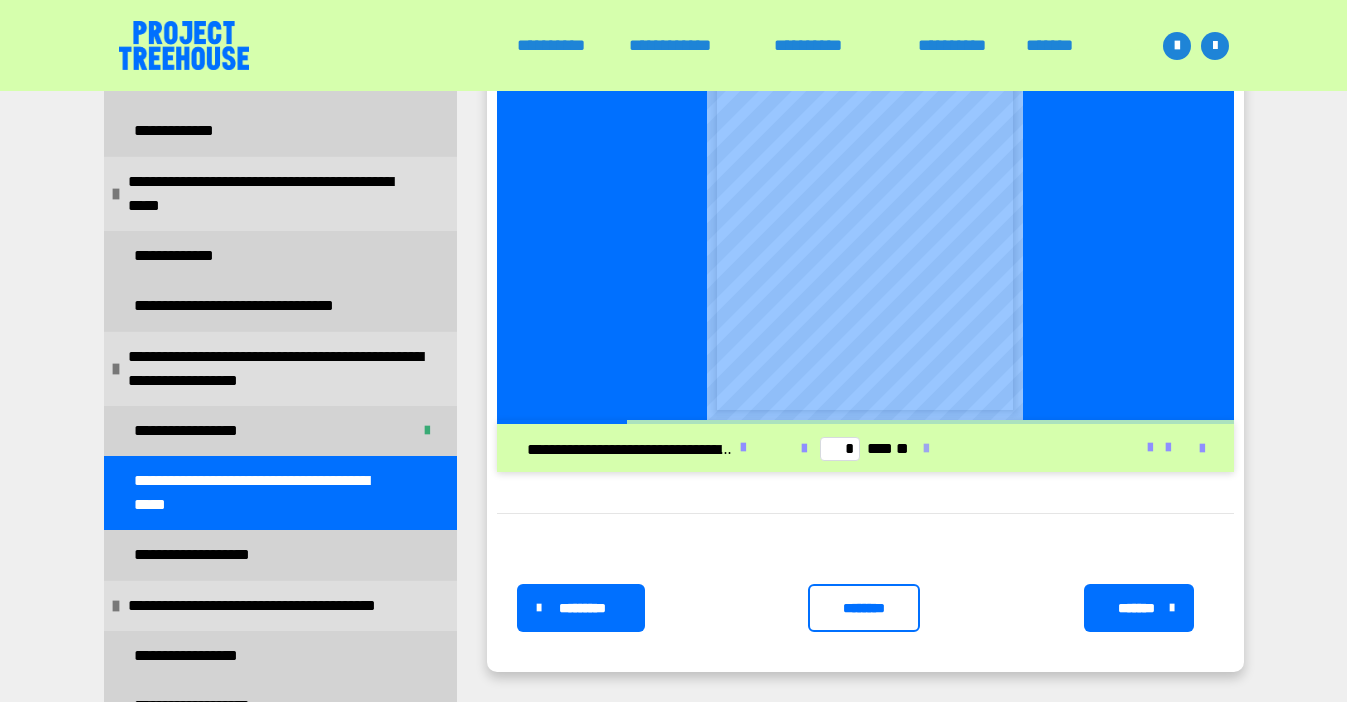 click at bounding box center (926, 449) 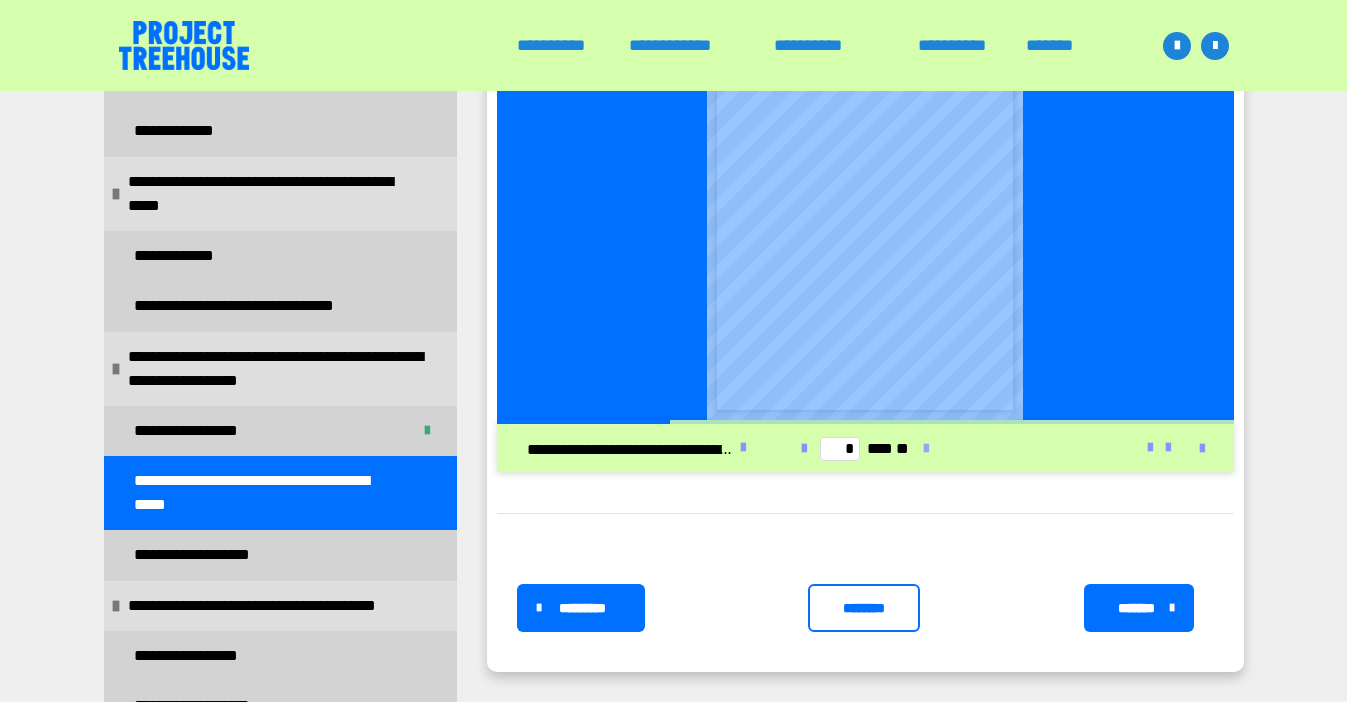 click at bounding box center (926, 449) 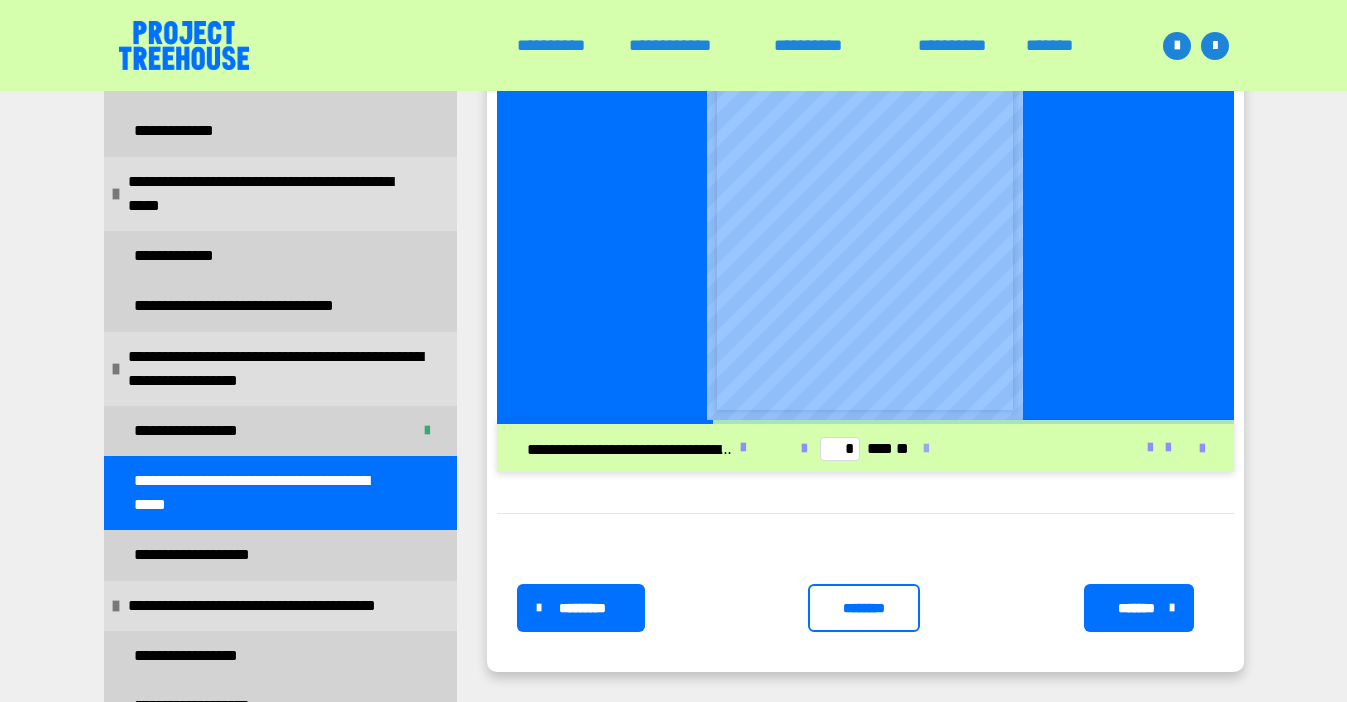click at bounding box center [926, 449] 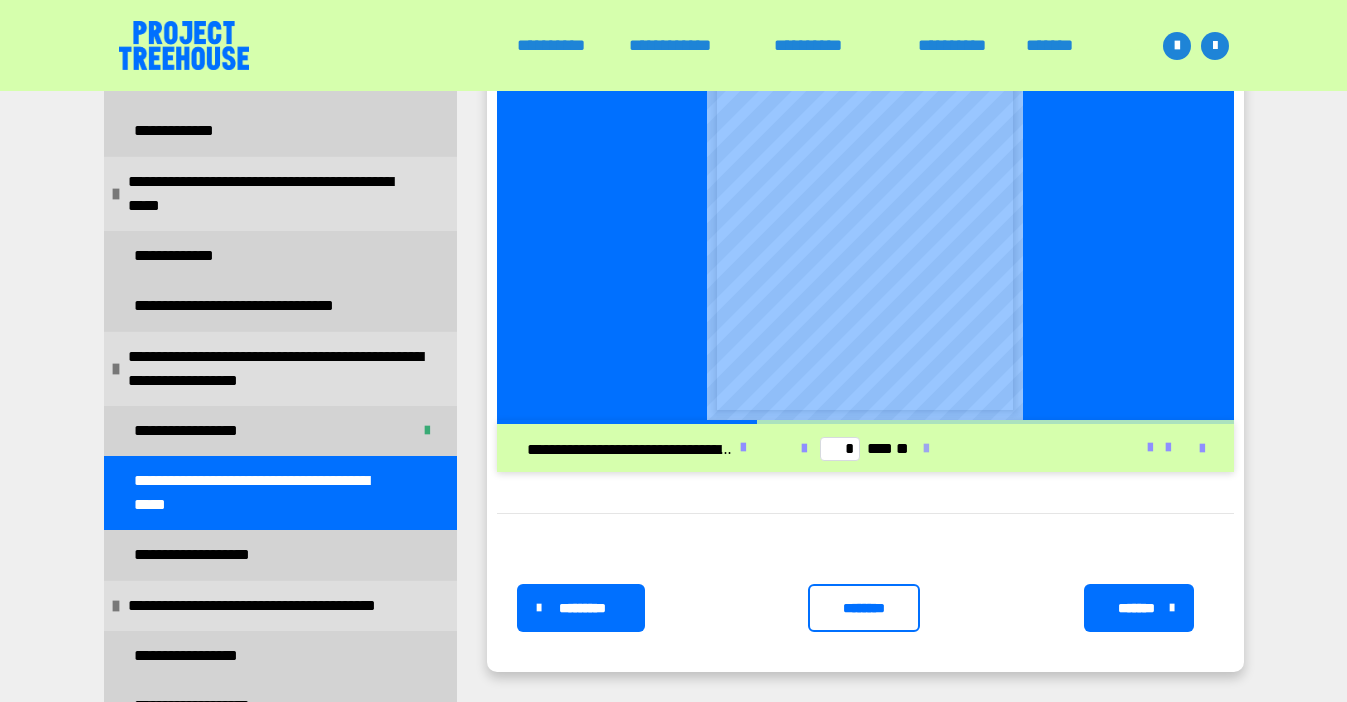 click at bounding box center [926, 449] 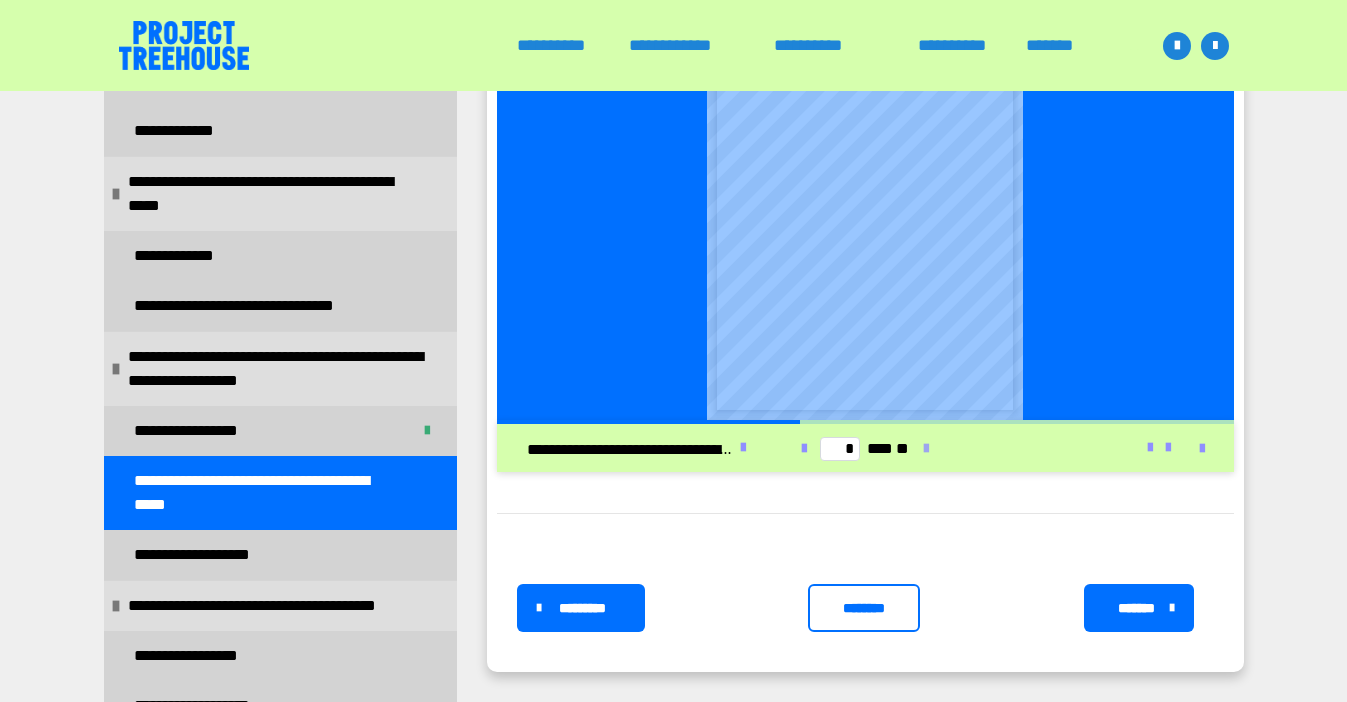 click at bounding box center [926, 449] 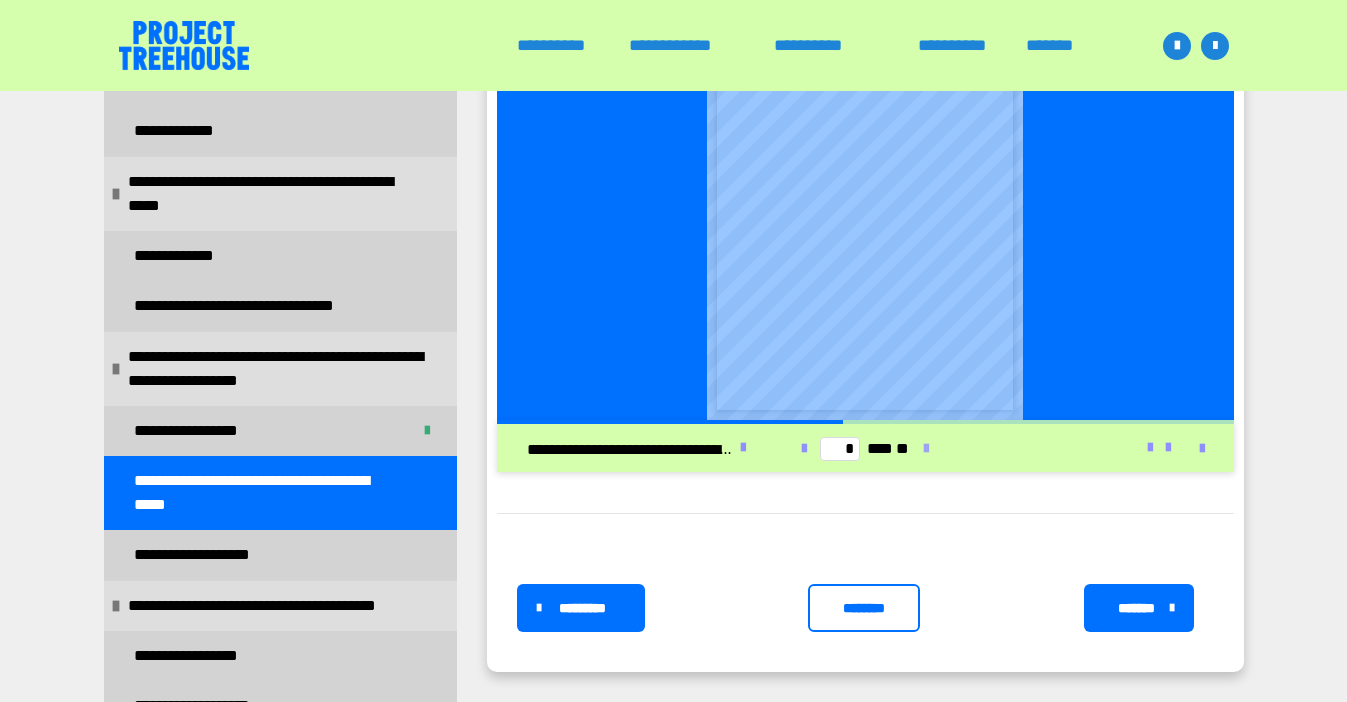 click at bounding box center (926, 449) 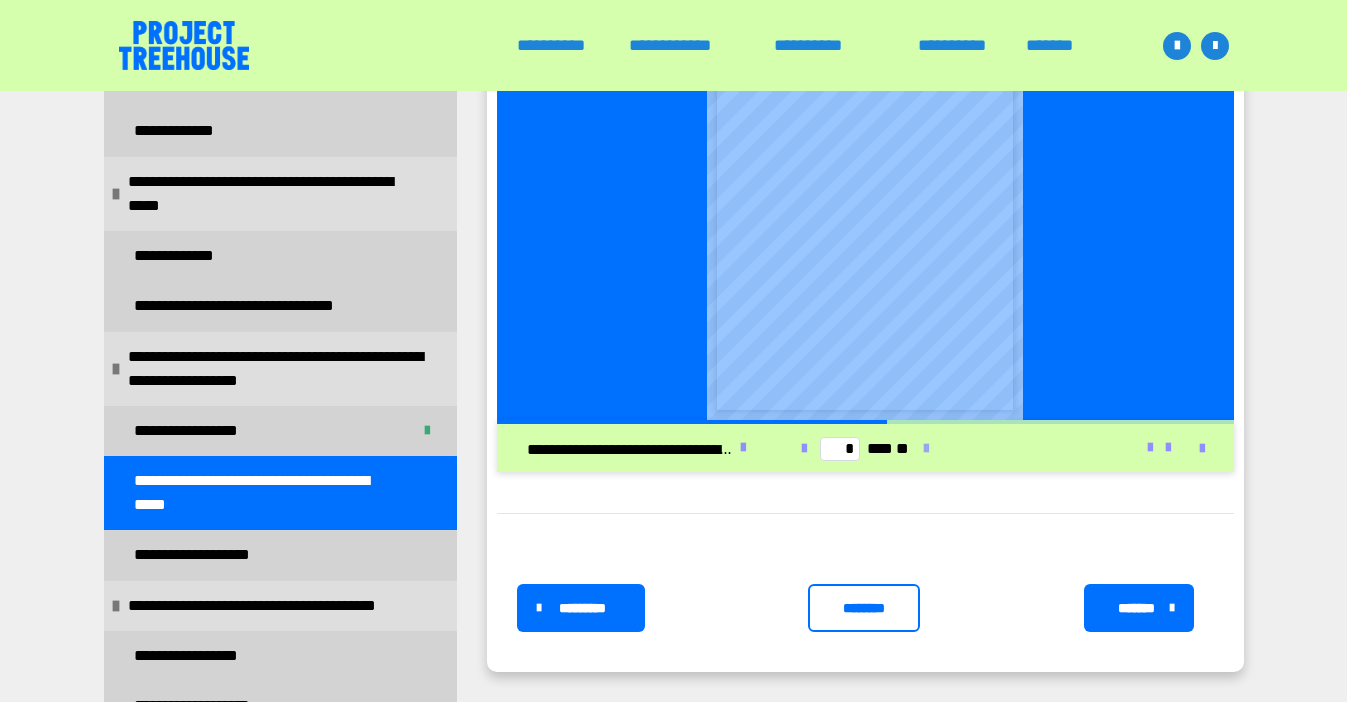 click at bounding box center (926, 449) 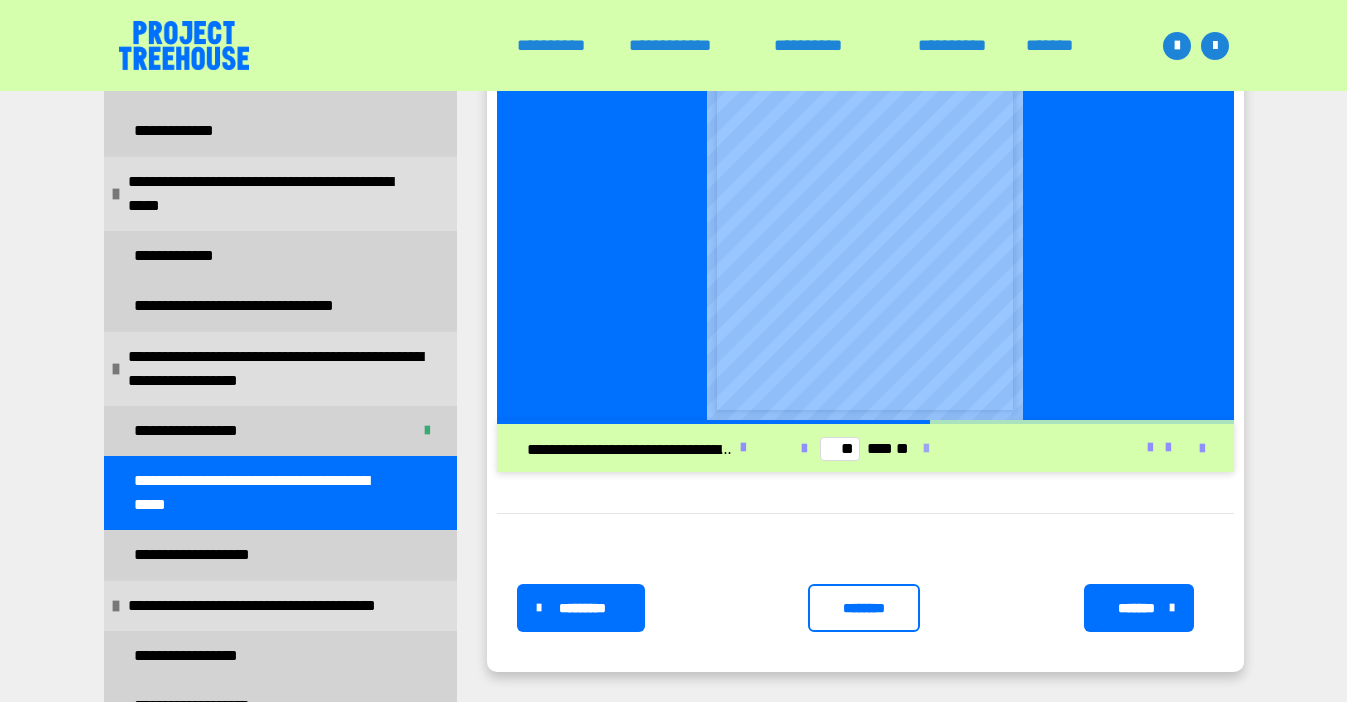 click at bounding box center [926, 449] 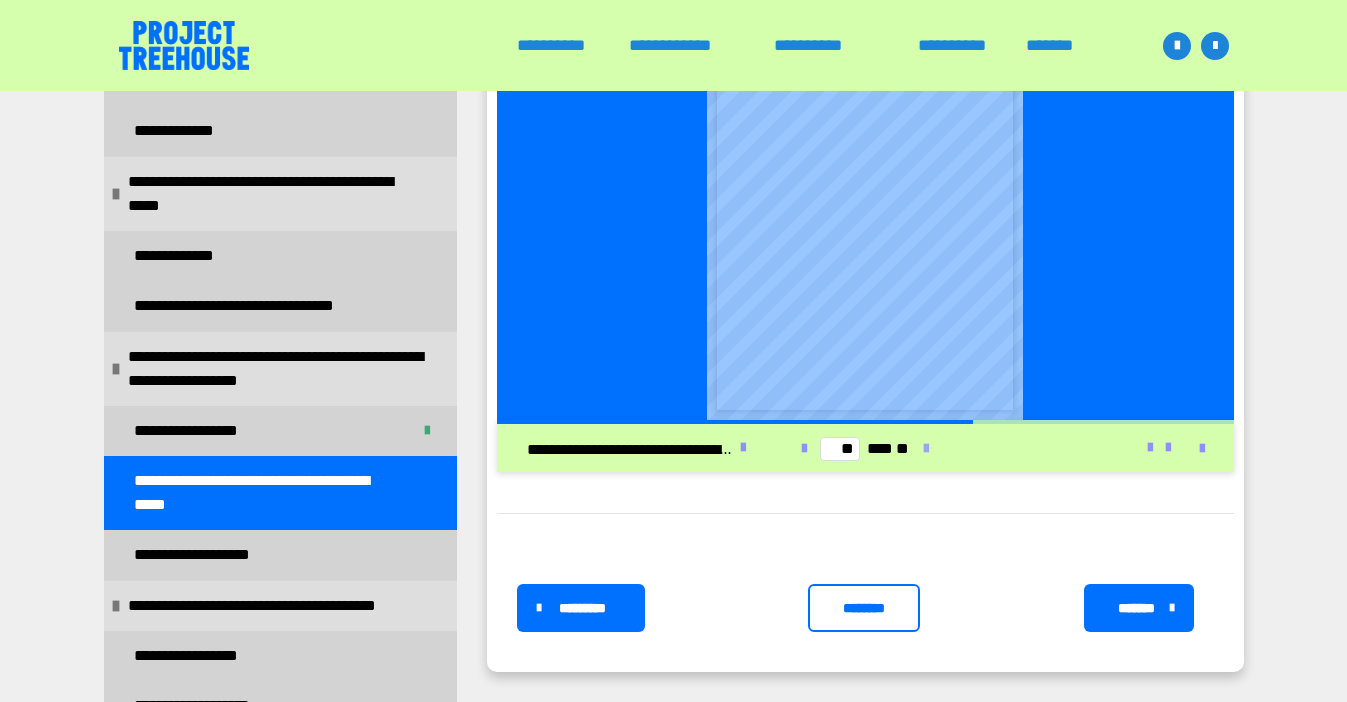 click at bounding box center (926, 449) 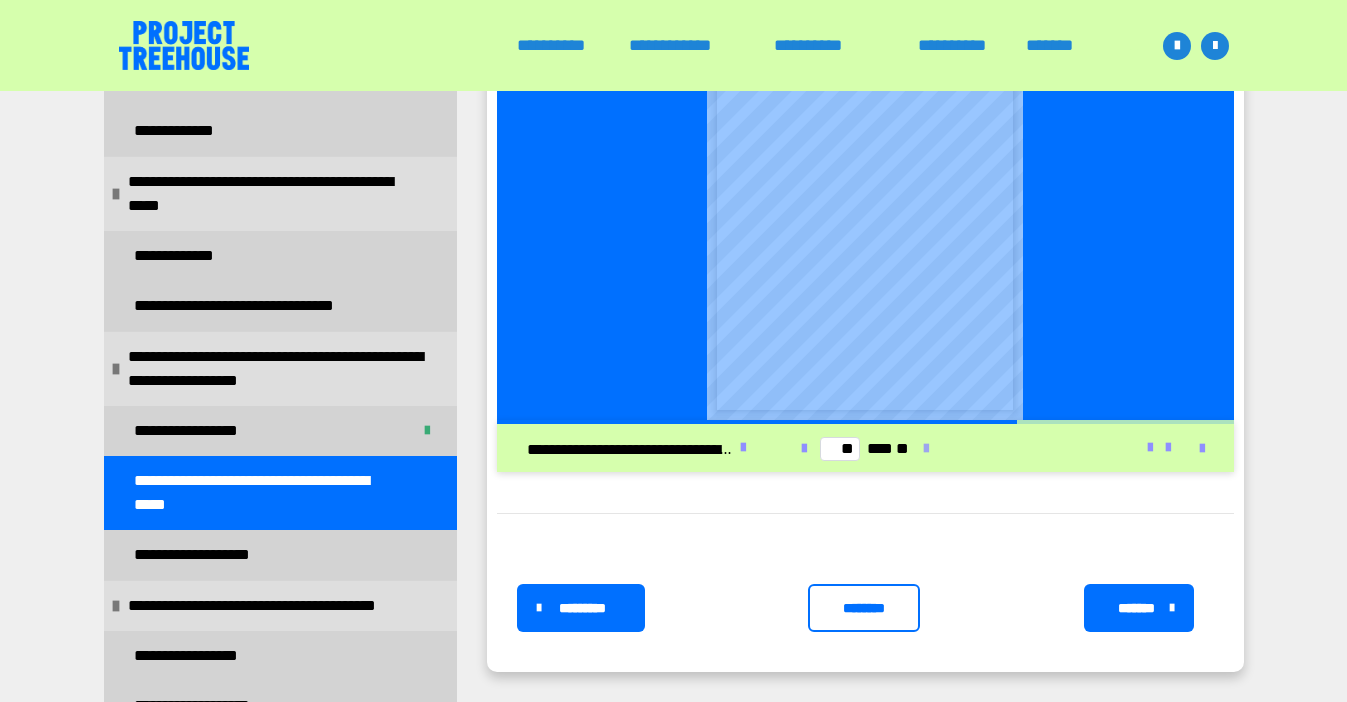 click at bounding box center (926, 449) 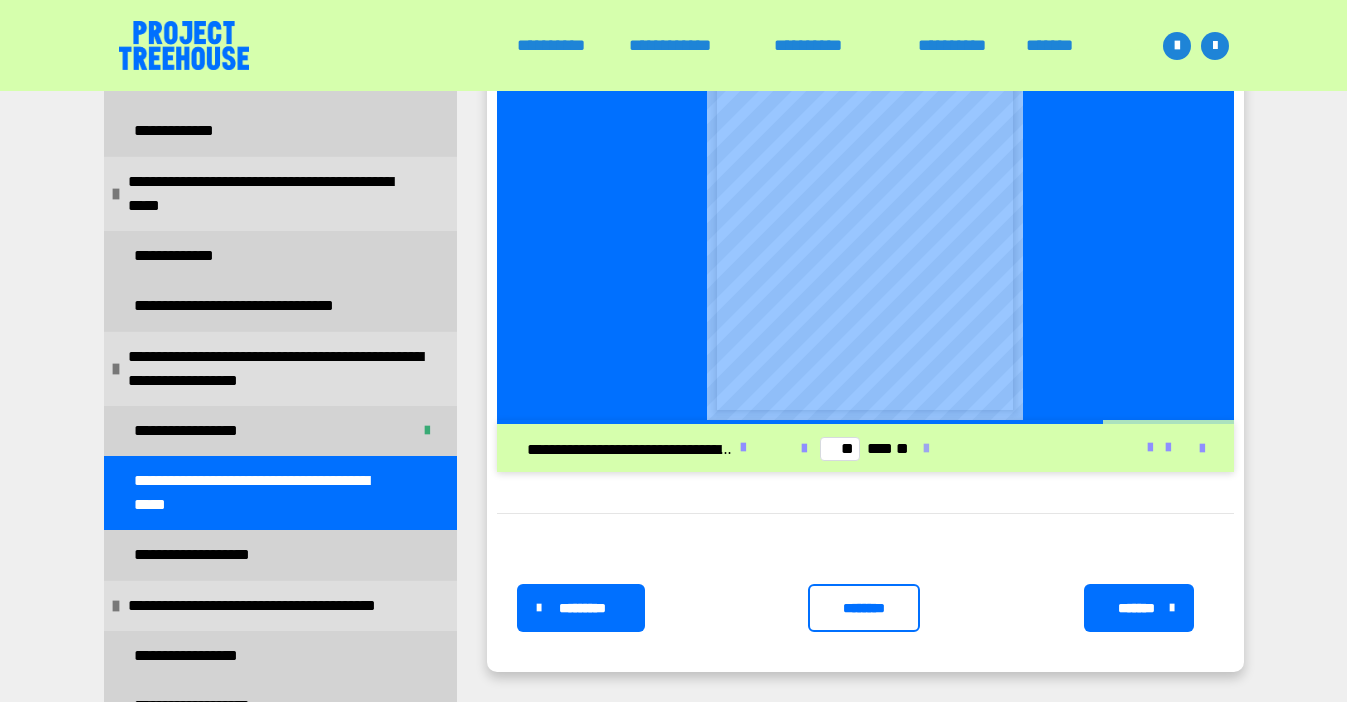 click at bounding box center [926, 449] 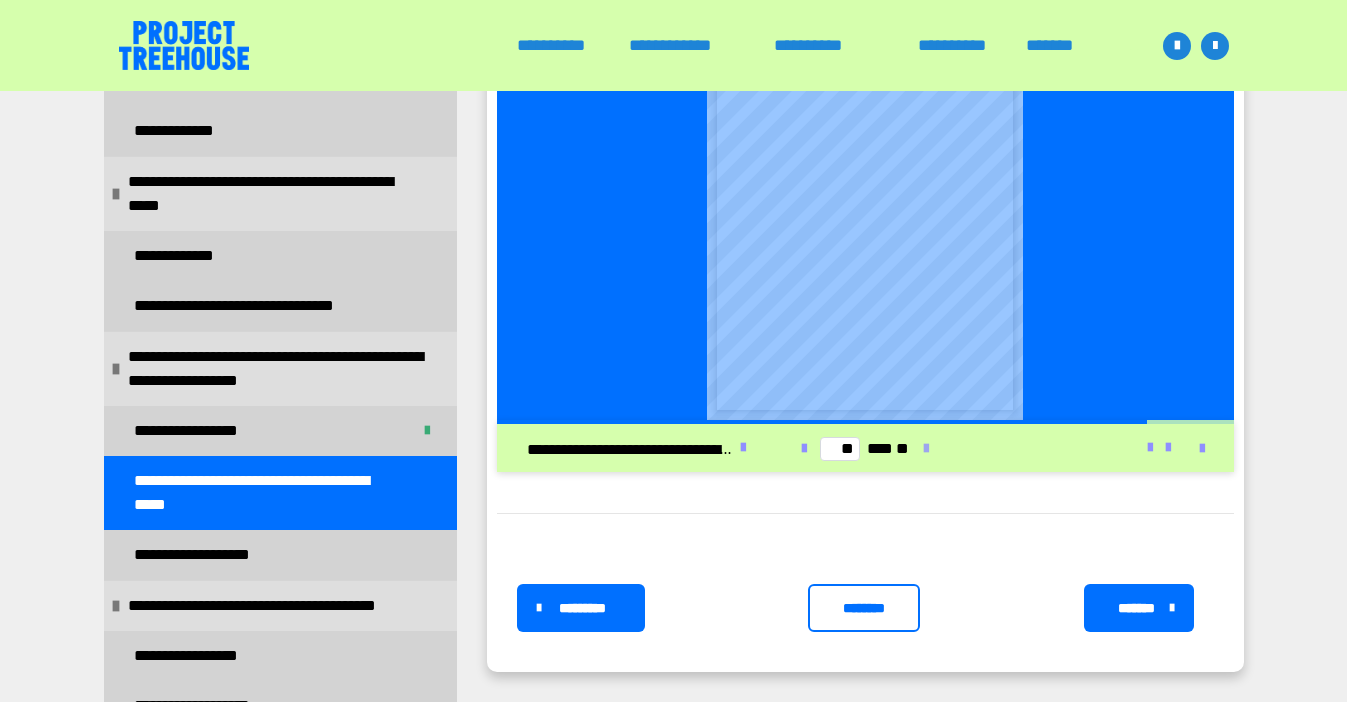 click at bounding box center (926, 449) 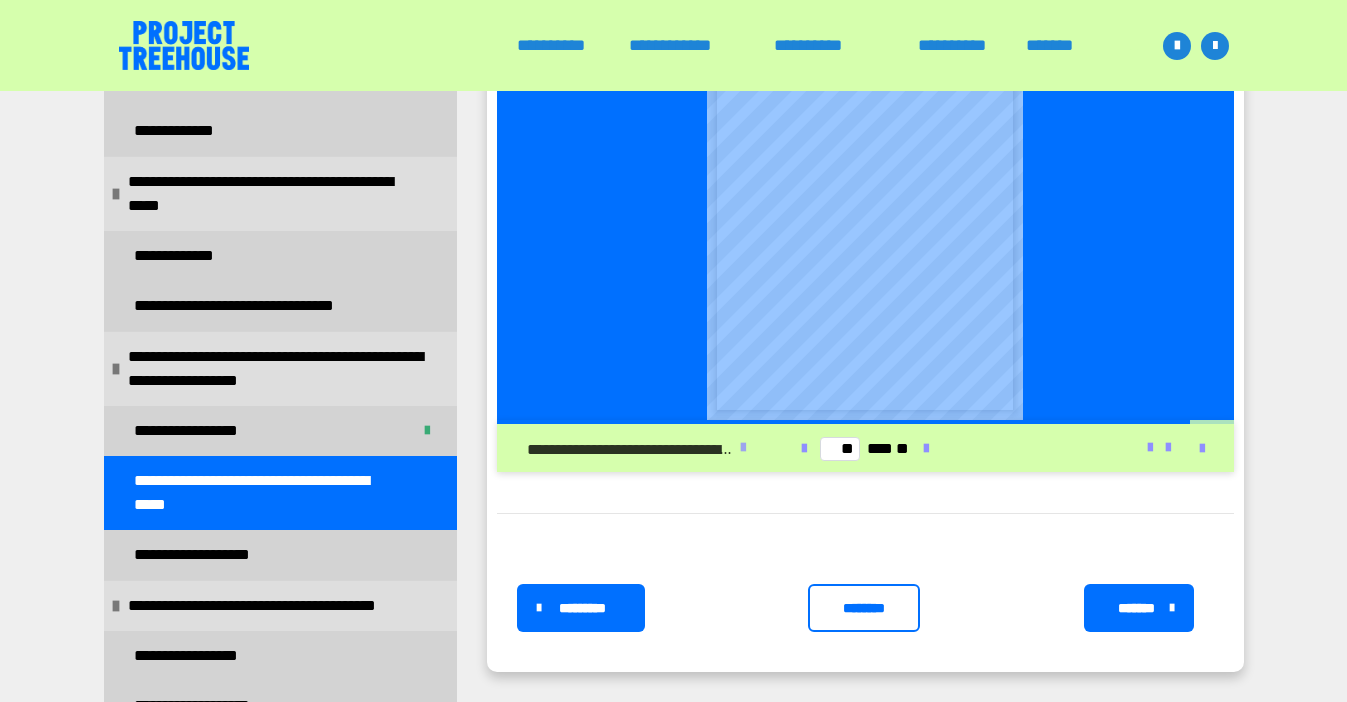 click at bounding box center [743, 448] 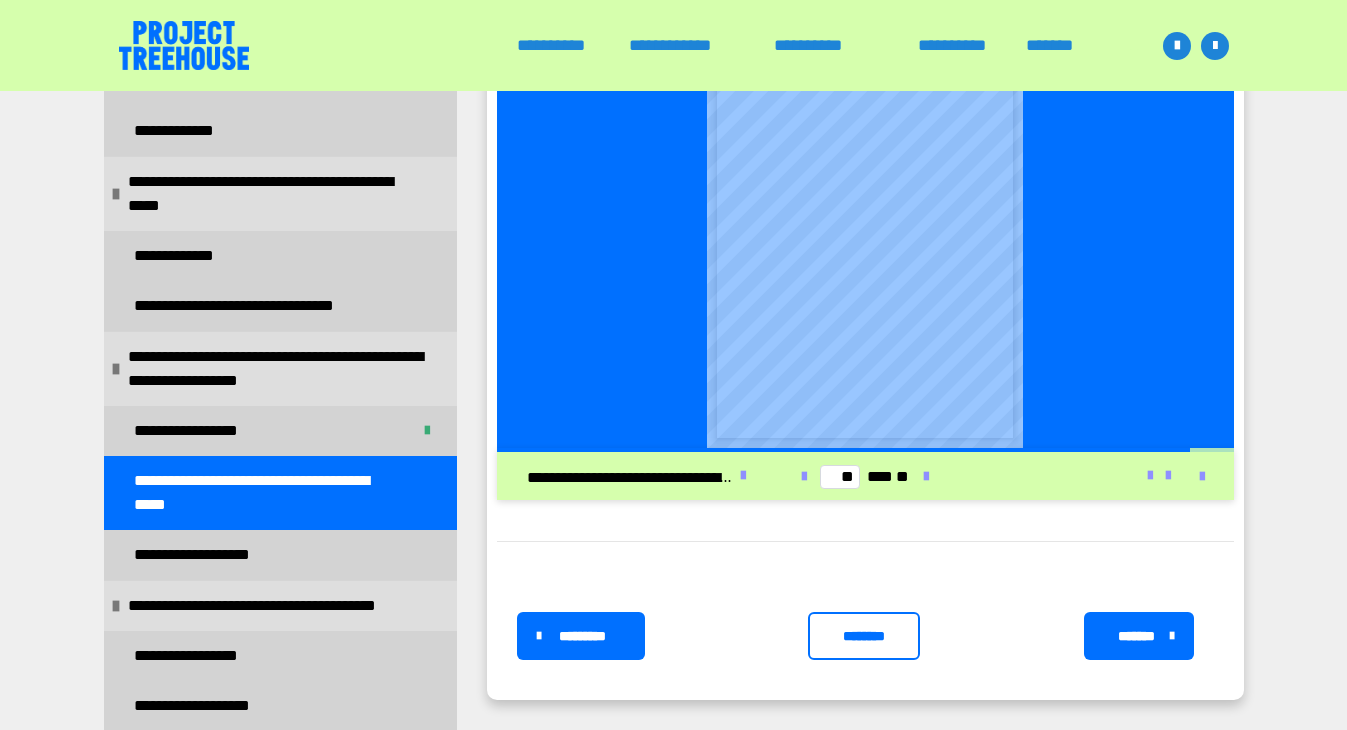click on "********" at bounding box center [864, 636] 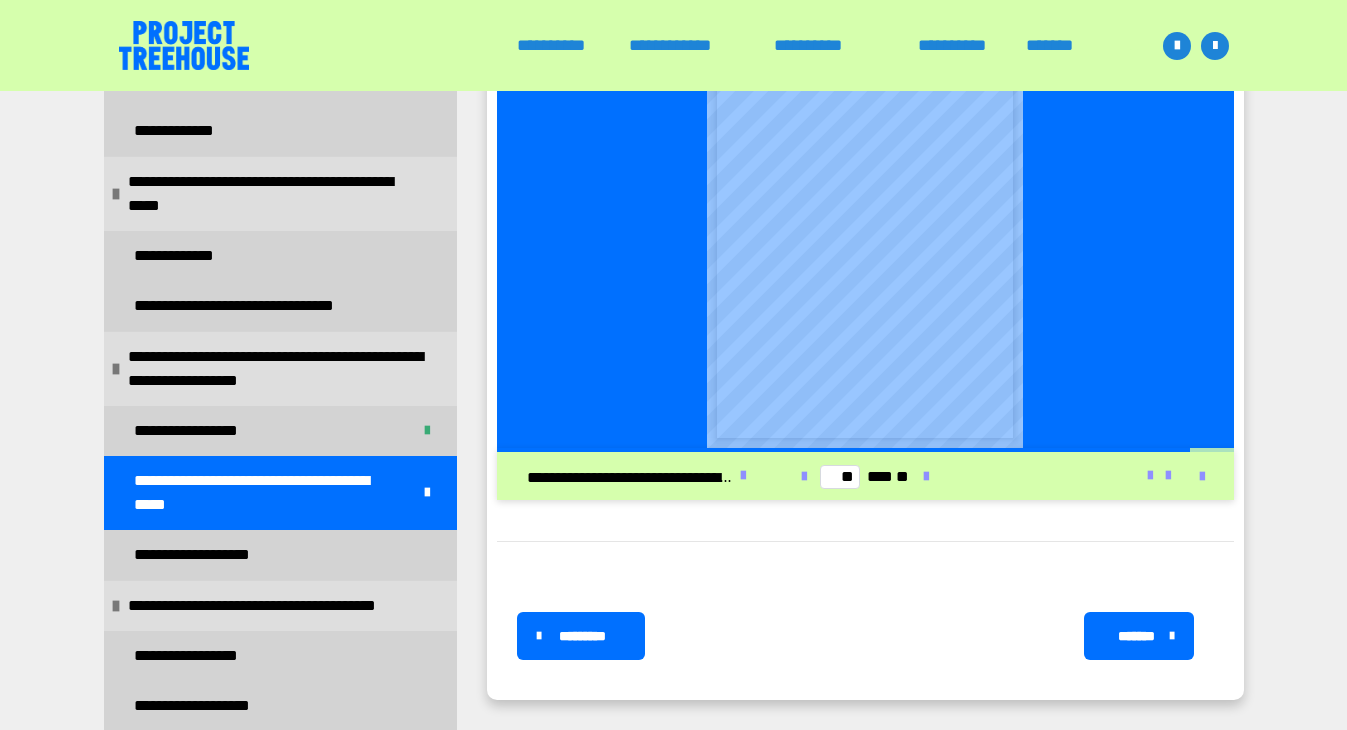click on "*******" at bounding box center (1137, 636) 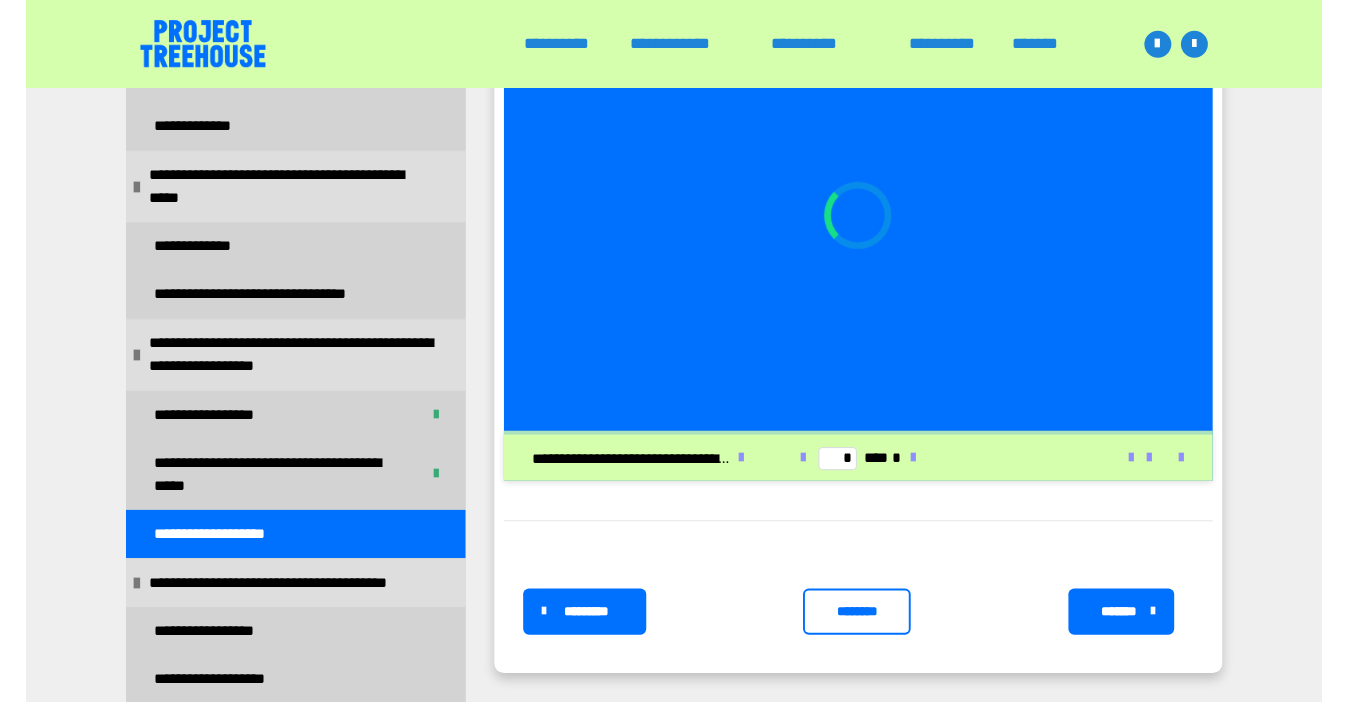 scroll, scrollTop: 575, scrollLeft: 0, axis: vertical 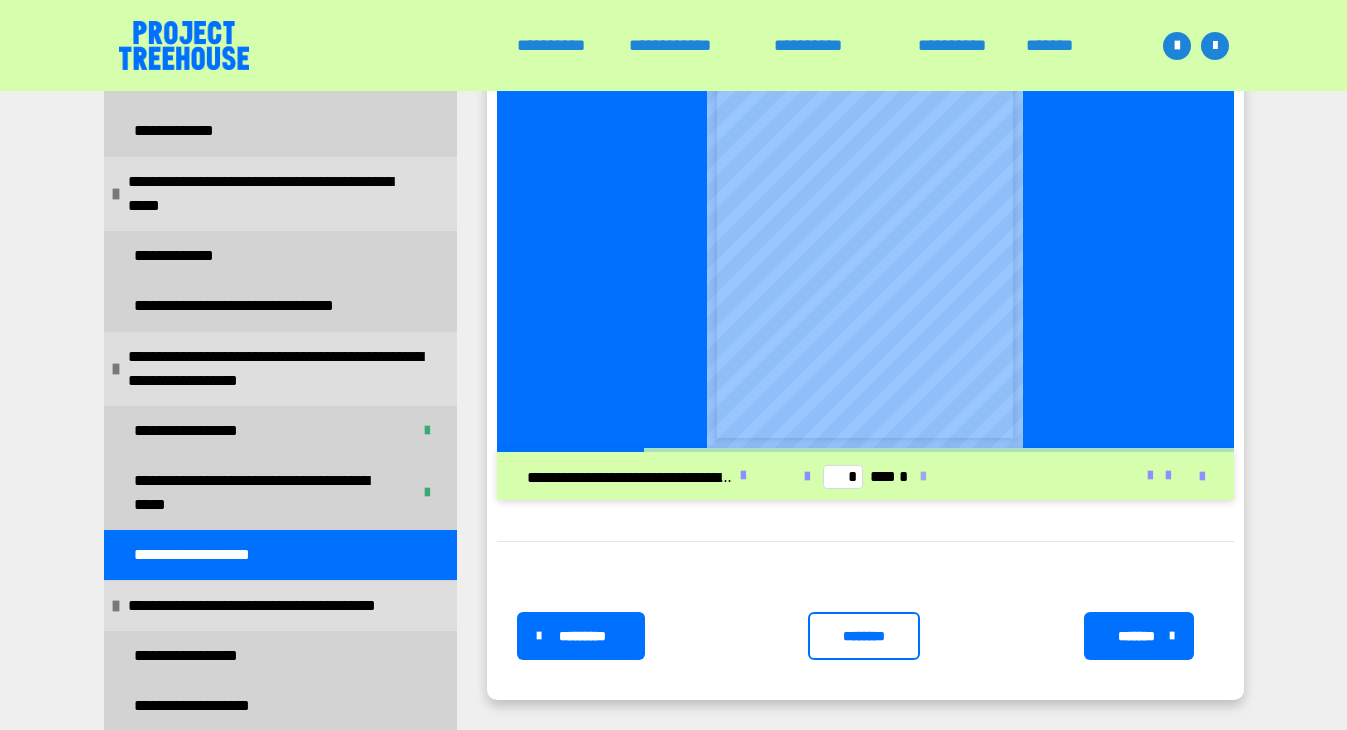 click at bounding box center (923, 477) 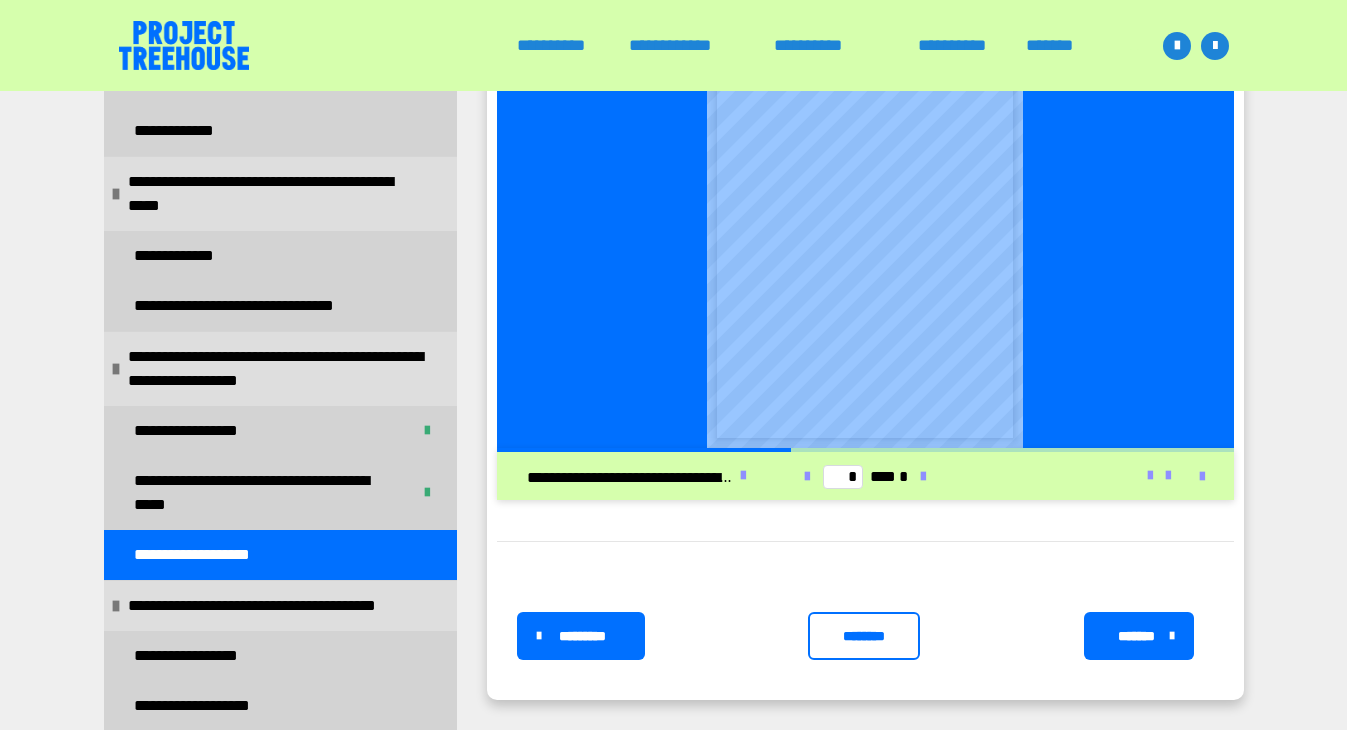 click on "* *** *" at bounding box center [865, 476] 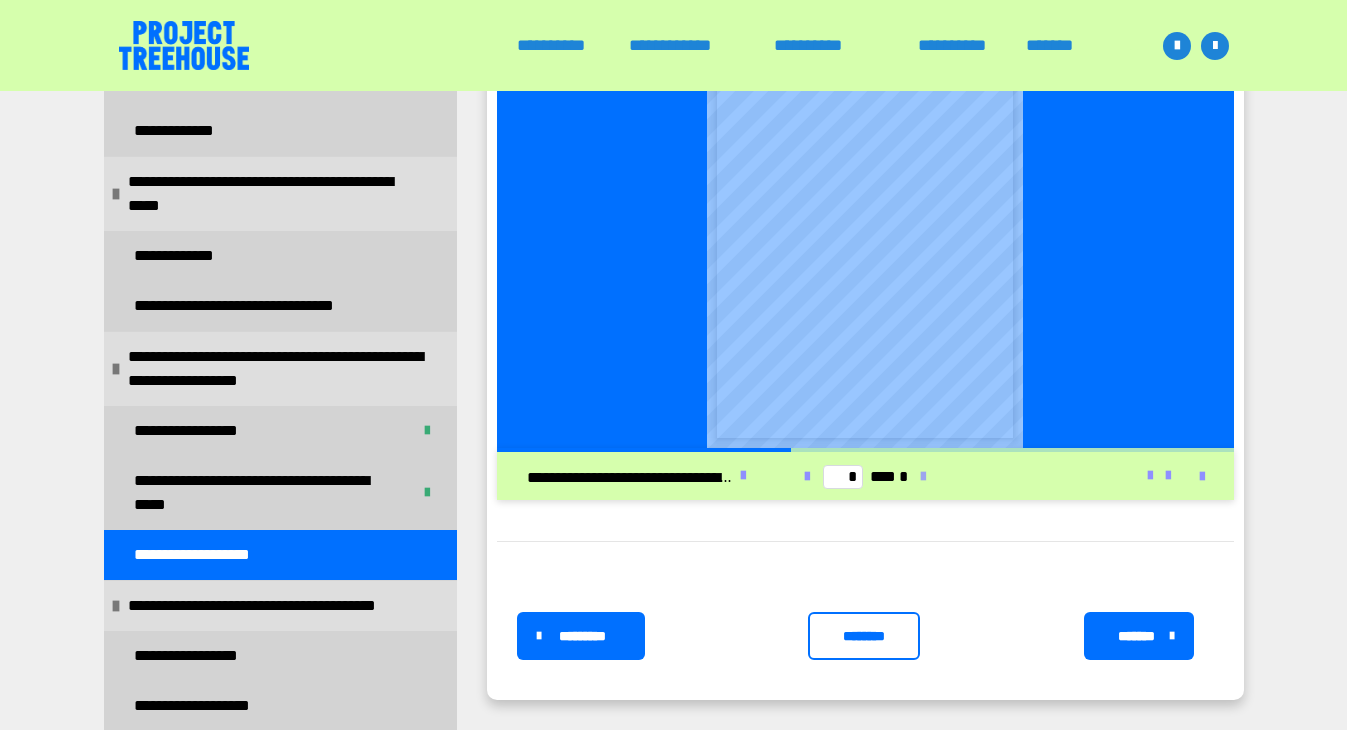 click at bounding box center (923, 477) 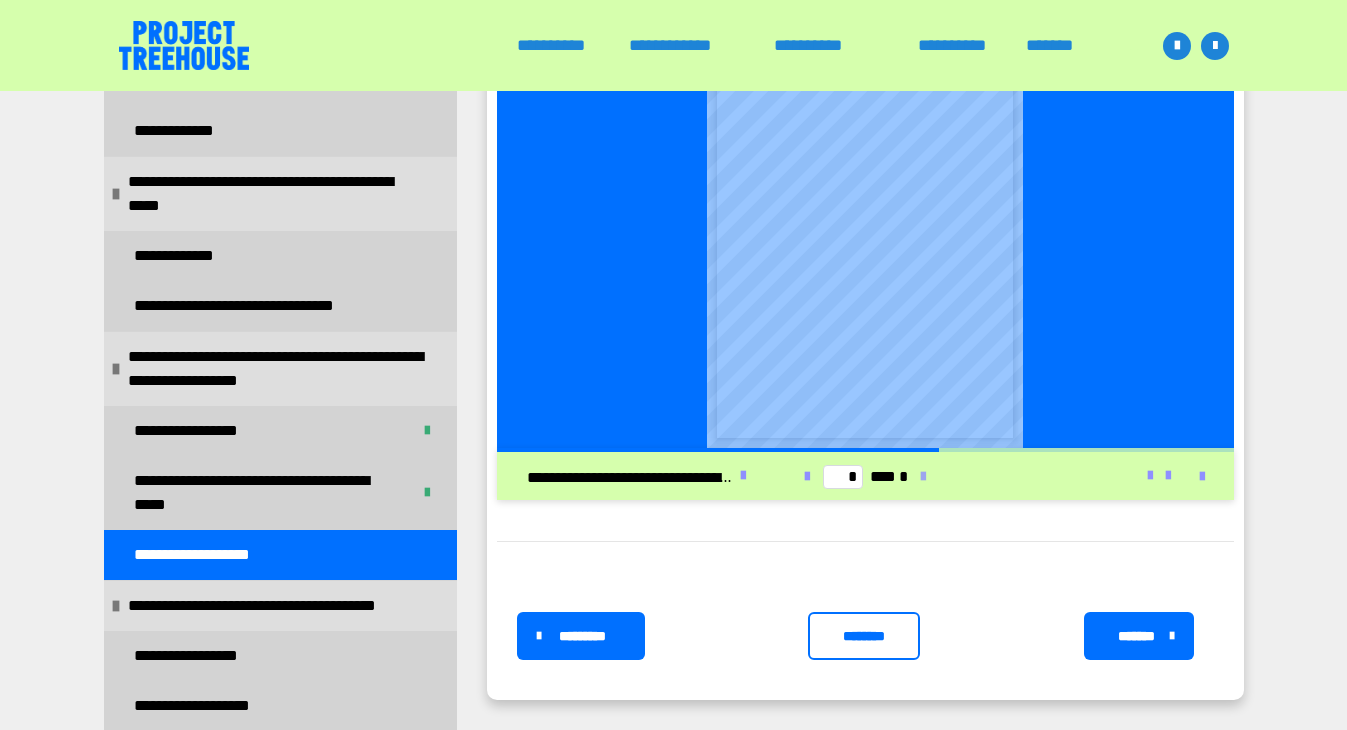 click at bounding box center (923, 477) 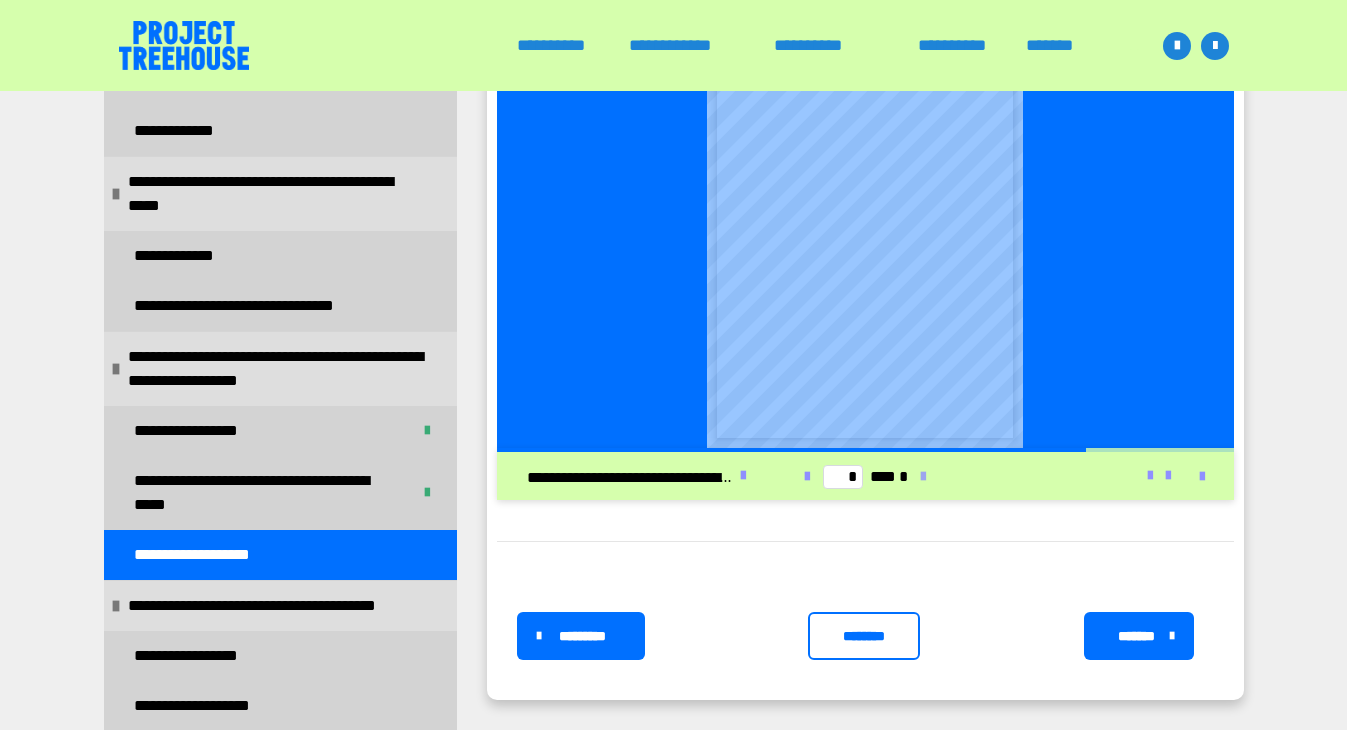 click at bounding box center (923, 477) 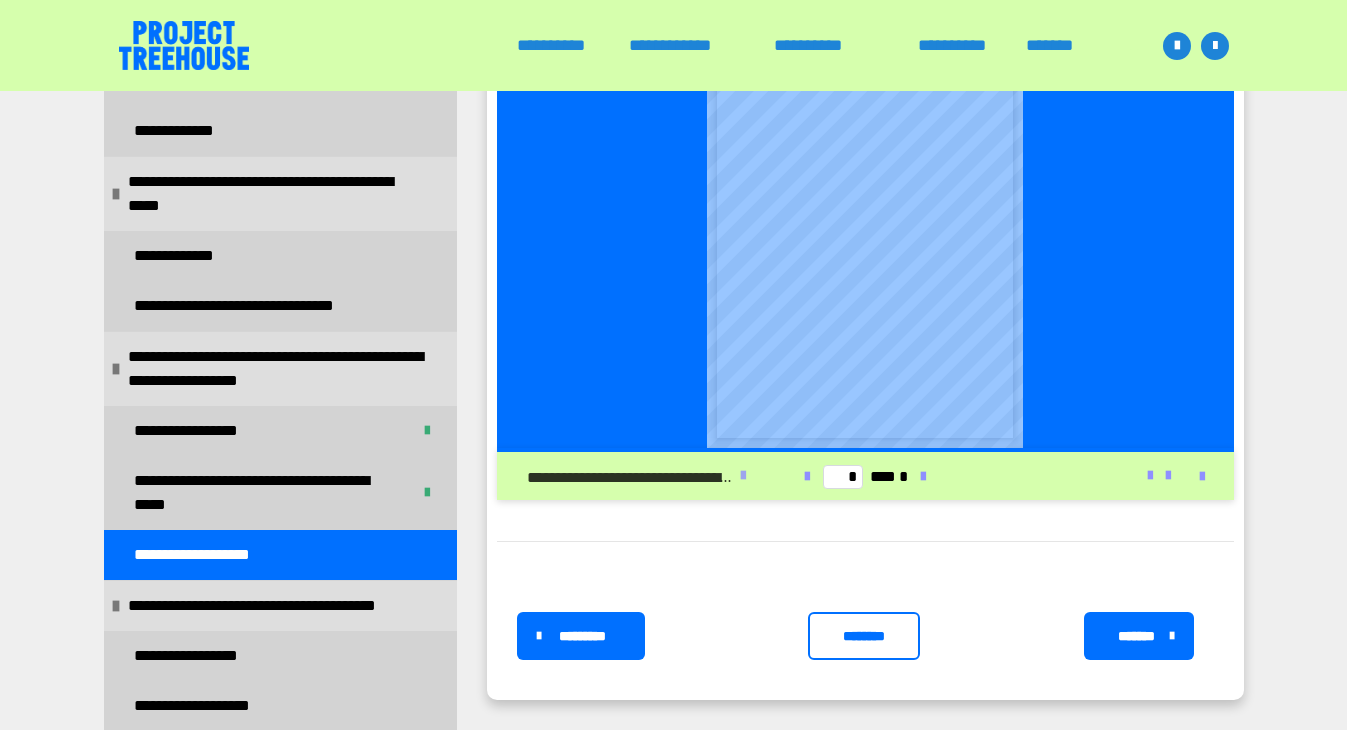 click on "**********" at bounding box center [642, 476] 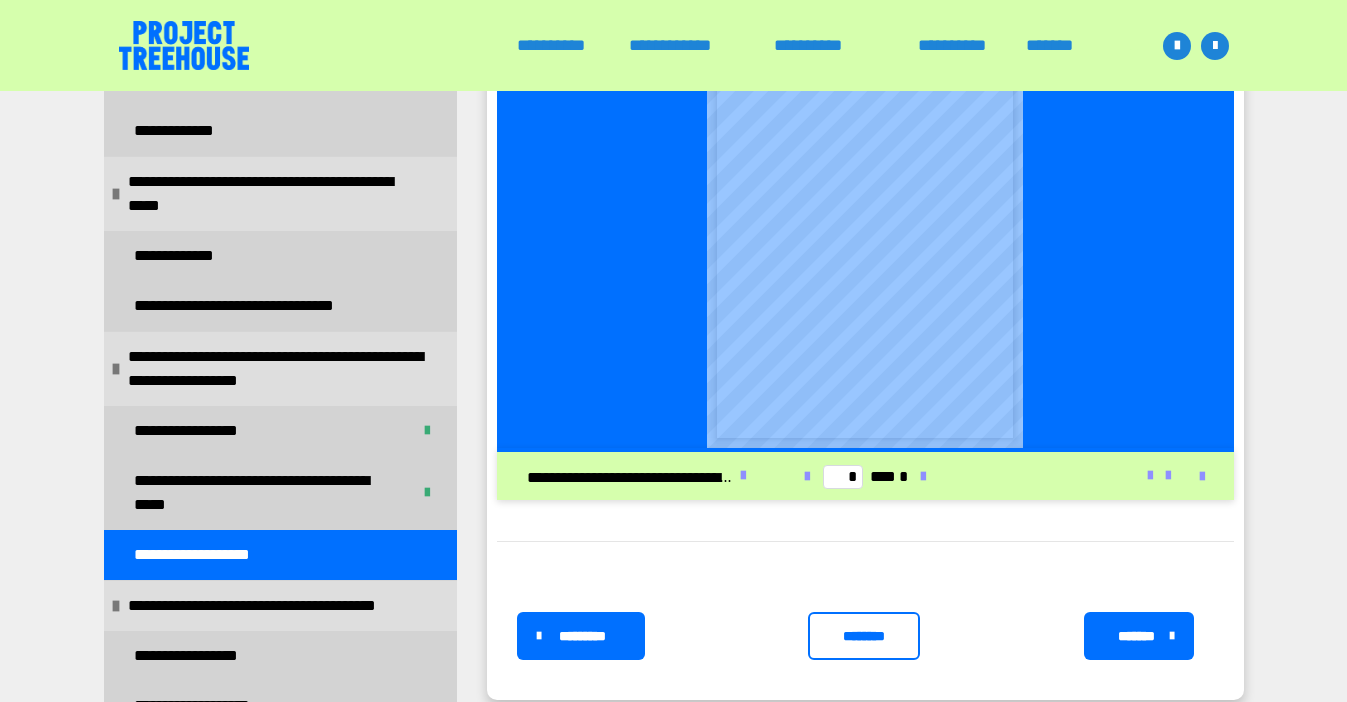 click on "********" at bounding box center [864, 636] 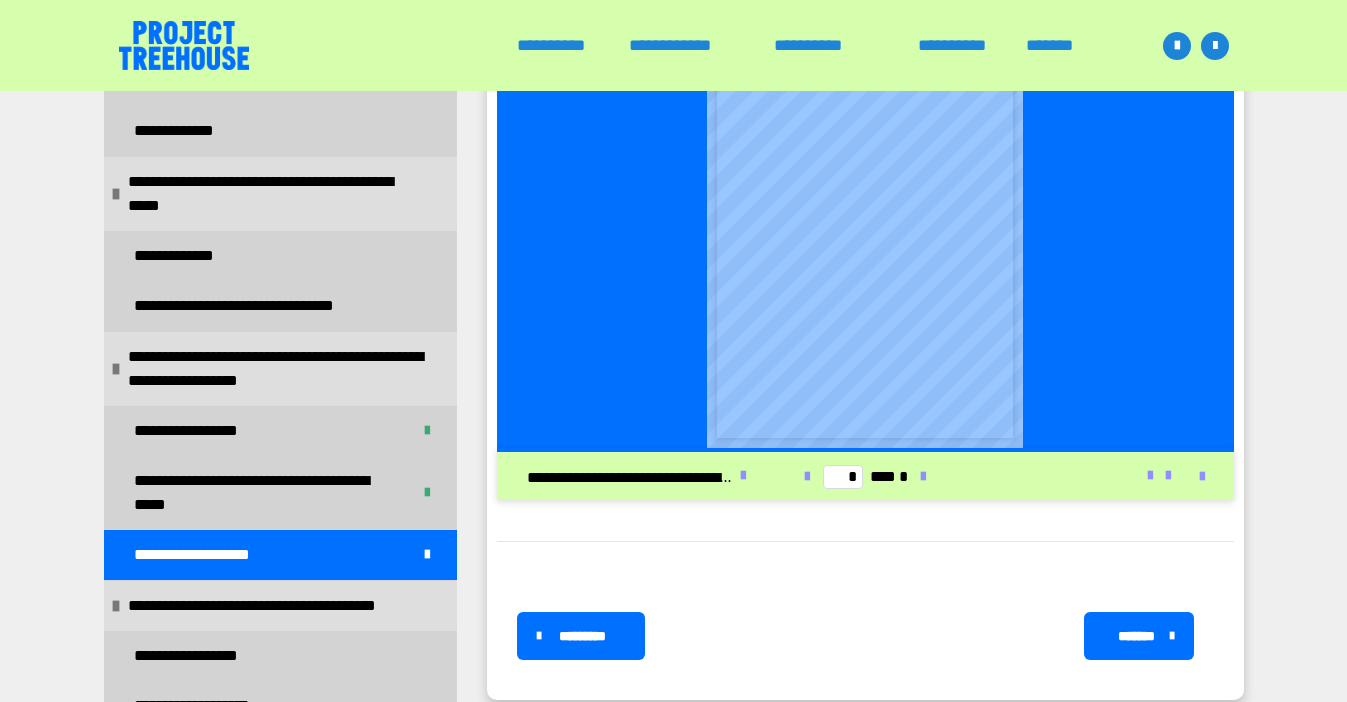 click on "*******" at bounding box center (1137, 636) 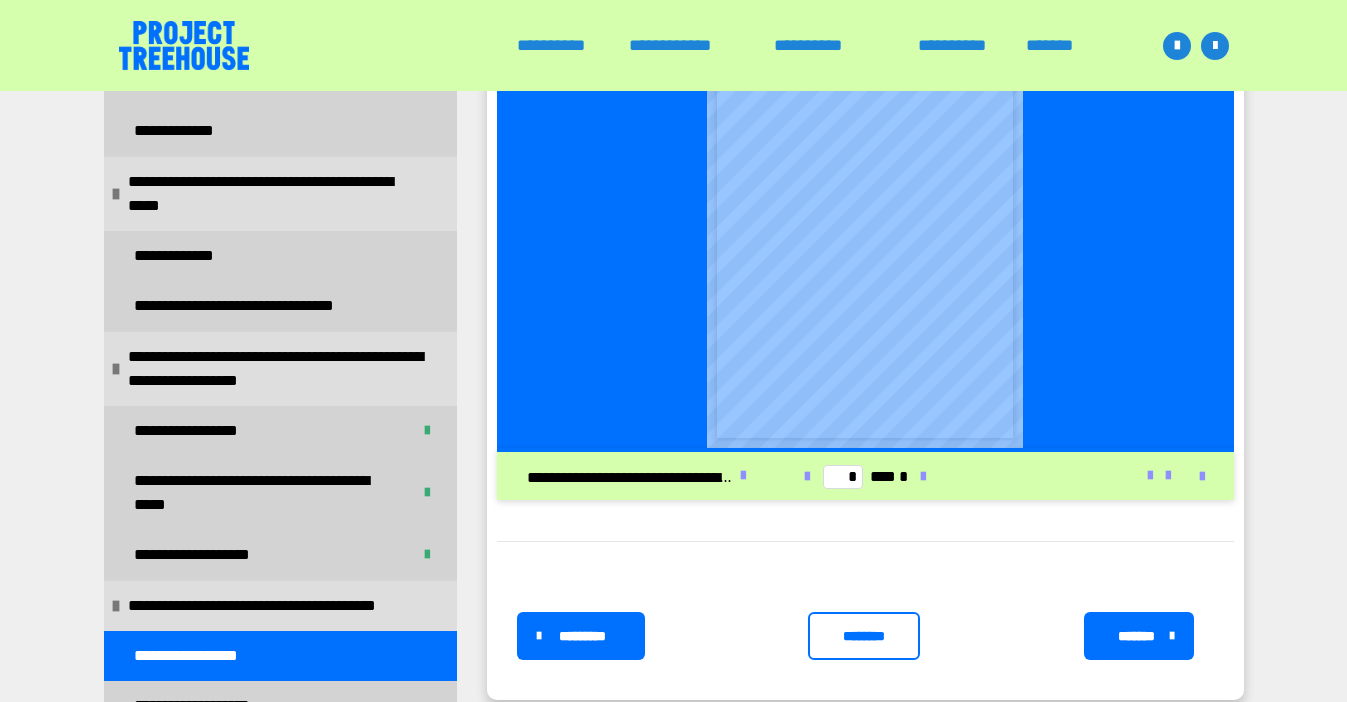 scroll, scrollTop: 431, scrollLeft: 0, axis: vertical 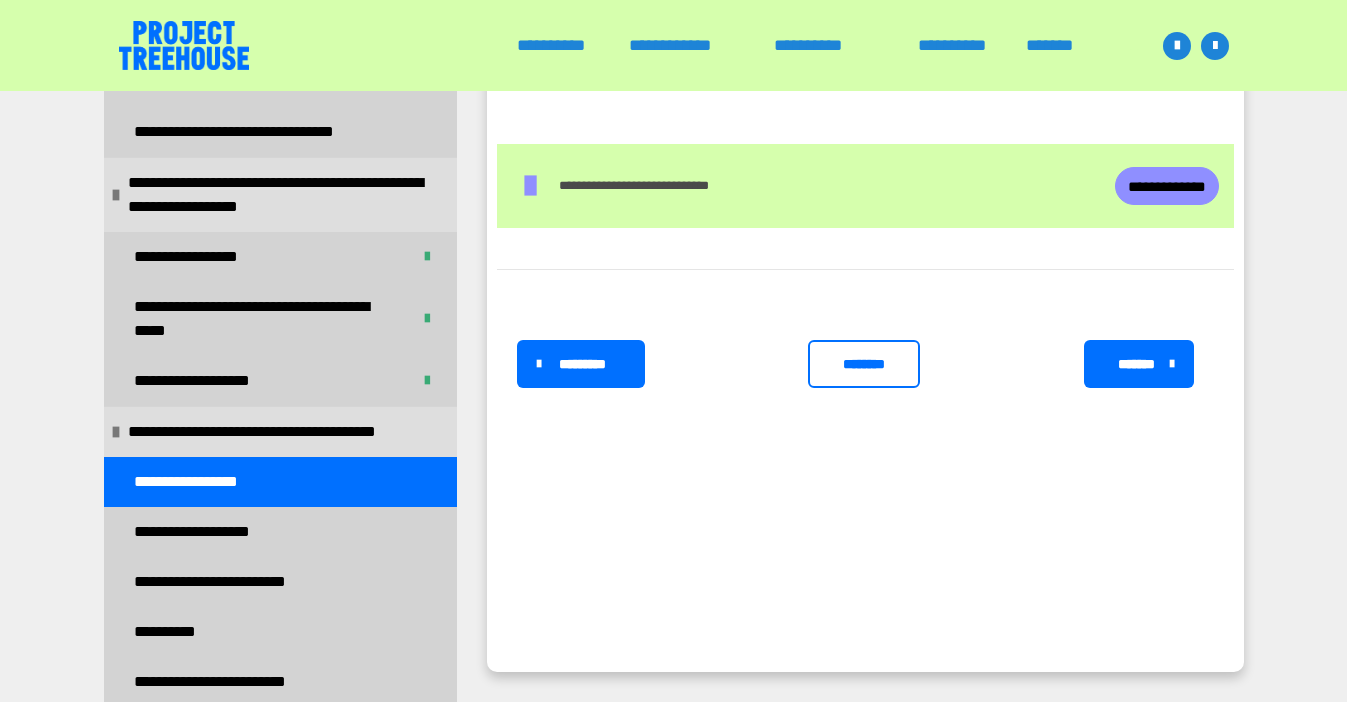 click on "**********" at bounding box center (280, 482) 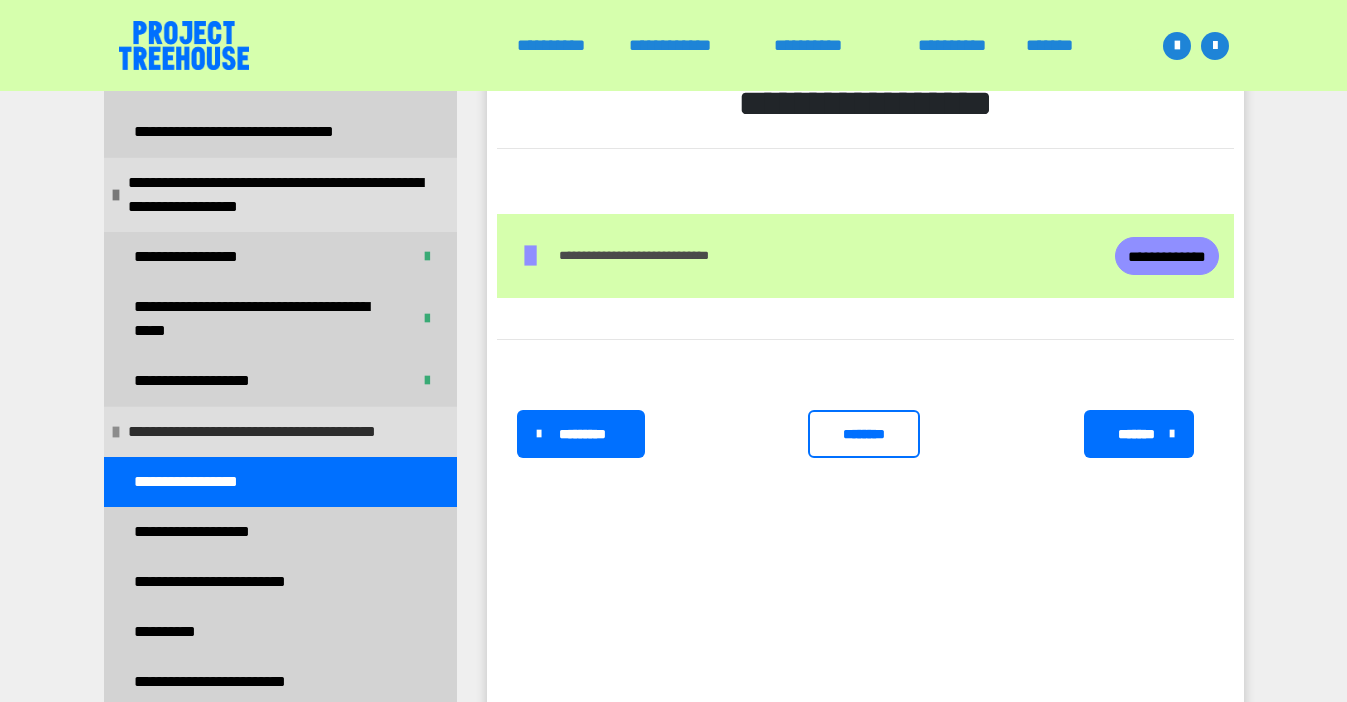 click on "**********" at bounding box center [275, 432] 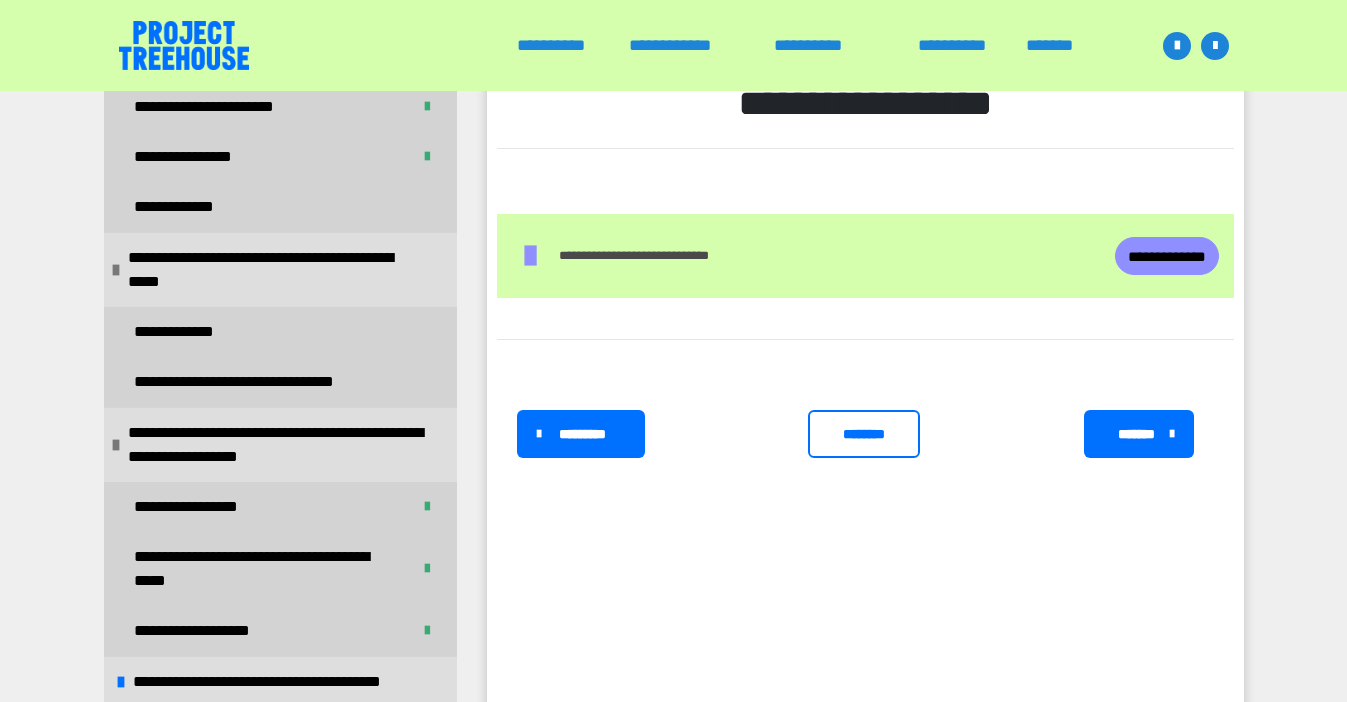 click on "**********" at bounding box center [657, 256] 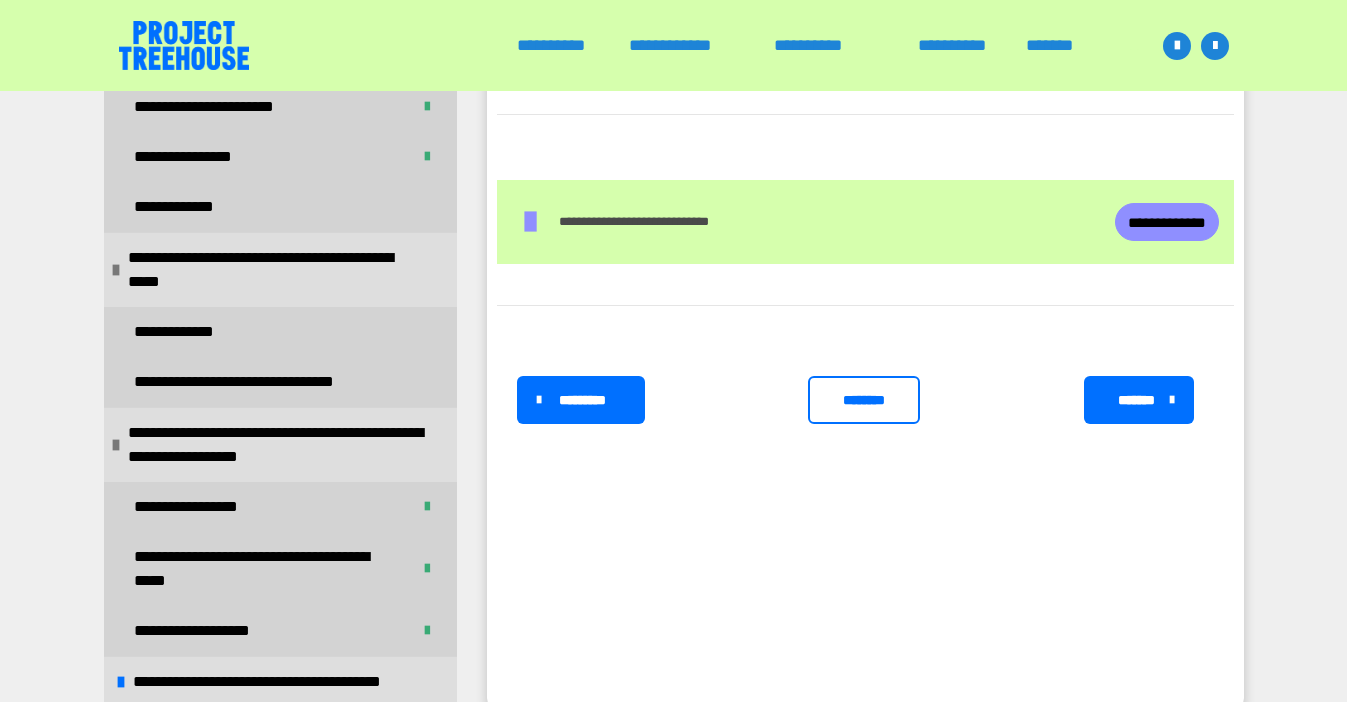 scroll, scrollTop: 431, scrollLeft: 0, axis: vertical 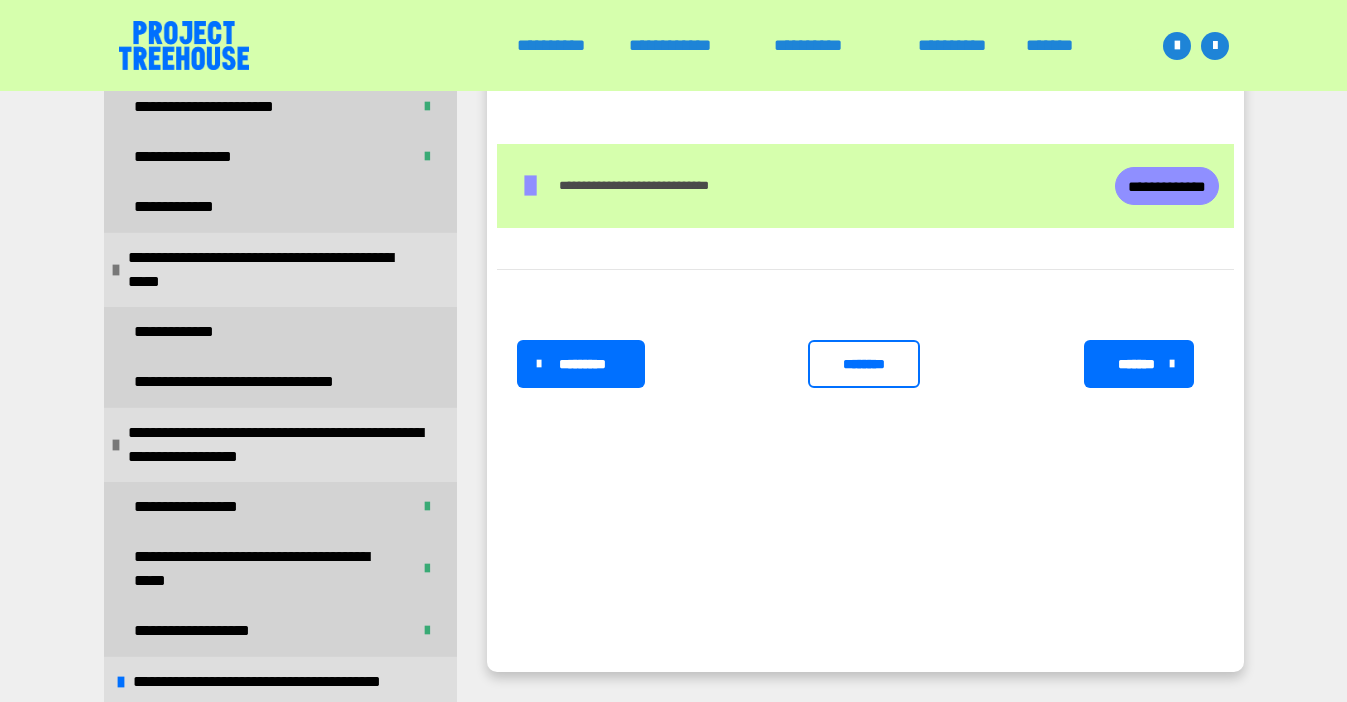 click on "**********" at bounding box center (1167, 186) 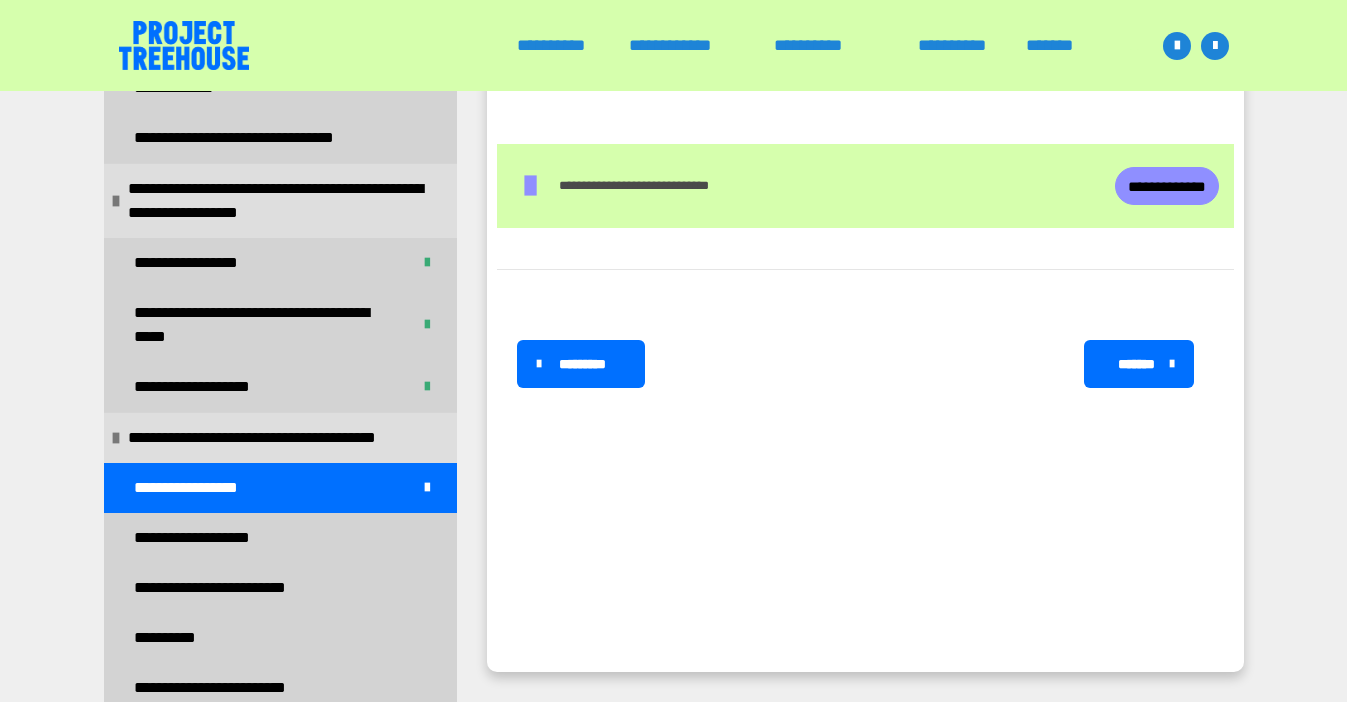 scroll, scrollTop: 429, scrollLeft: 0, axis: vertical 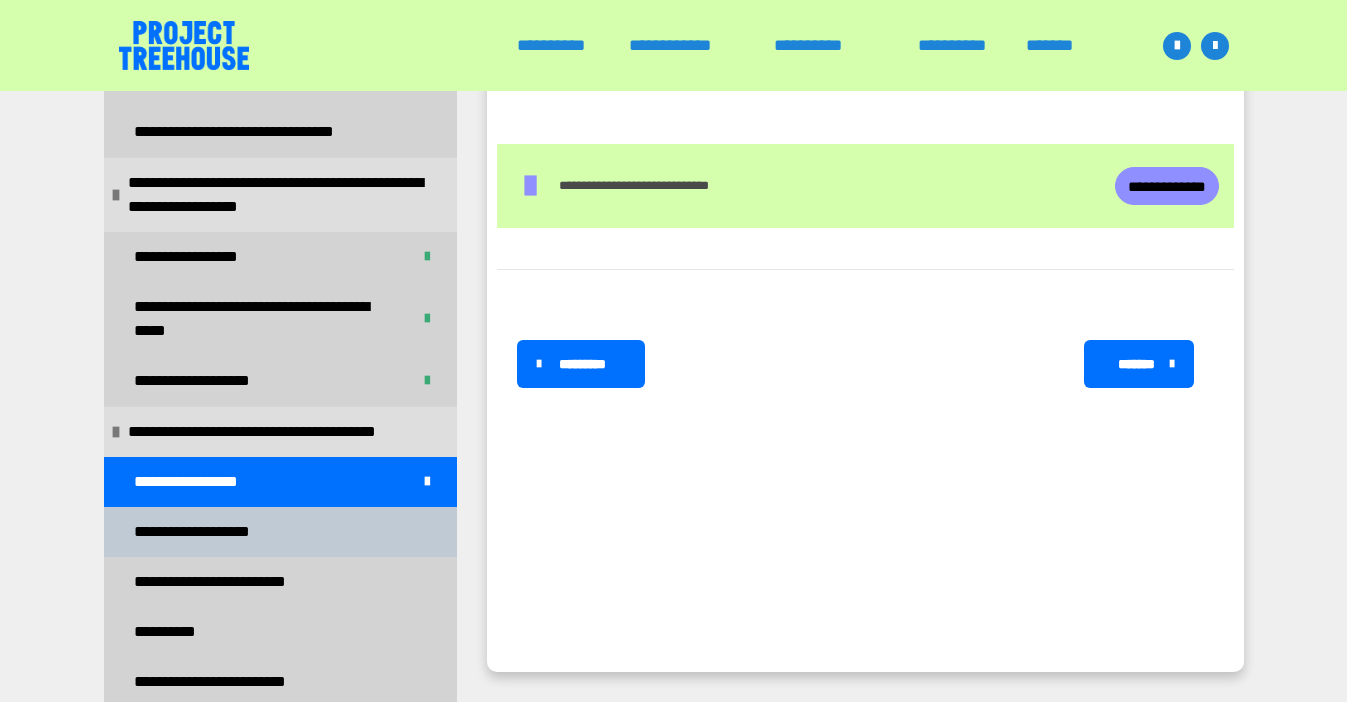 click on "**********" at bounding box center (210, 532) 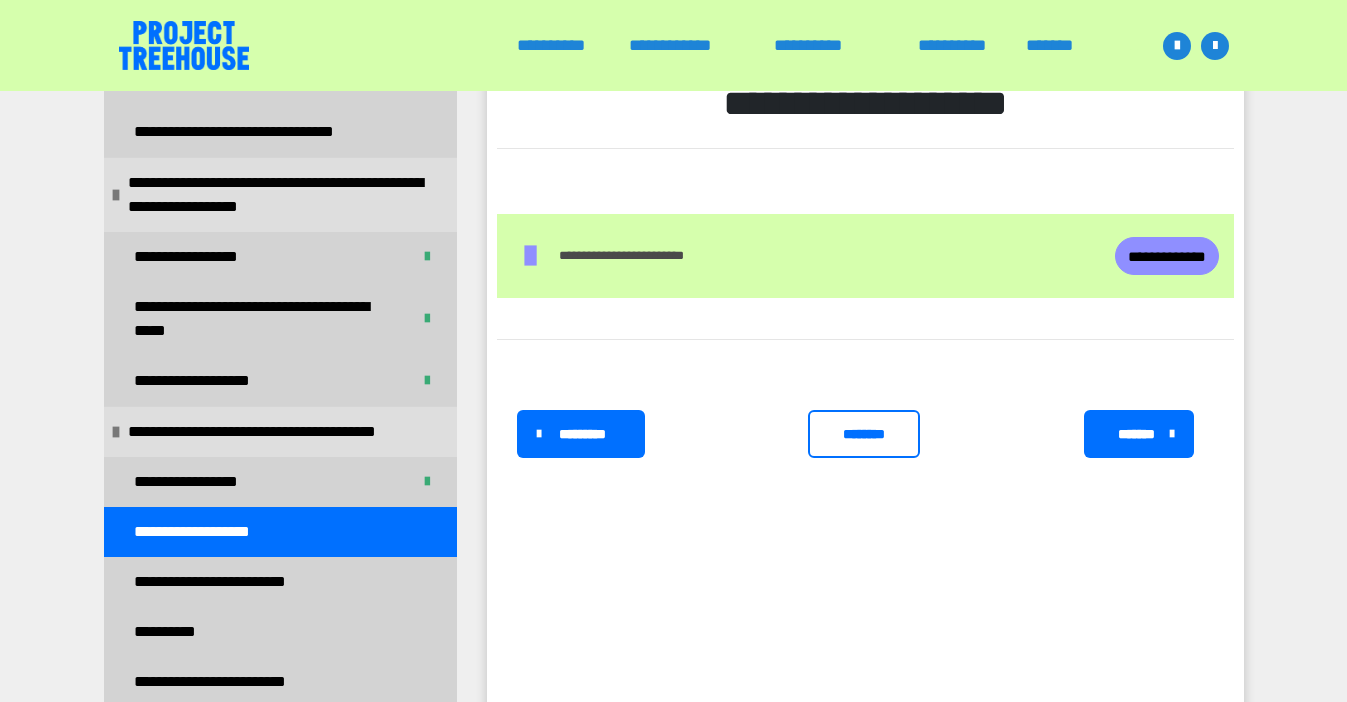 click on "**********" at bounding box center (1167, 256) 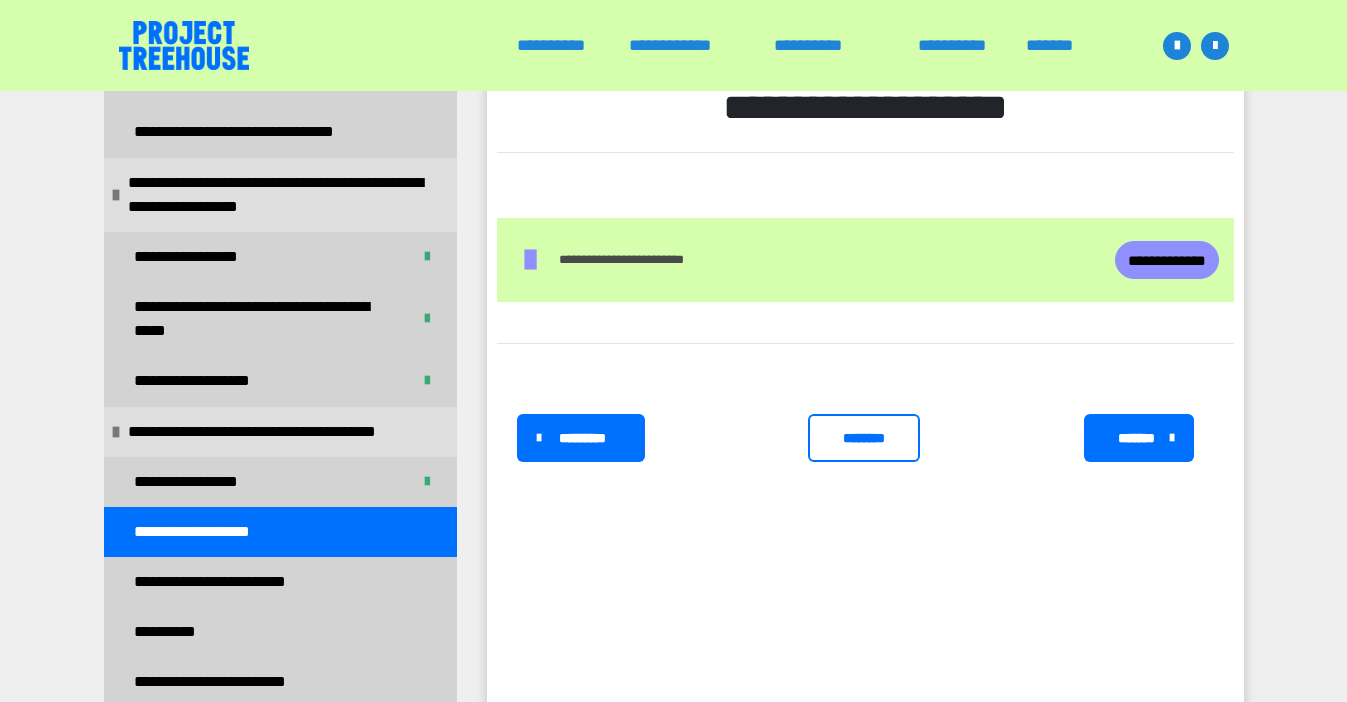 click on "********" at bounding box center [864, 438] 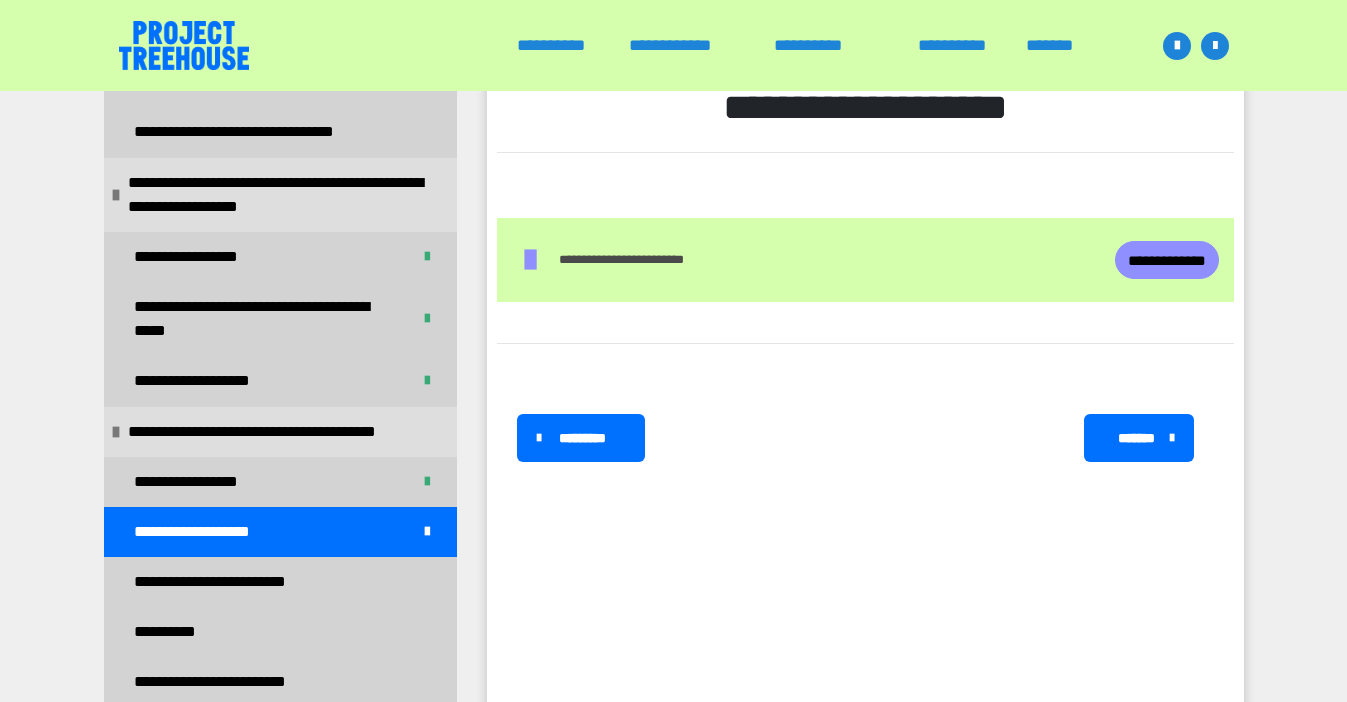 click on "*******" at bounding box center (1137, 438) 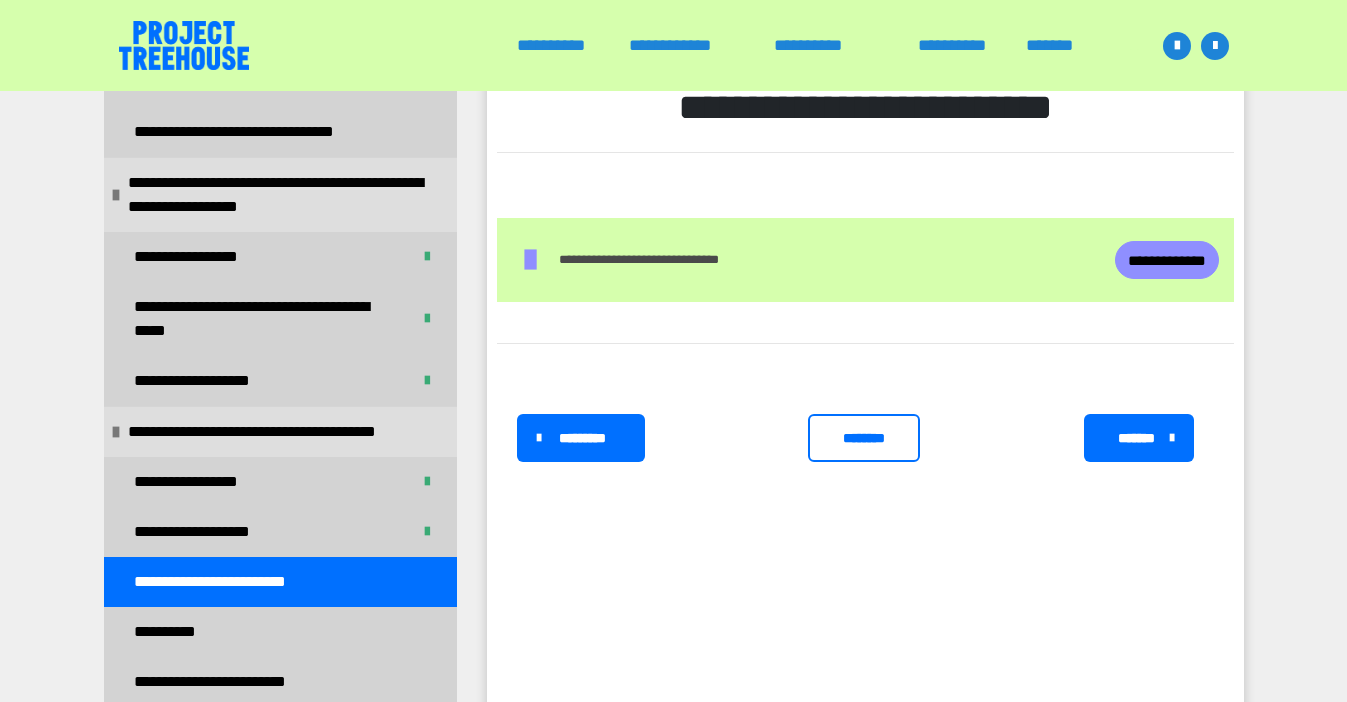 click on "**********" at bounding box center [1167, 260] 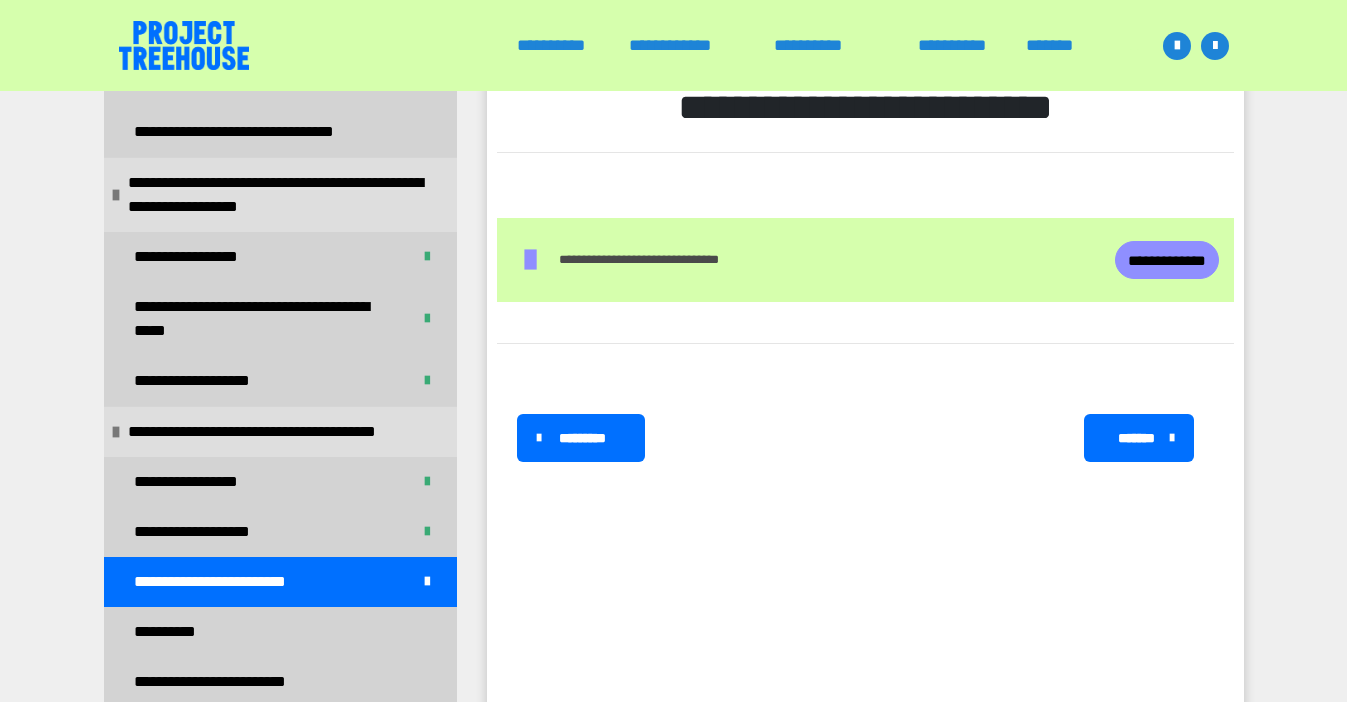 click on "*******" at bounding box center (1137, 438) 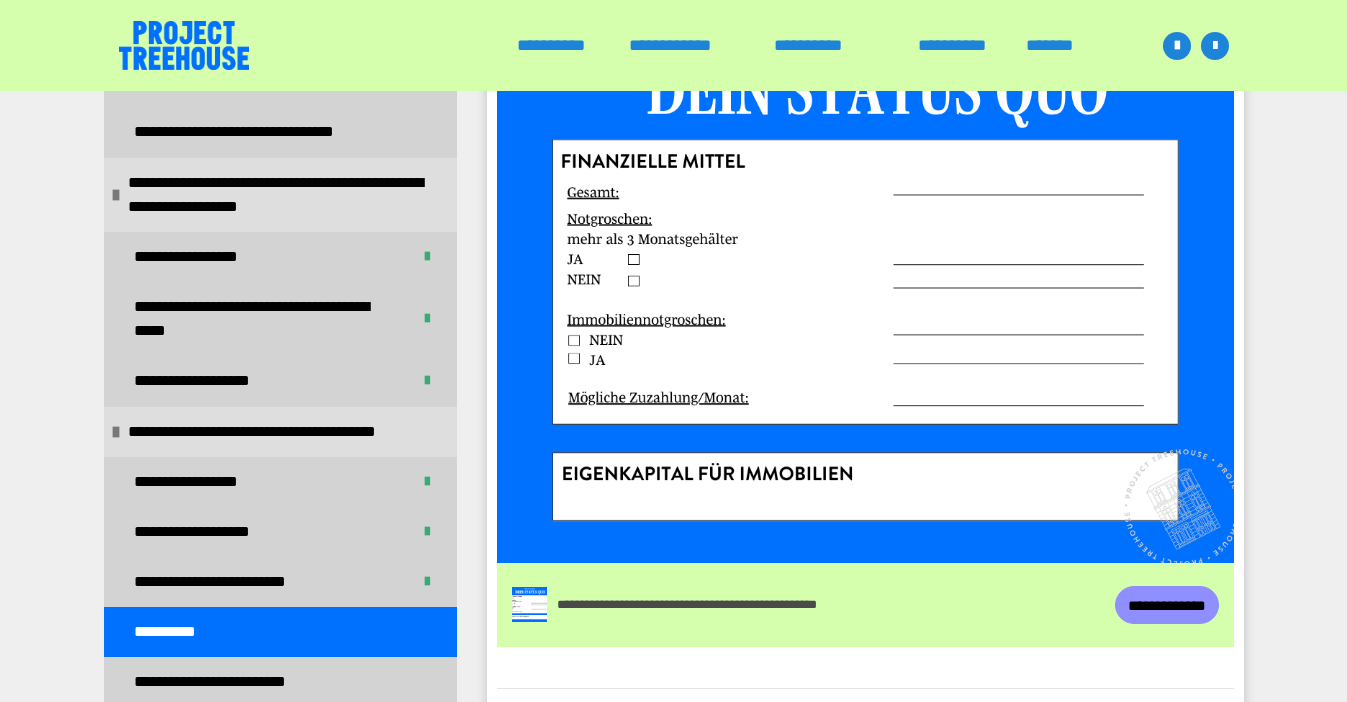 scroll, scrollTop: 561, scrollLeft: 0, axis: vertical 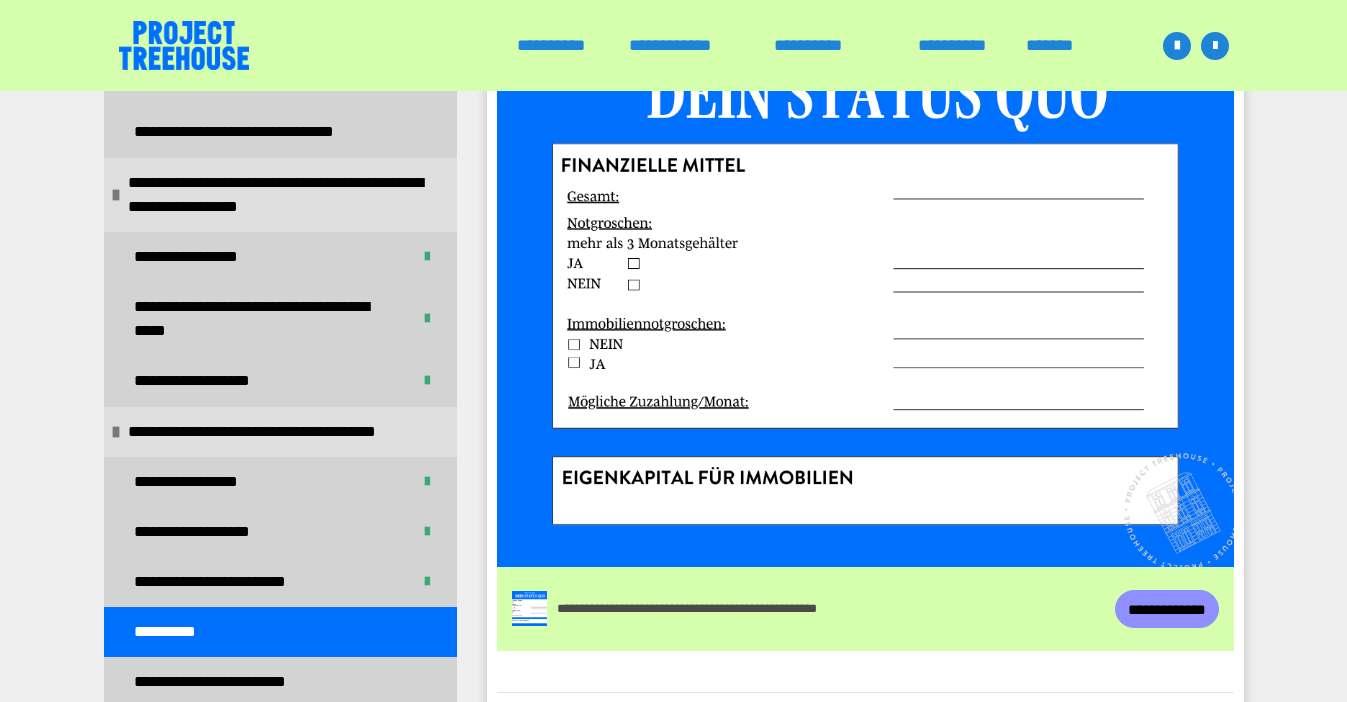click on "**********" at bounding box center (1167, 609) 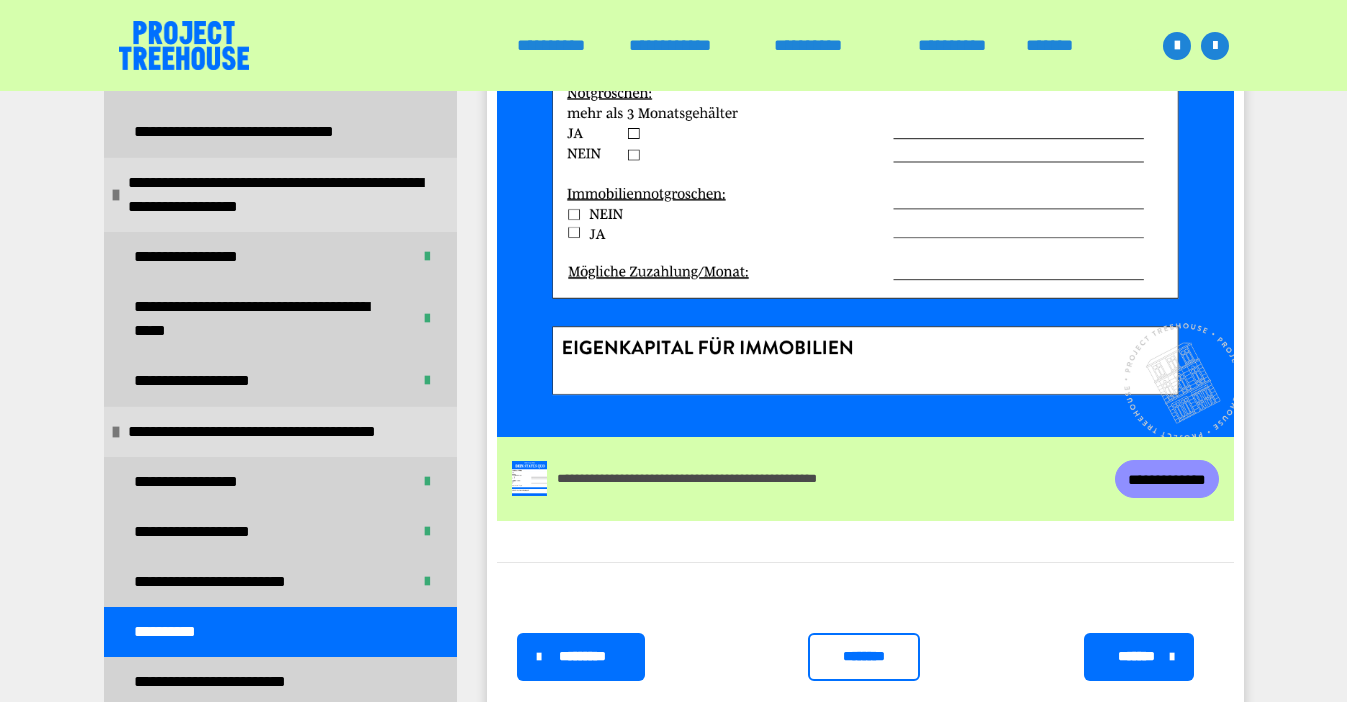 scroll, scrollTop: 740, scrollLeft: 0, axis: vertical 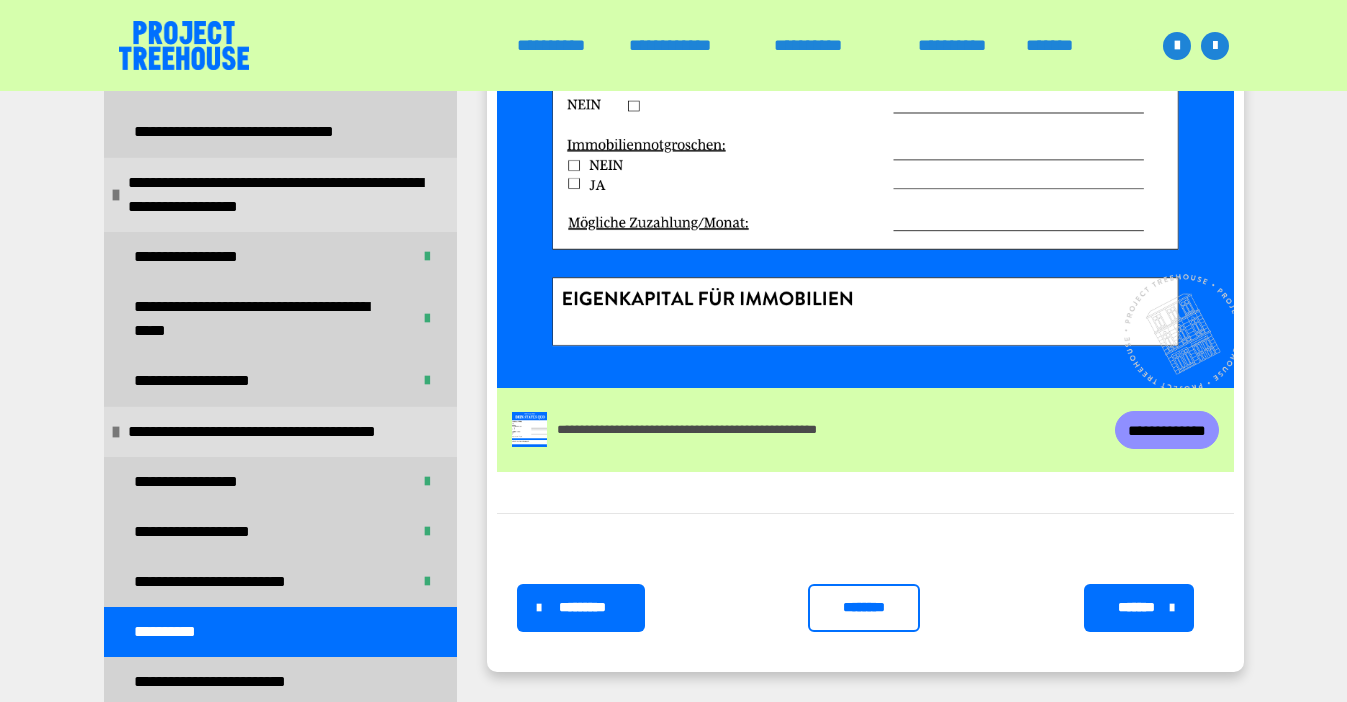 click on "********" at bounding box center (864, 607) 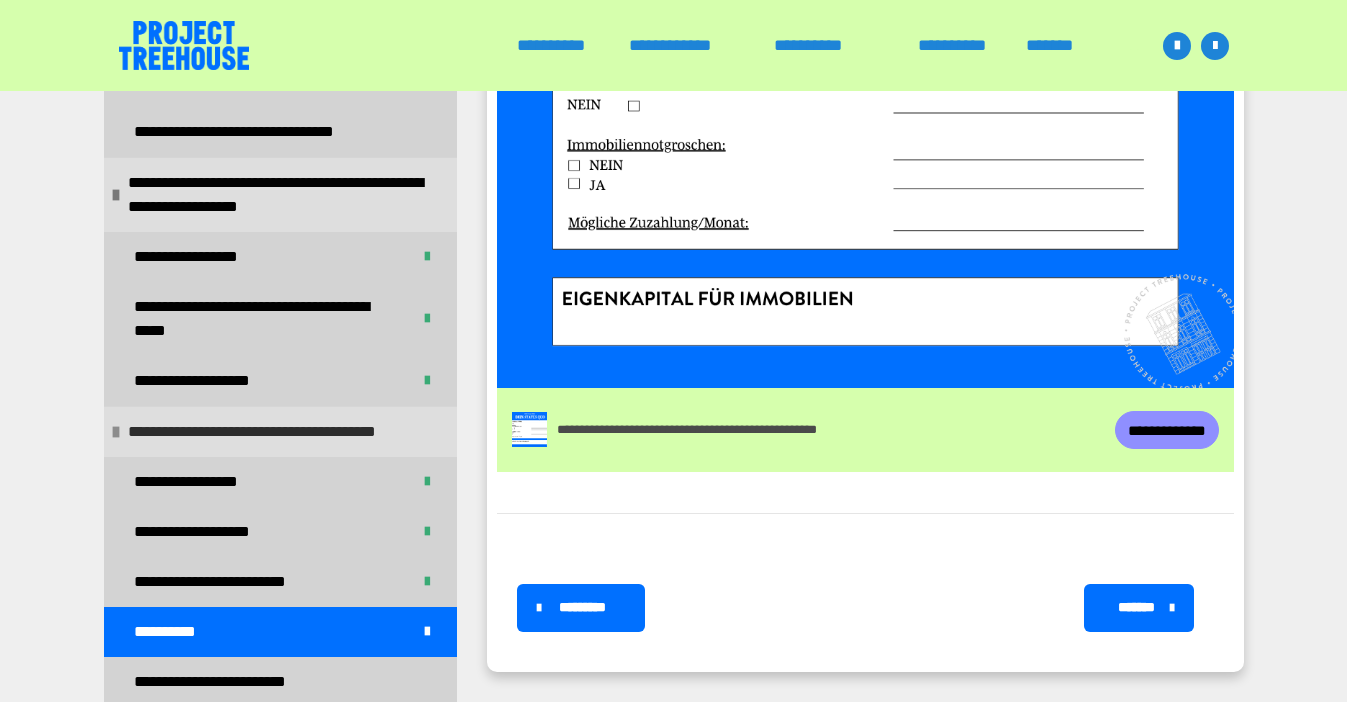 click on "**********" at bounding box center [275, 432] 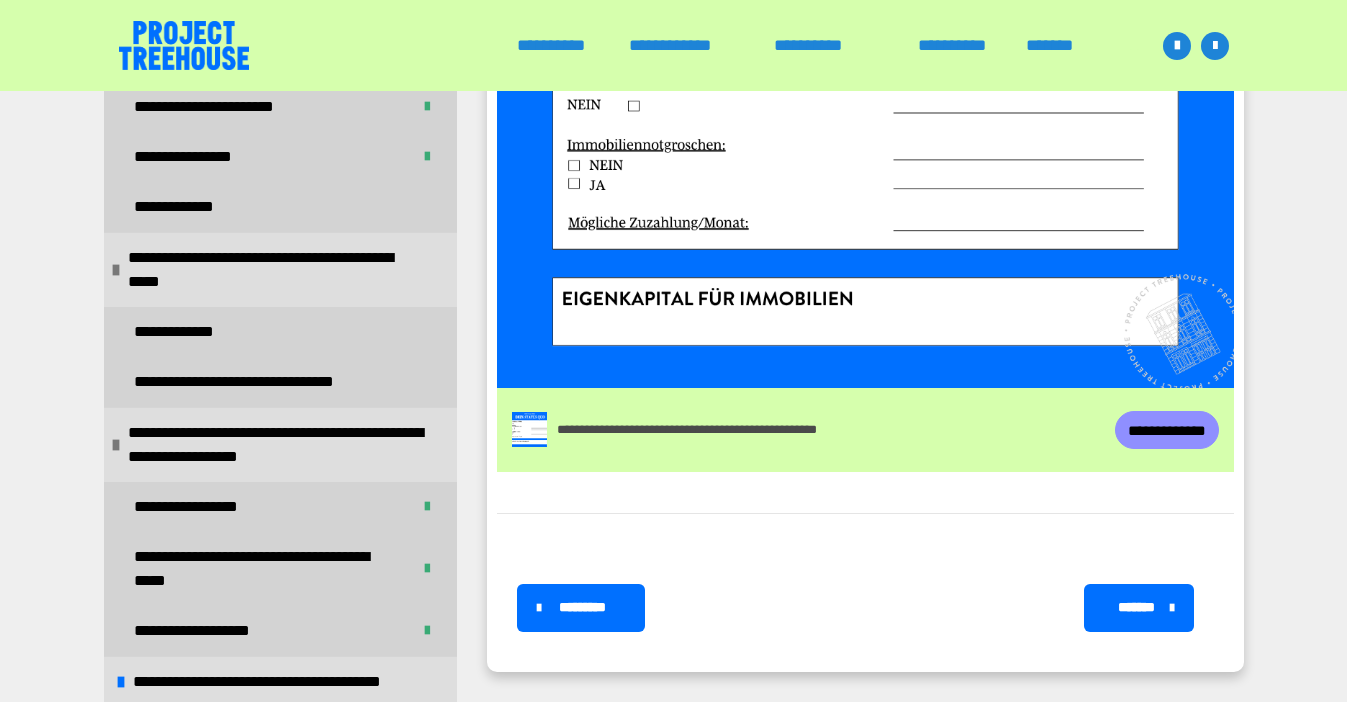 click on "*******" at bounding box center (1137, 607) 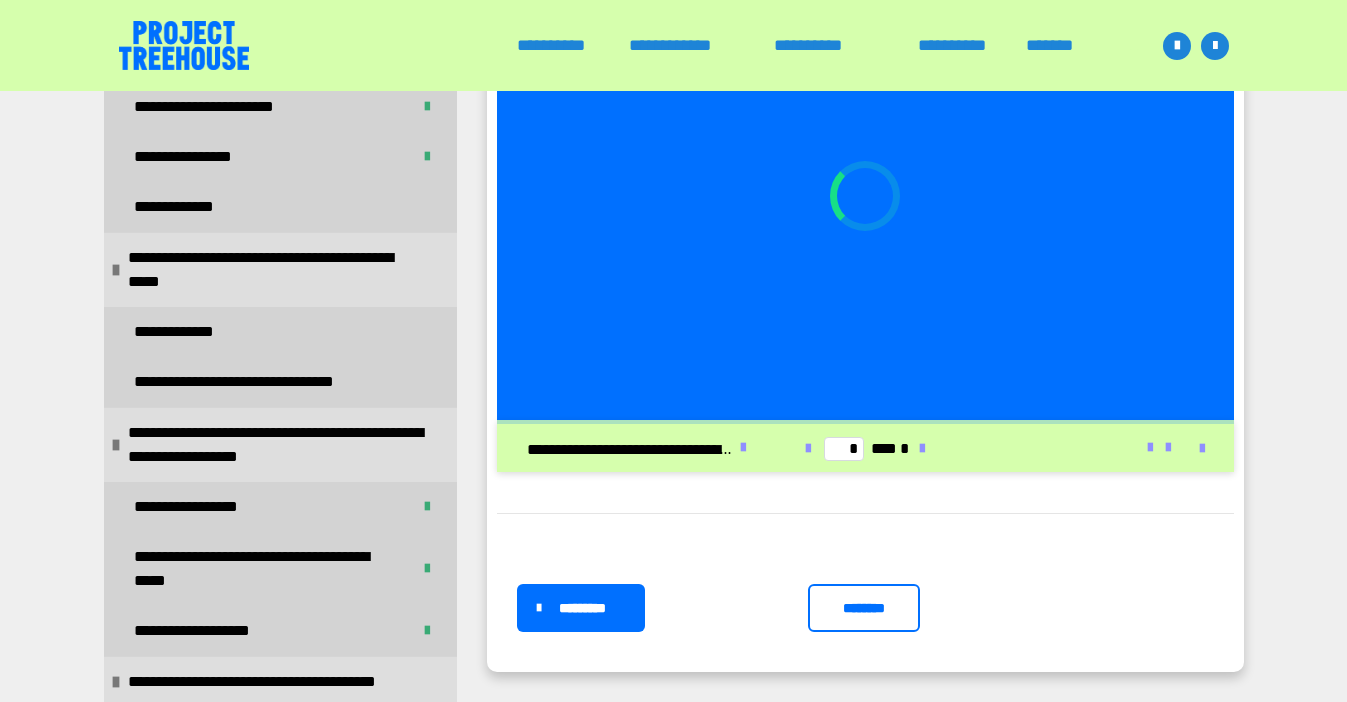 scroll, scrollTop: 603, scrollLeft: 0, axis: vertical 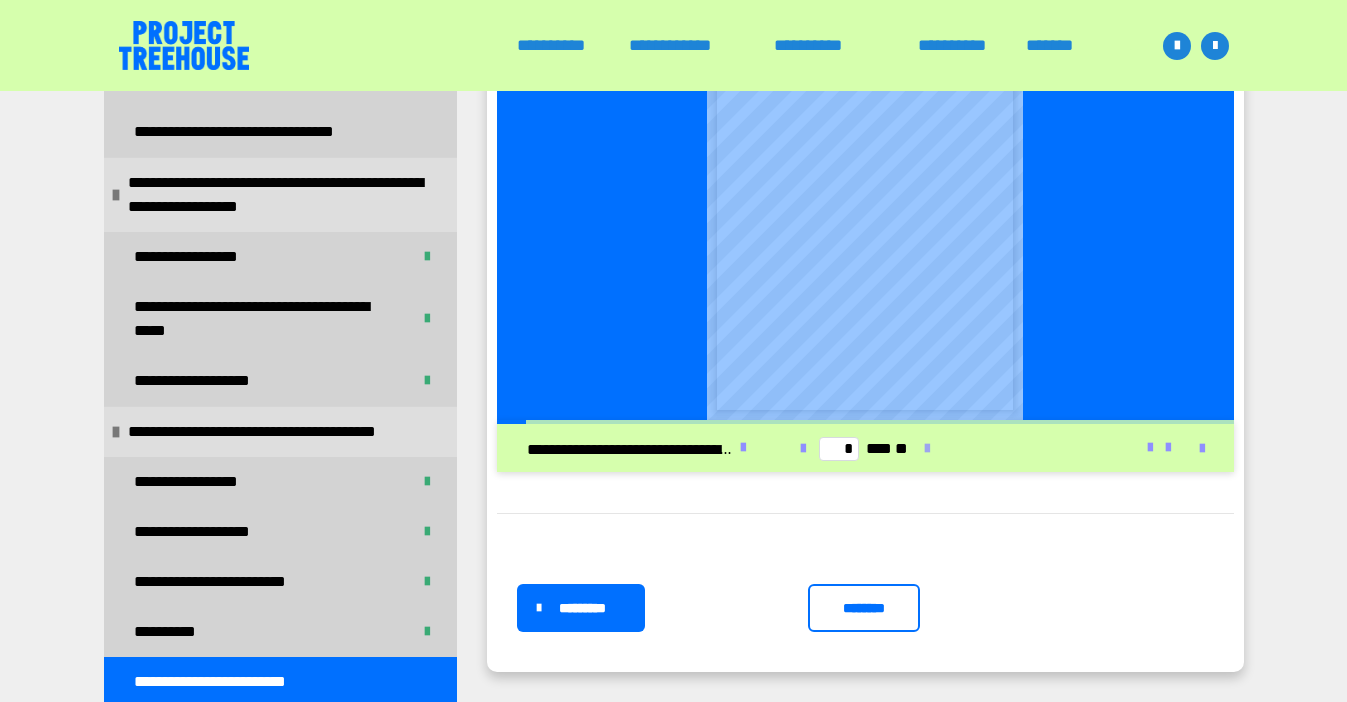 click at bounding box center (927, 449) 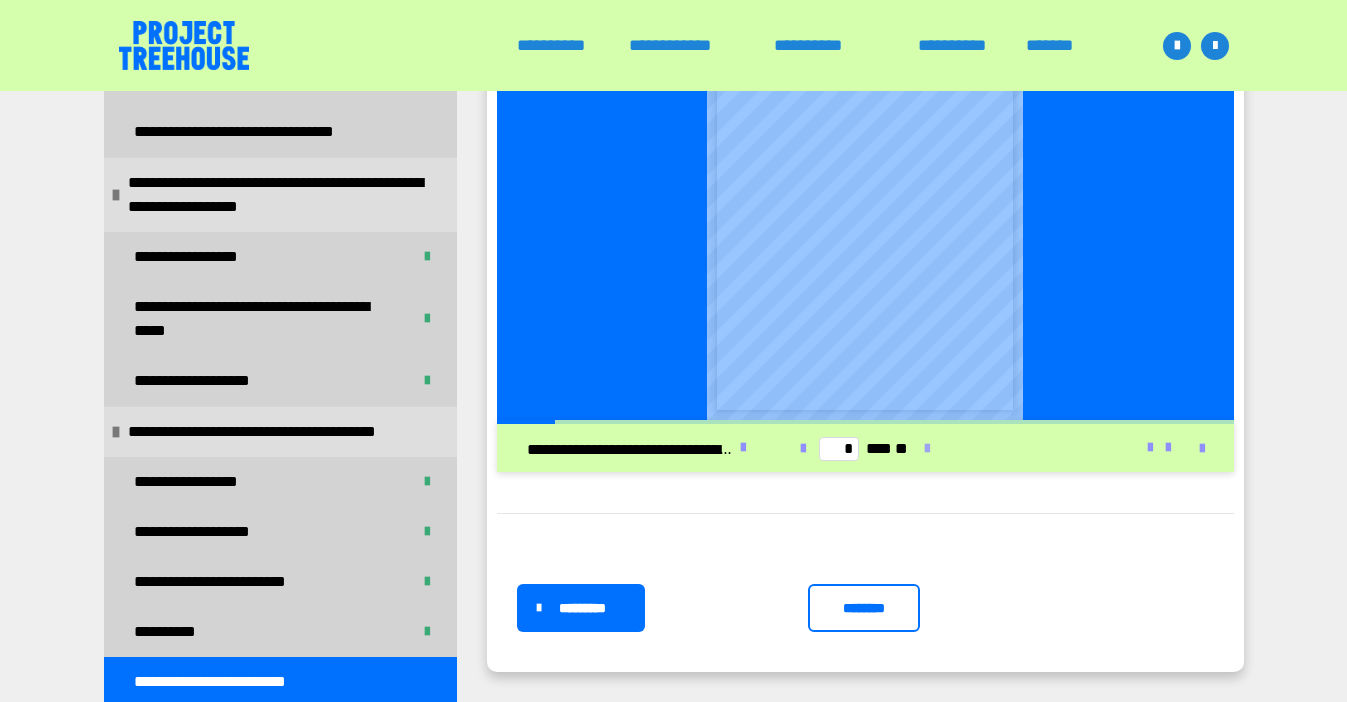 click at bounding box center (927, 449) 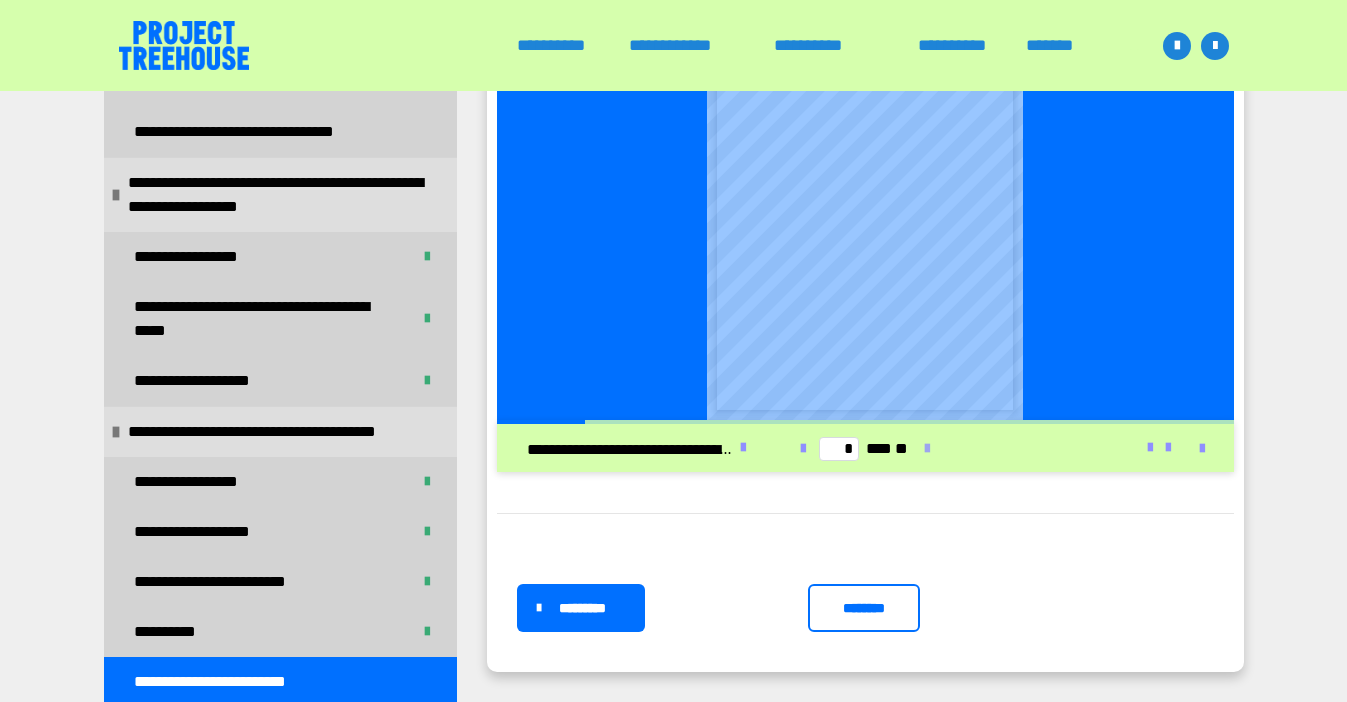 click at bounding box center [927, 449] 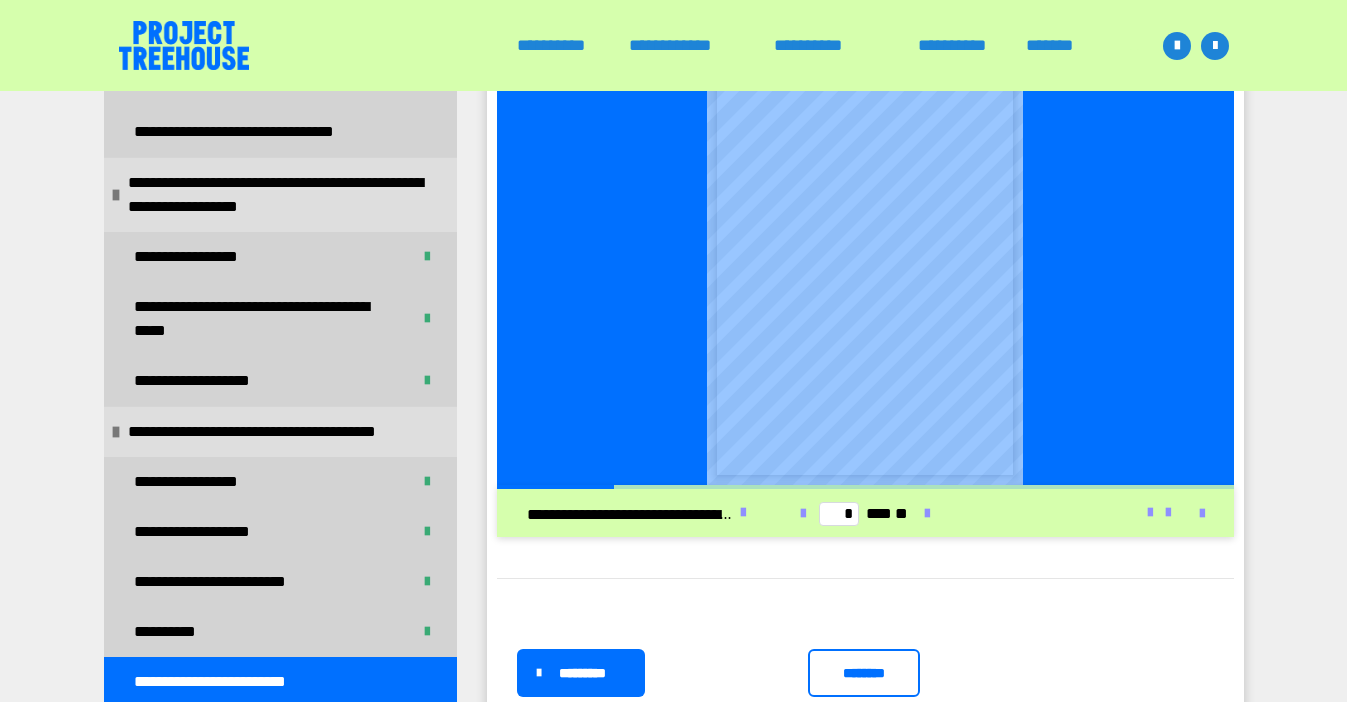 scroll, scrollTop: 504, scrollLeft: 0, axis: vertical 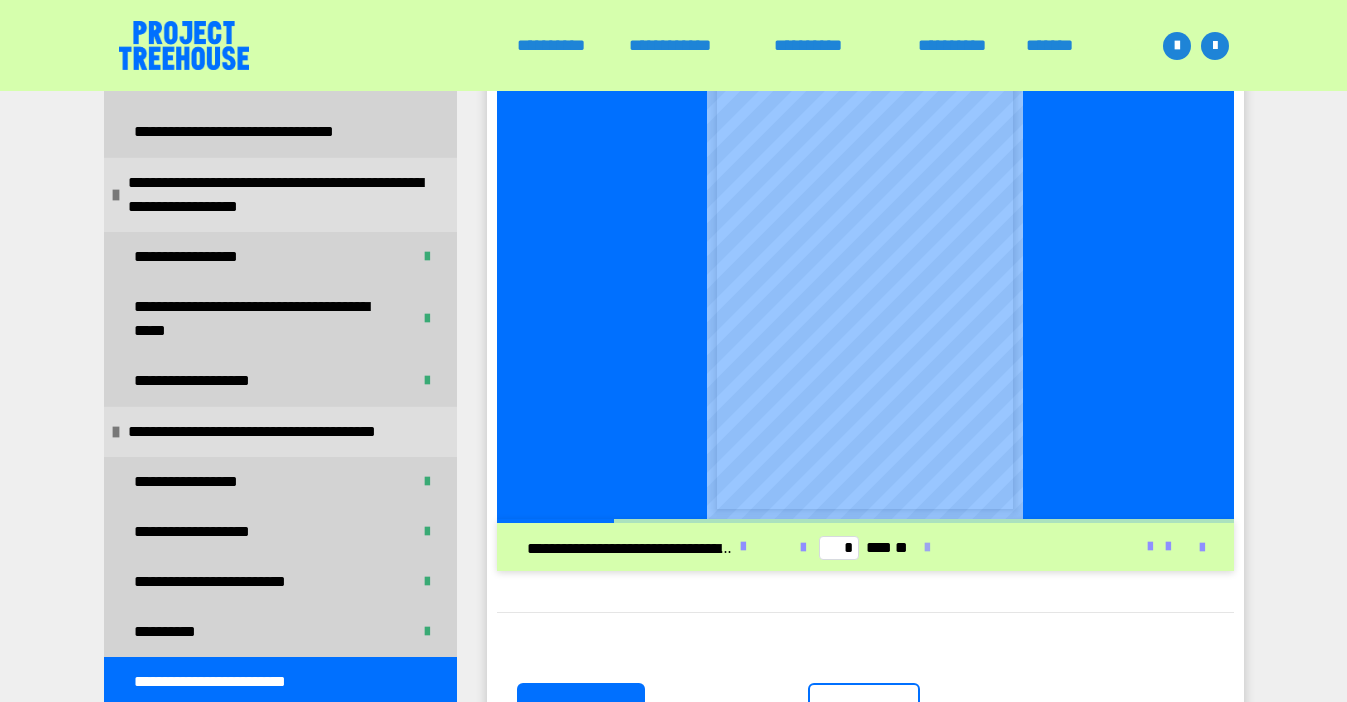 click at bounding box center [927, 548] 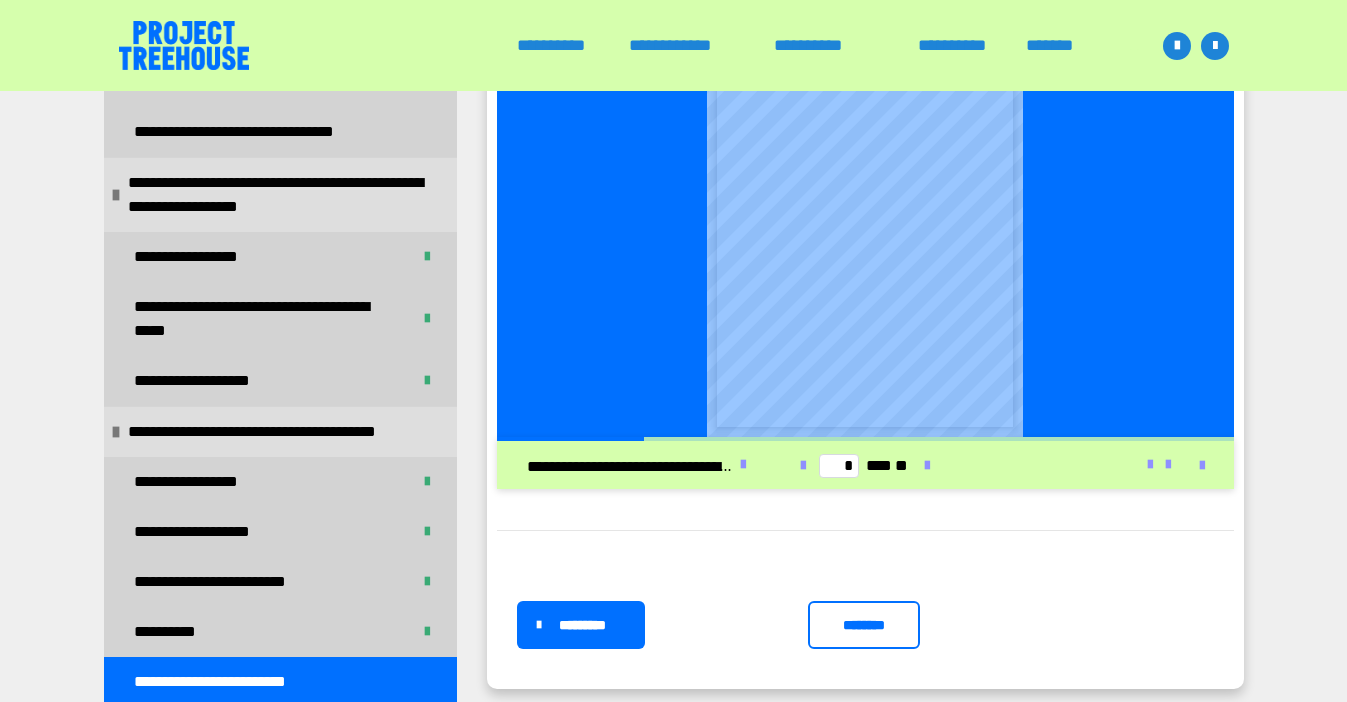 scroll, scrollTop: 592, scrollLeft: 0, axis: vertical 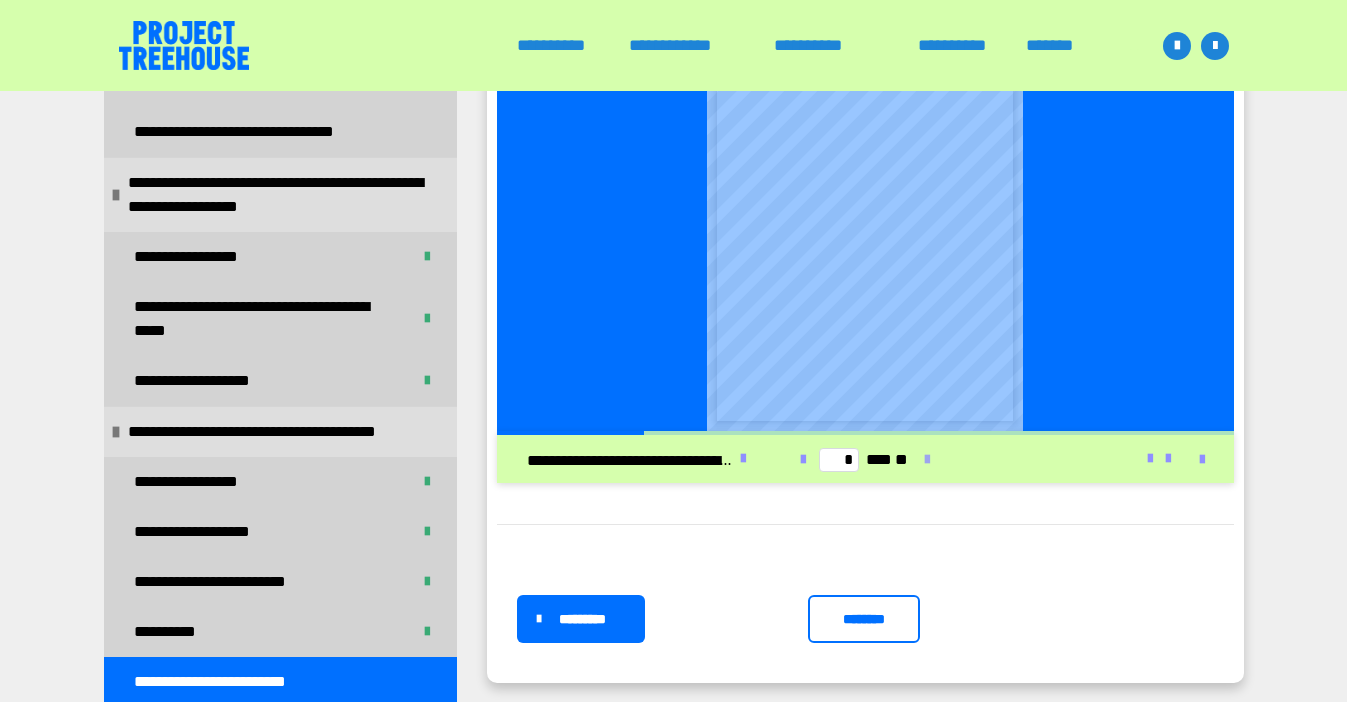 click at bounding box center (927, 460) 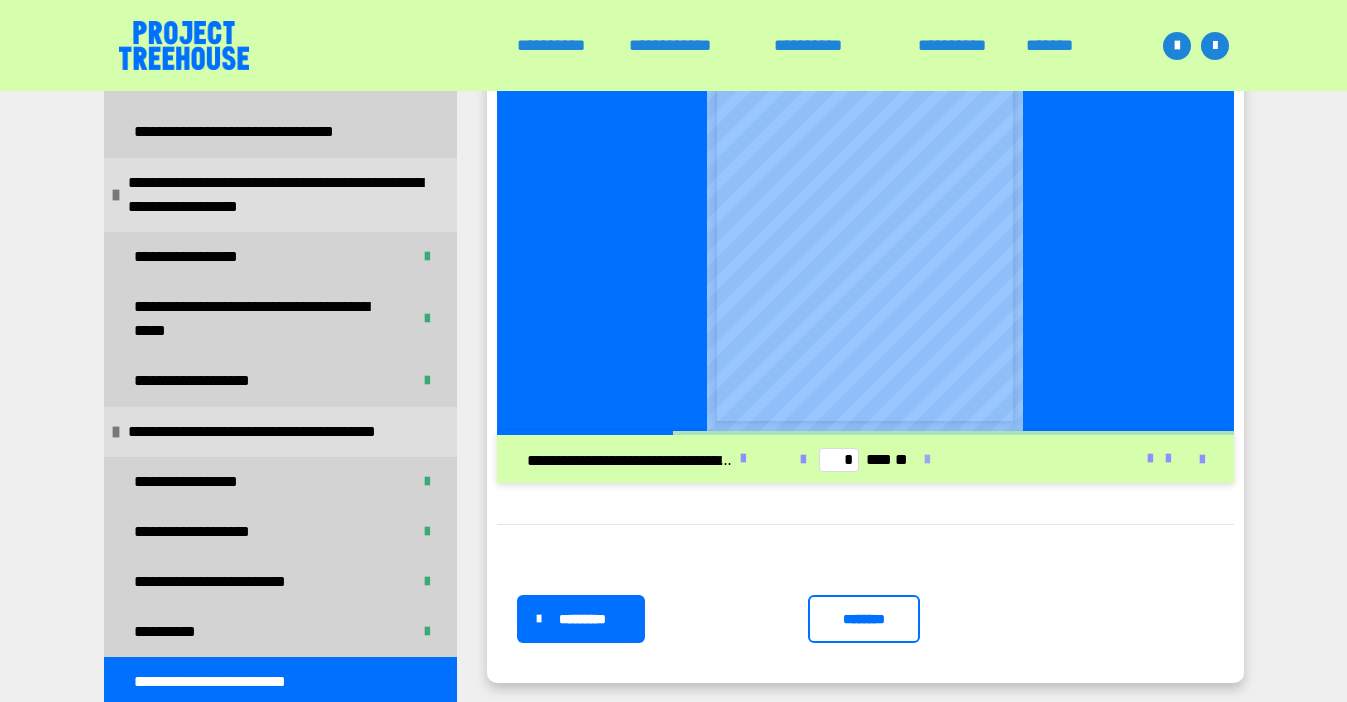 click at bounding box center [927, 460] 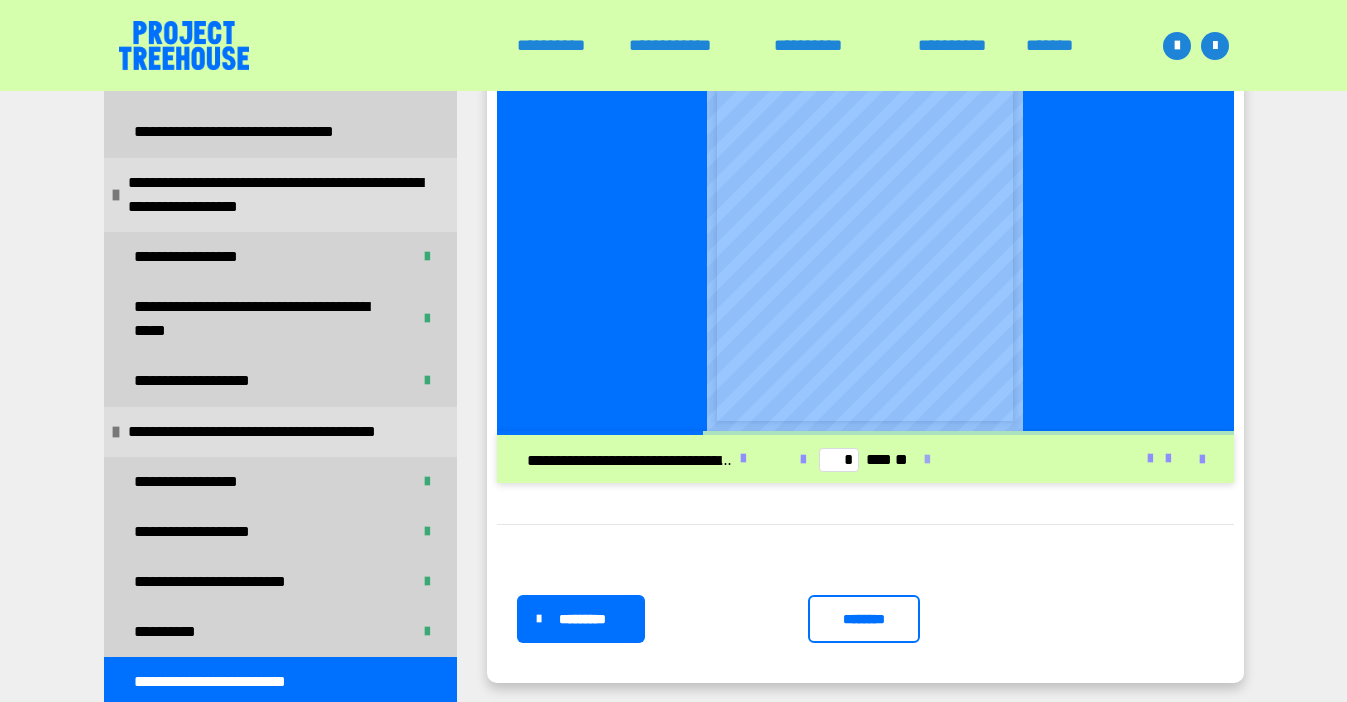 click at bounding box center (927, 460) 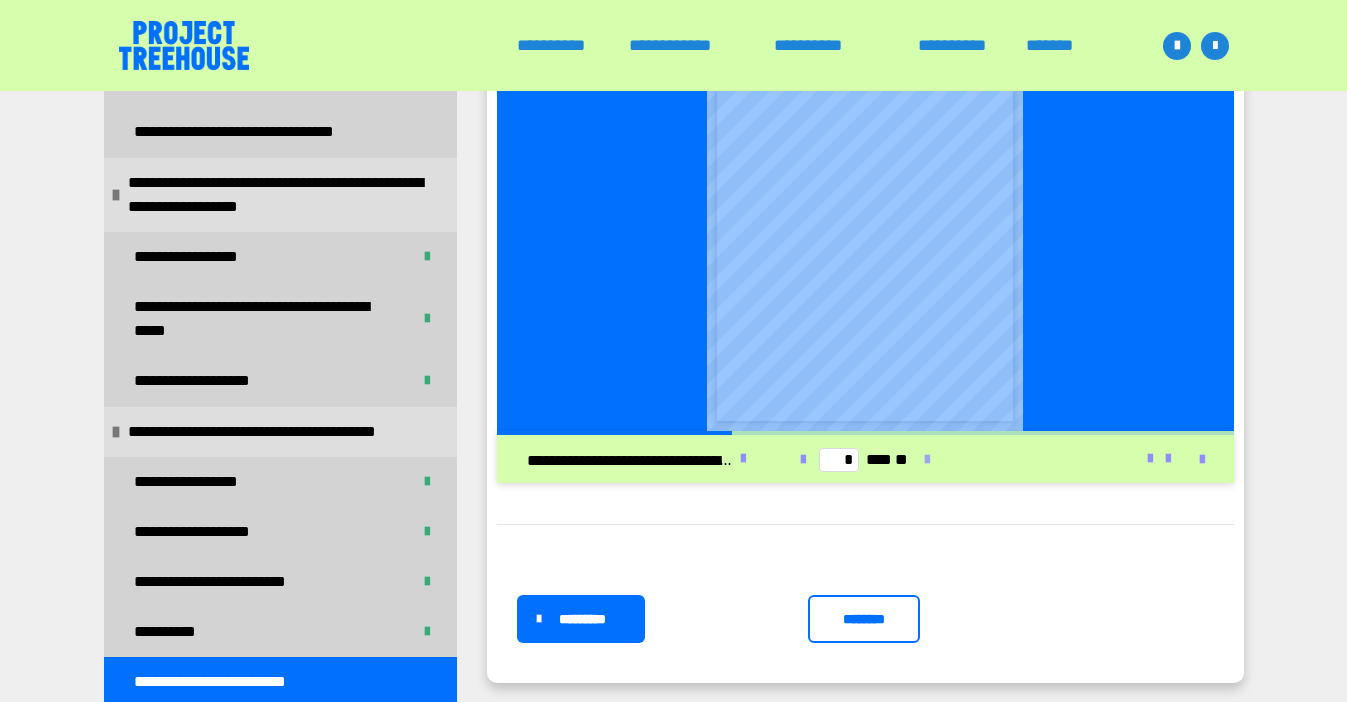 click at bounding box center (927, 460) 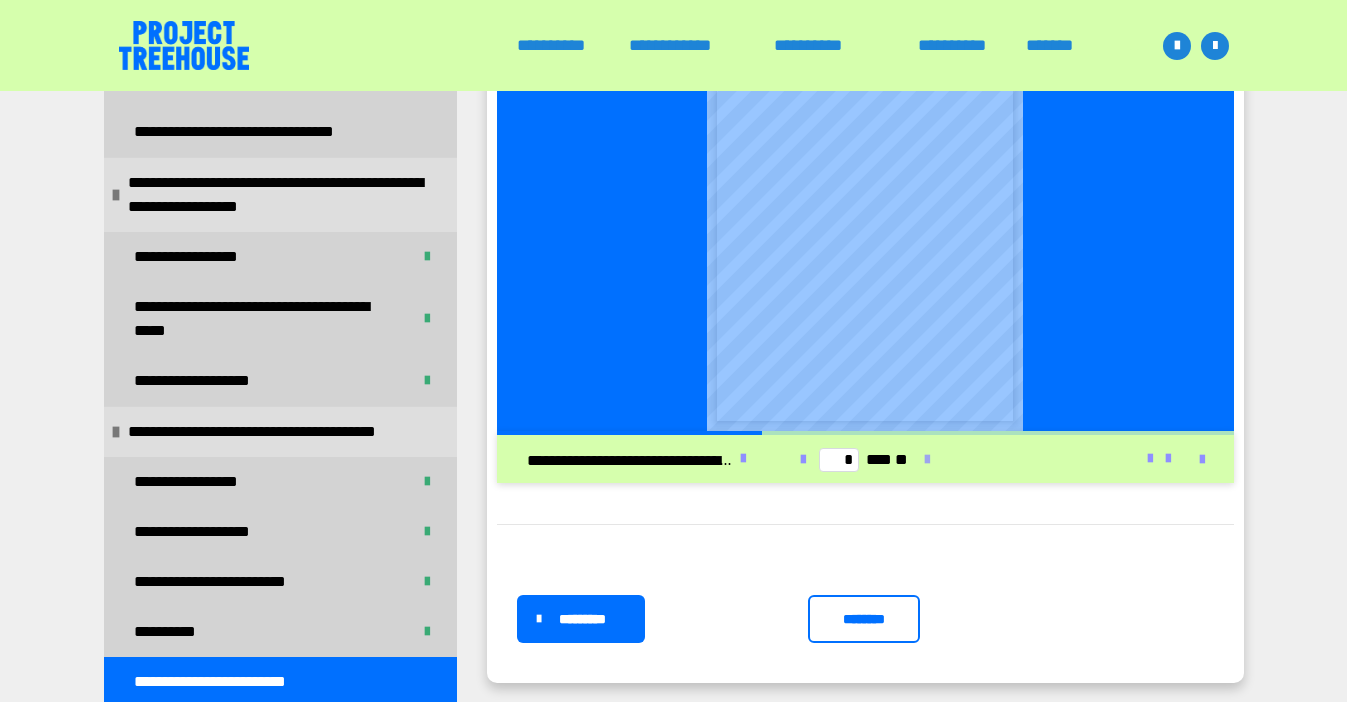 click at bounding box center (927, 460) 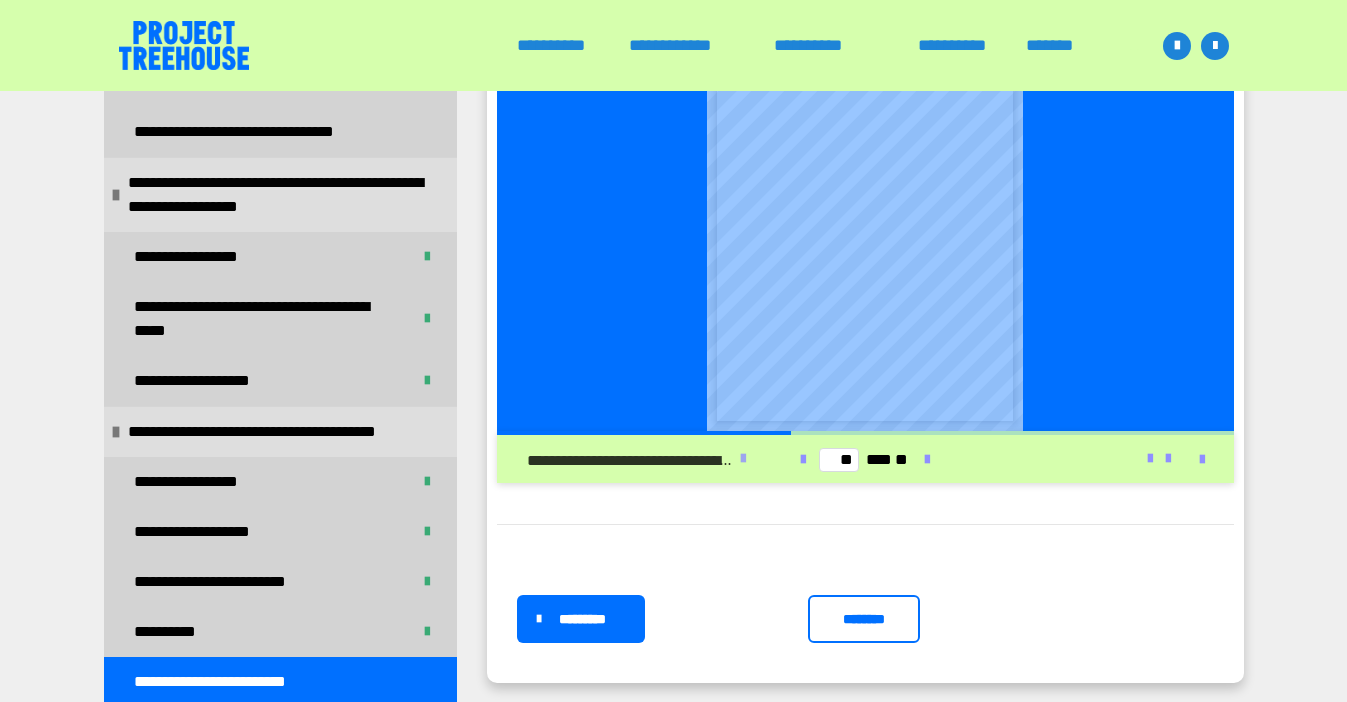 click at bounding box center (743, 459) 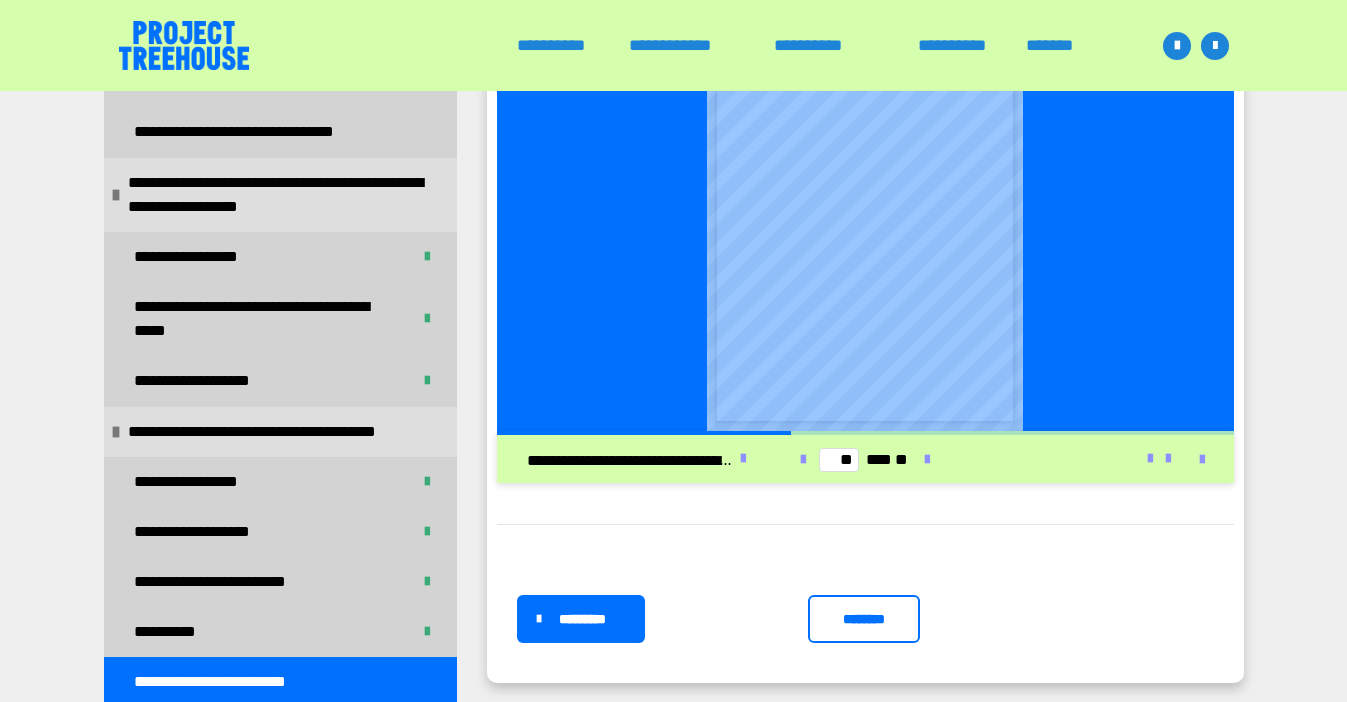 click on "********" at bounding box center (864, 619) 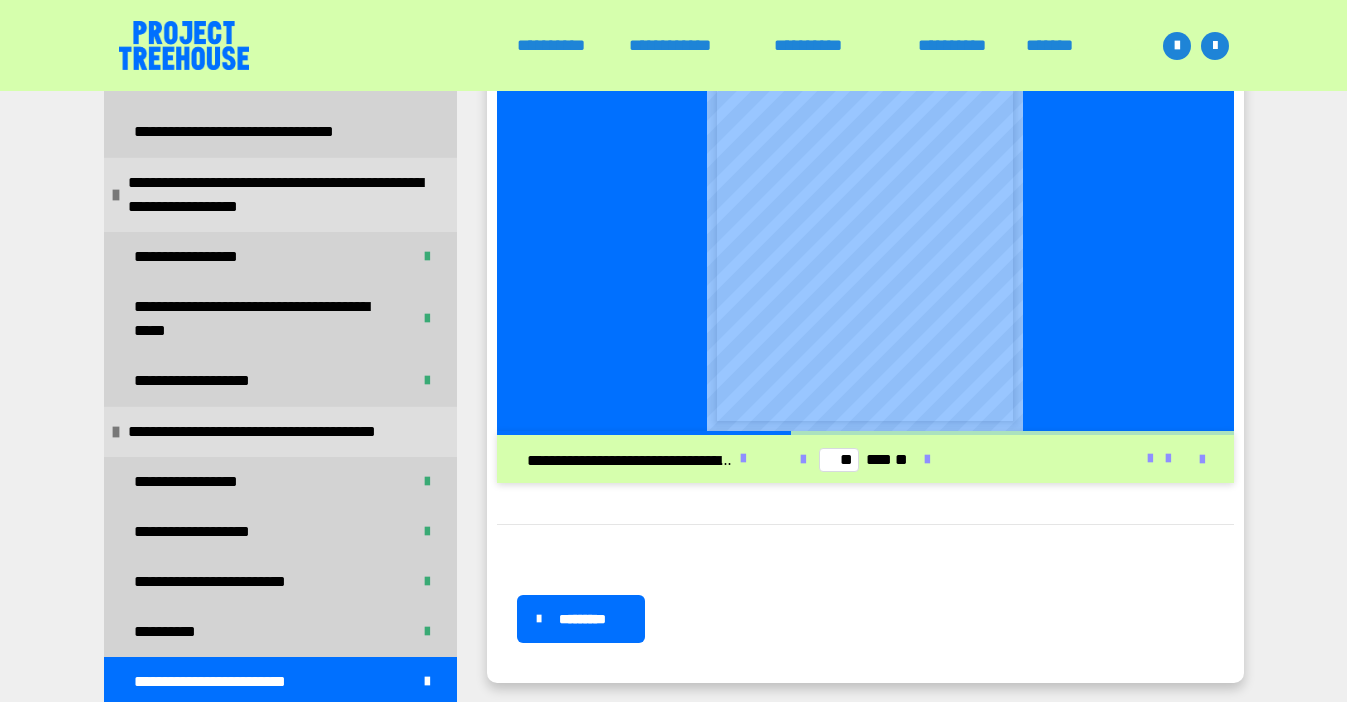 scroll, scrollTop: 603, scrollLeft: 0, axis: vertical 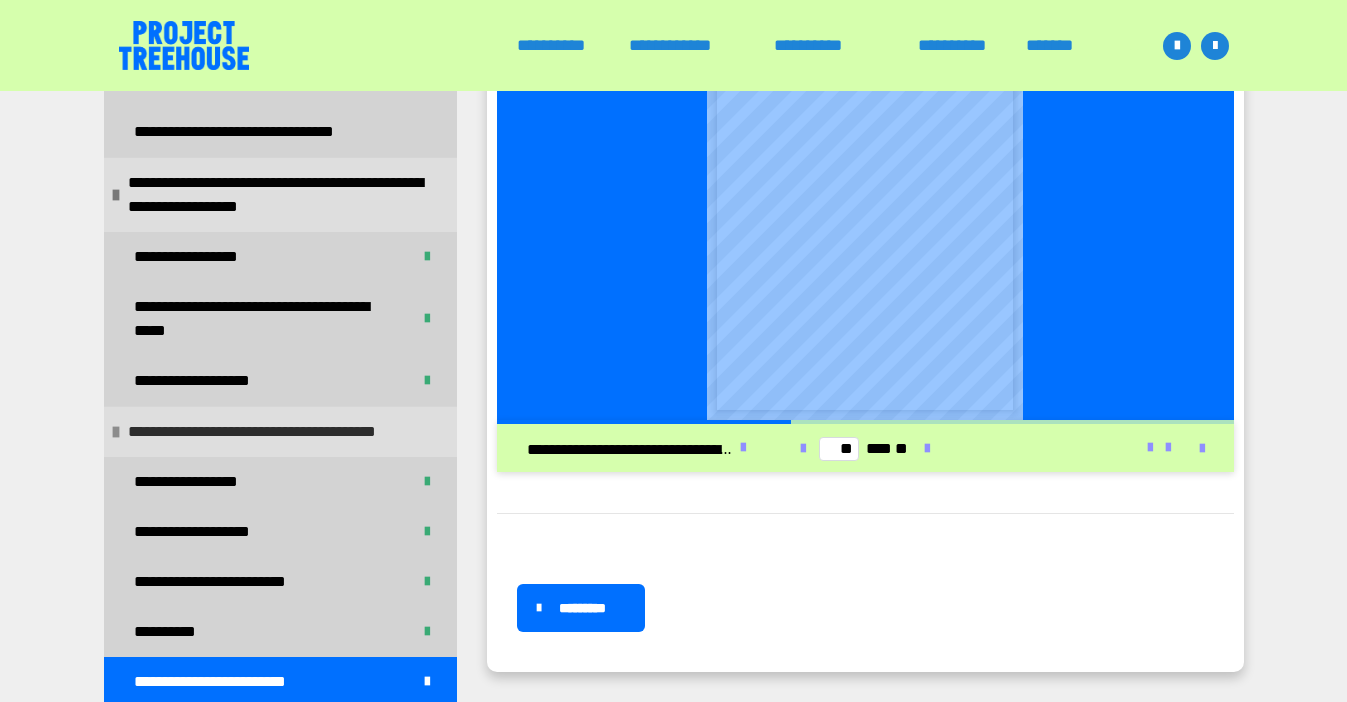 click at bounding box center [116, 432] 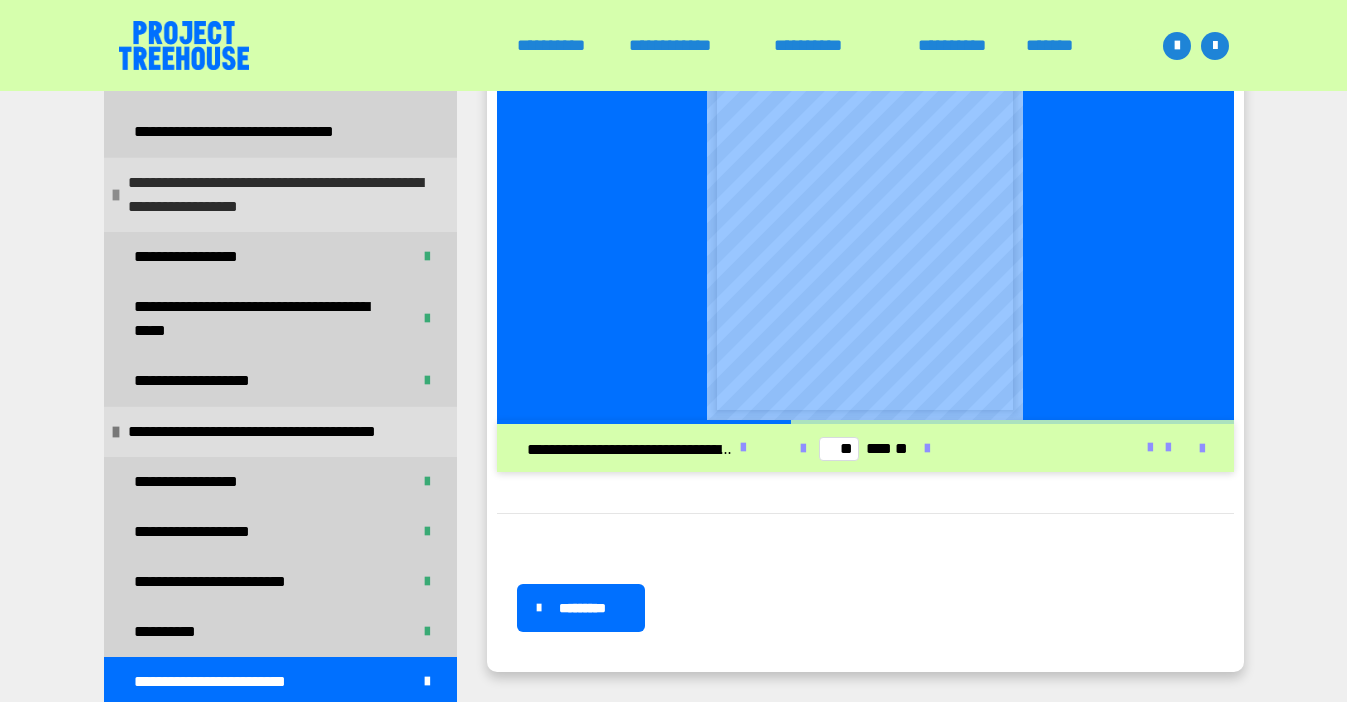 scroll, scrollTop: 179, scrollLeft: 0, axis: vertical 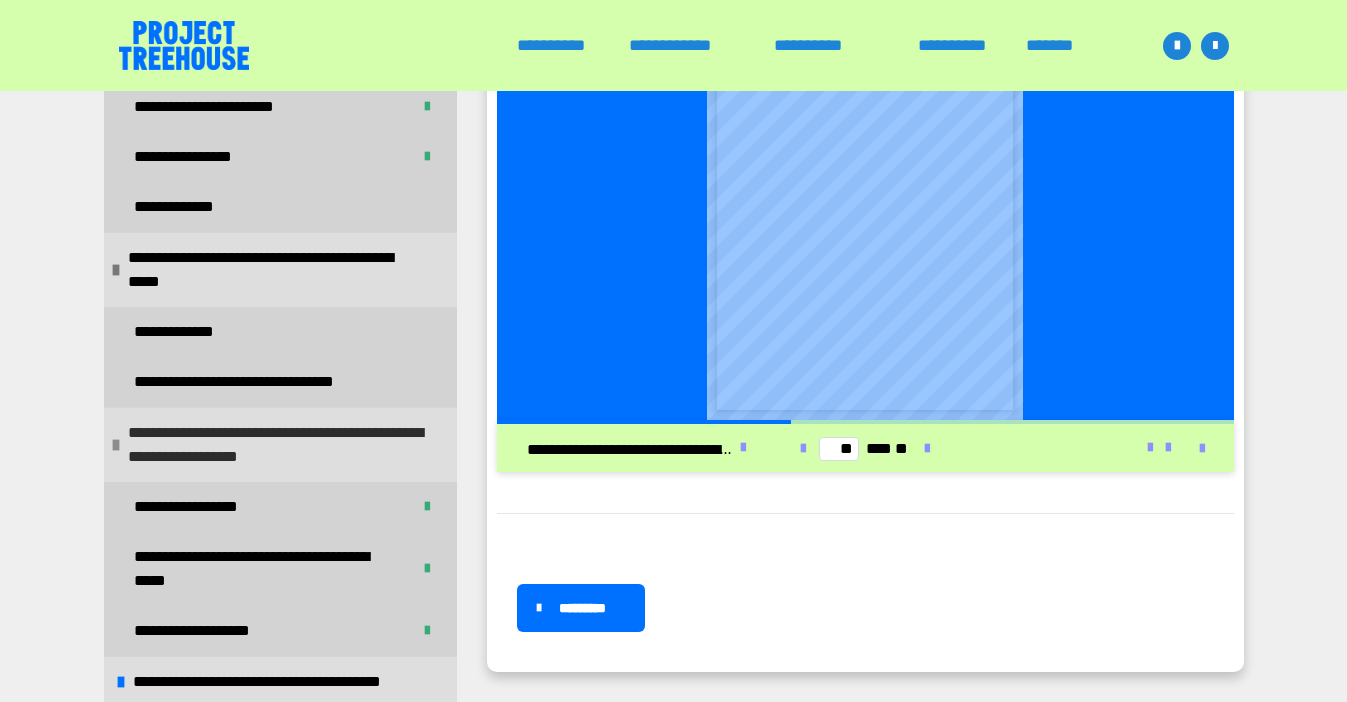 click at bounding box center (116, 445) 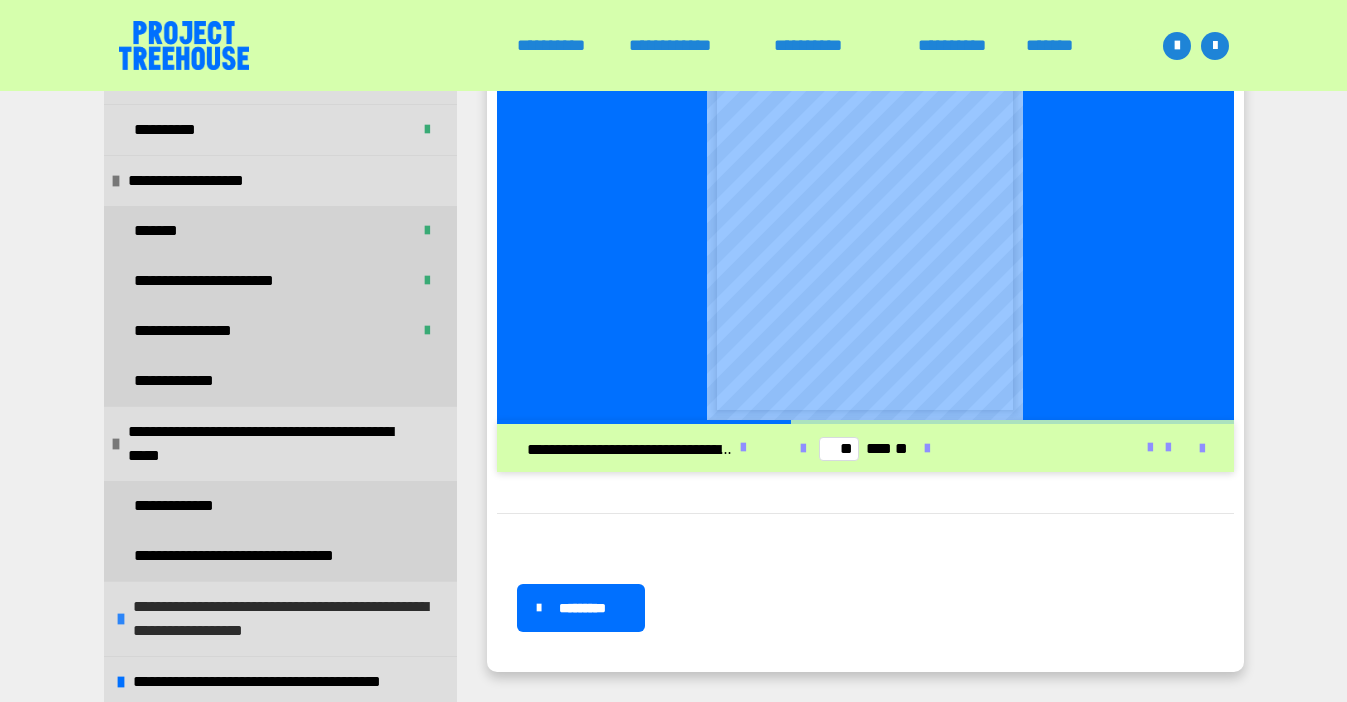 scroll, scrollTop: 5, scrollLeft: 0, axis: vertical 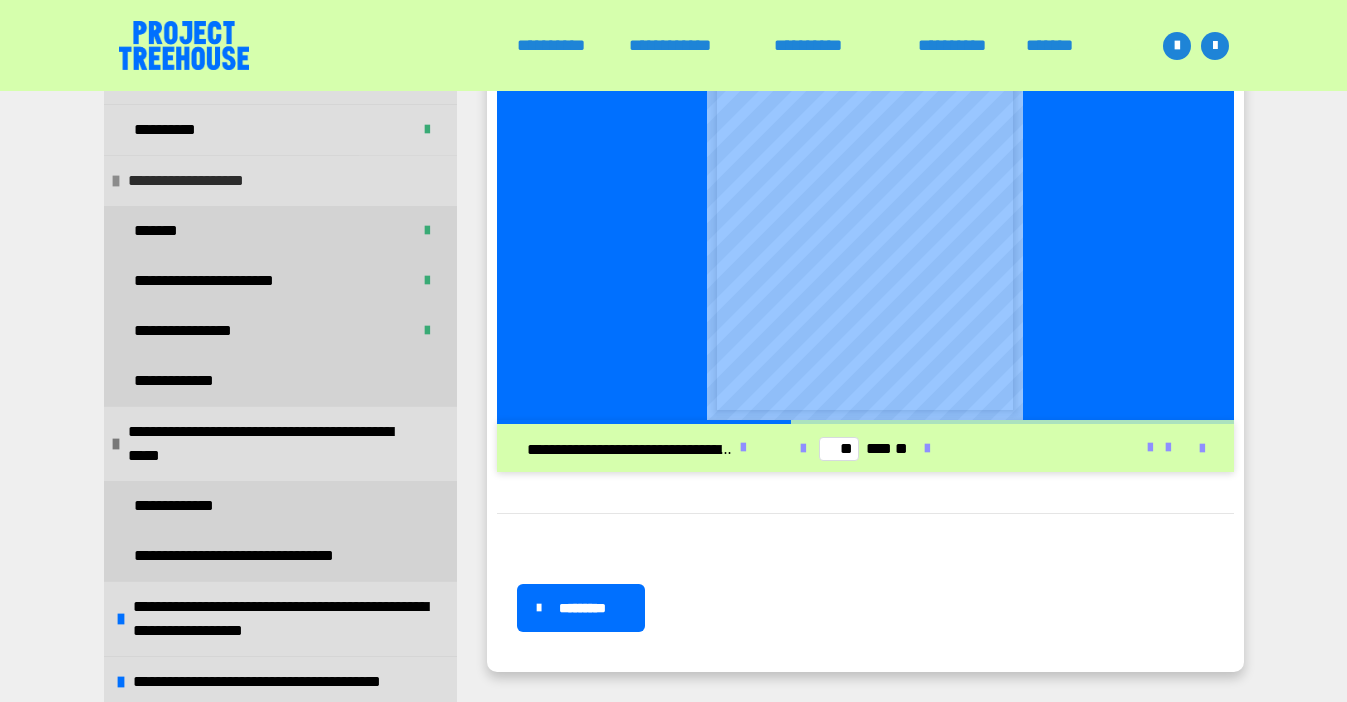click at bounding box center [116, 181] 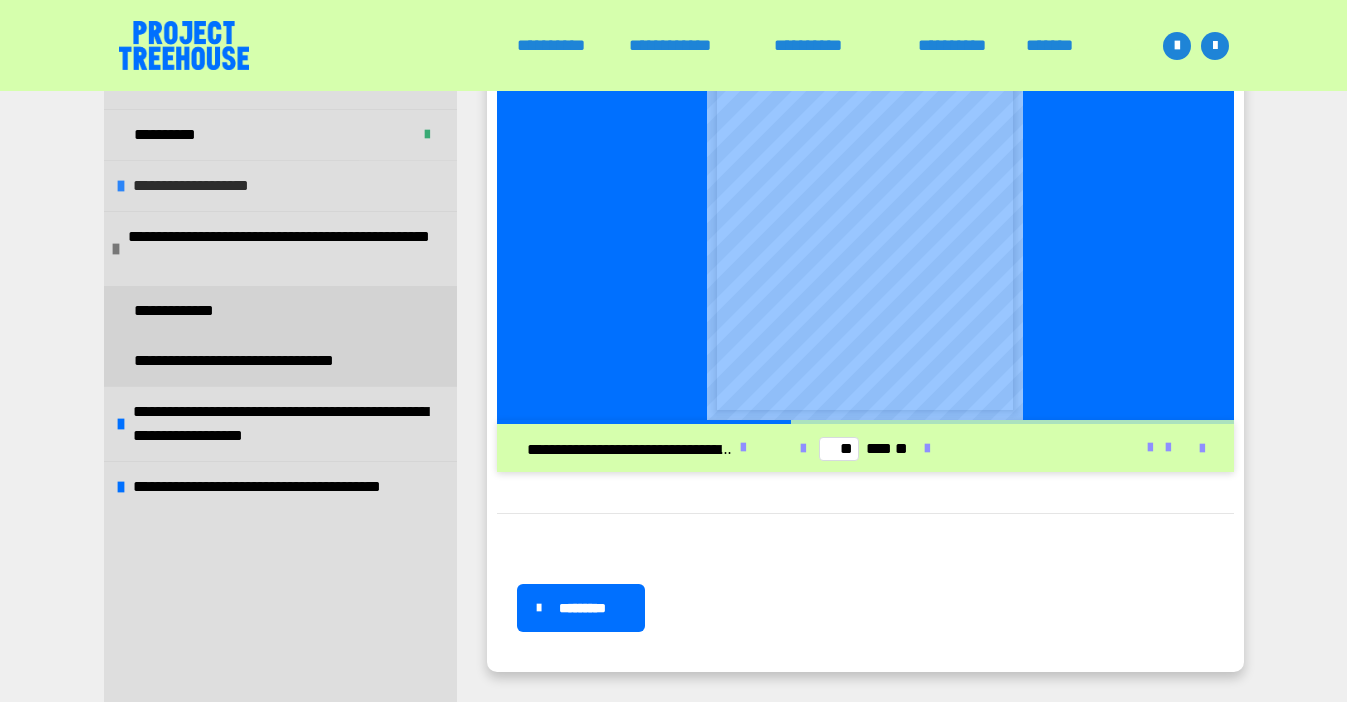 scroll, scrollTop: 0, scrollLeft: 0, axis: both 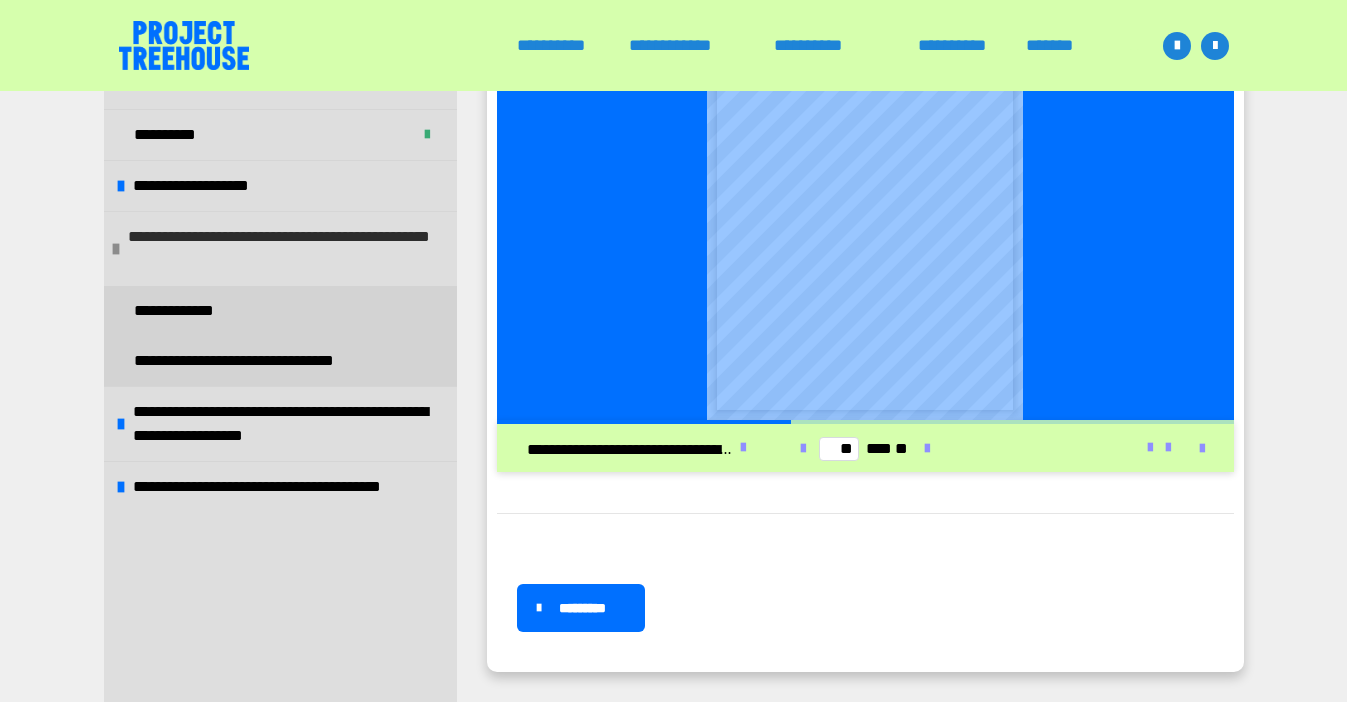 click at bounding box center [116, 249] 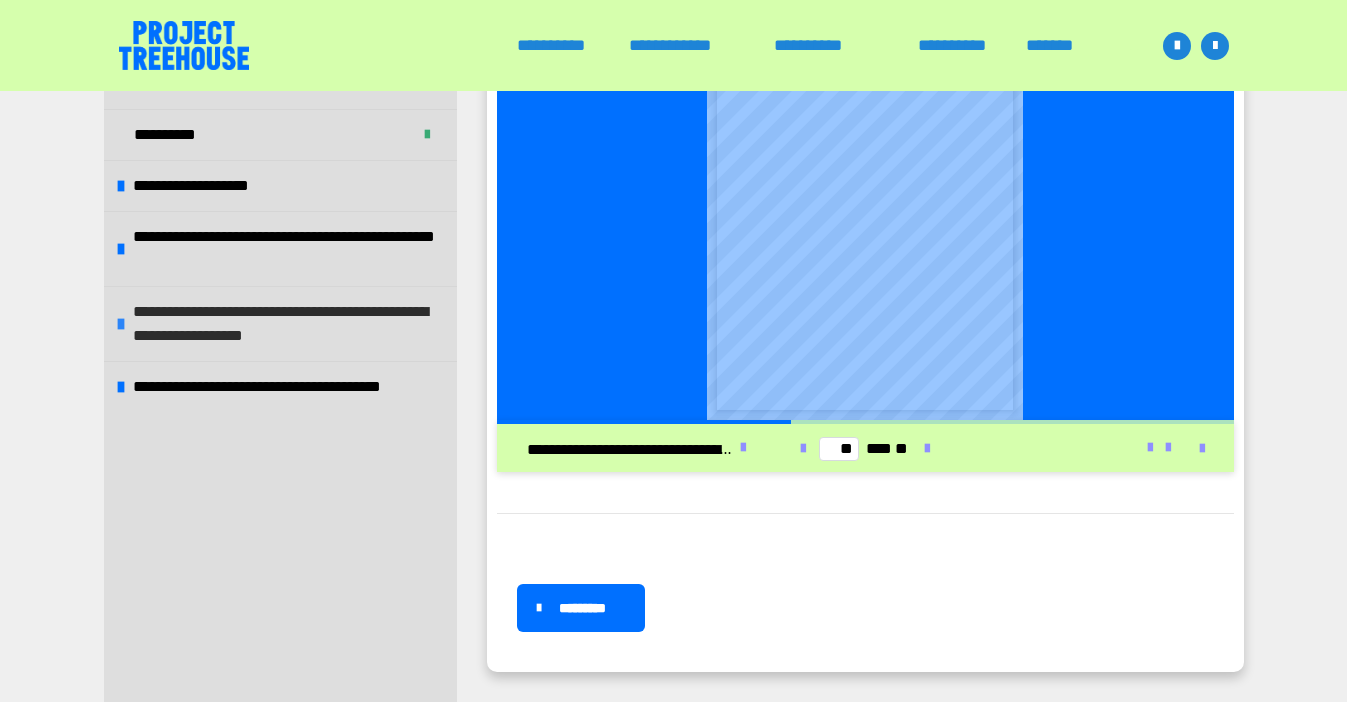 click on "**********" at bounding box center (290, 324) 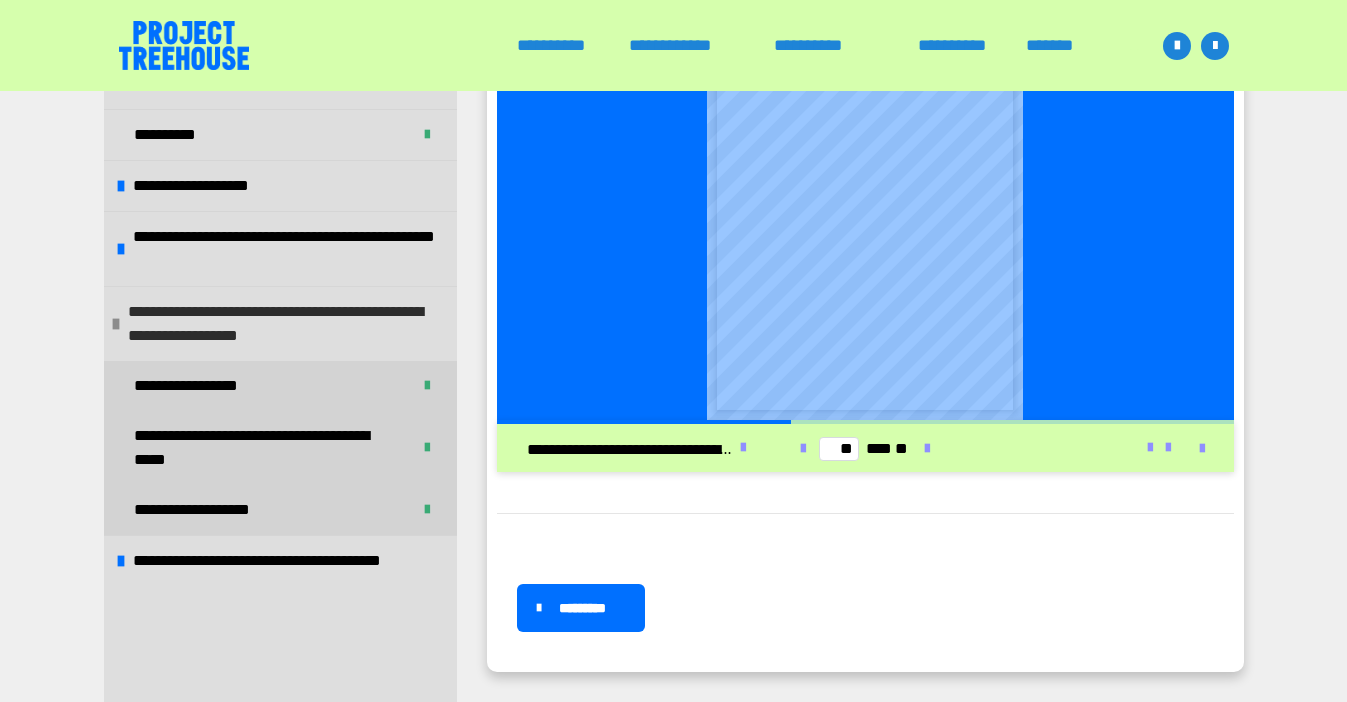 click on "**********" at bounding box center (285, 324) 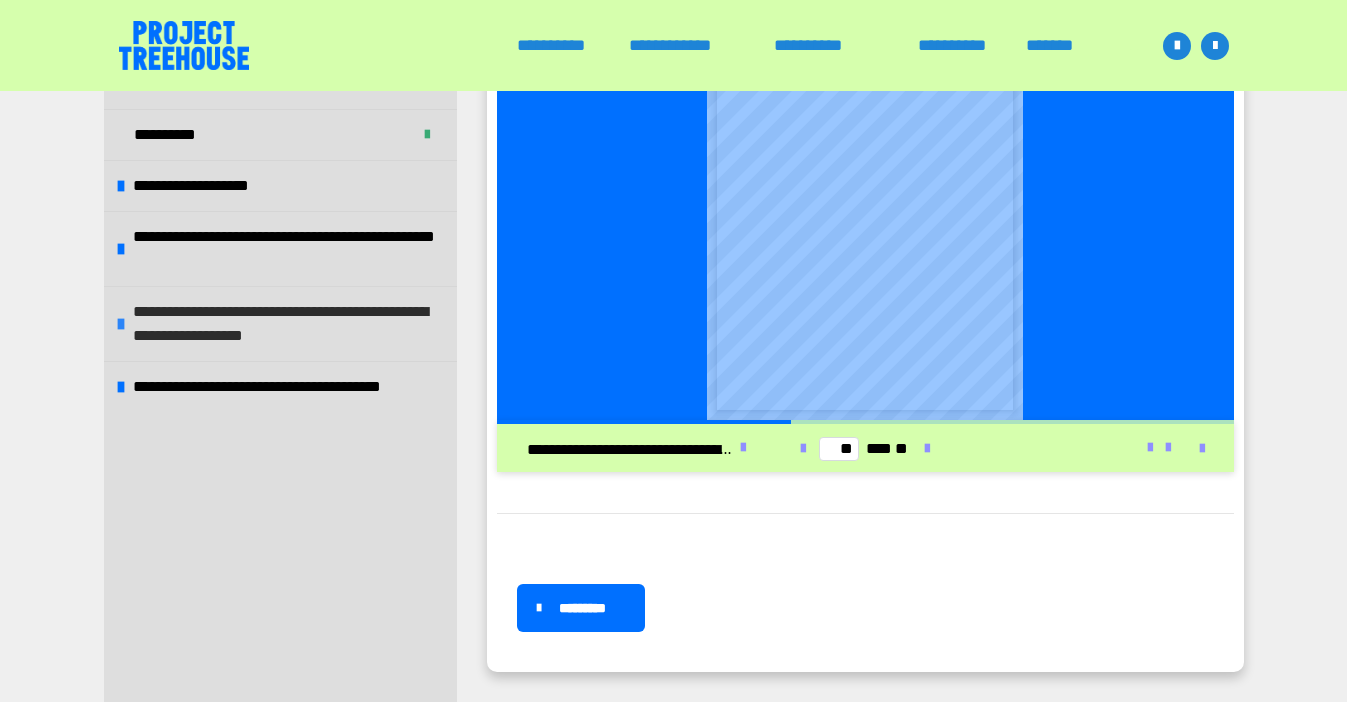 click on "**********" at bounding box center [290, 324] 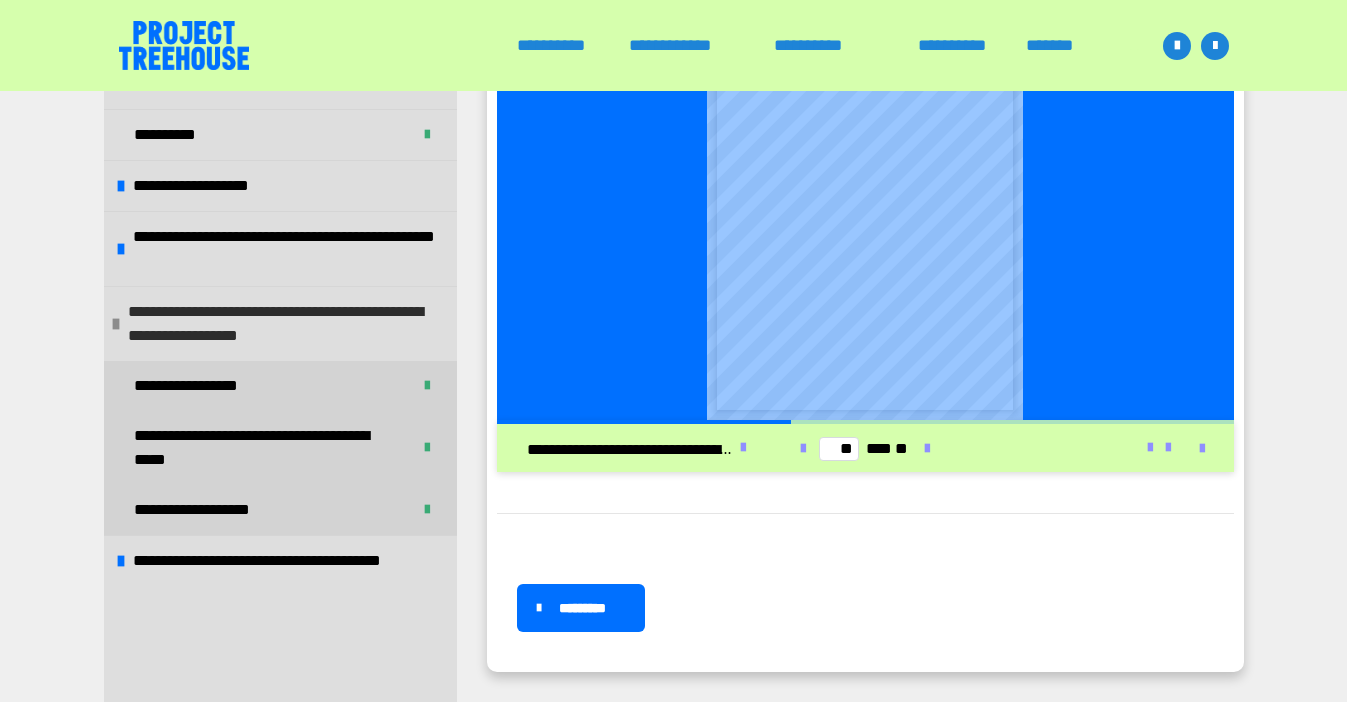 click at bounding box center [116, 324] 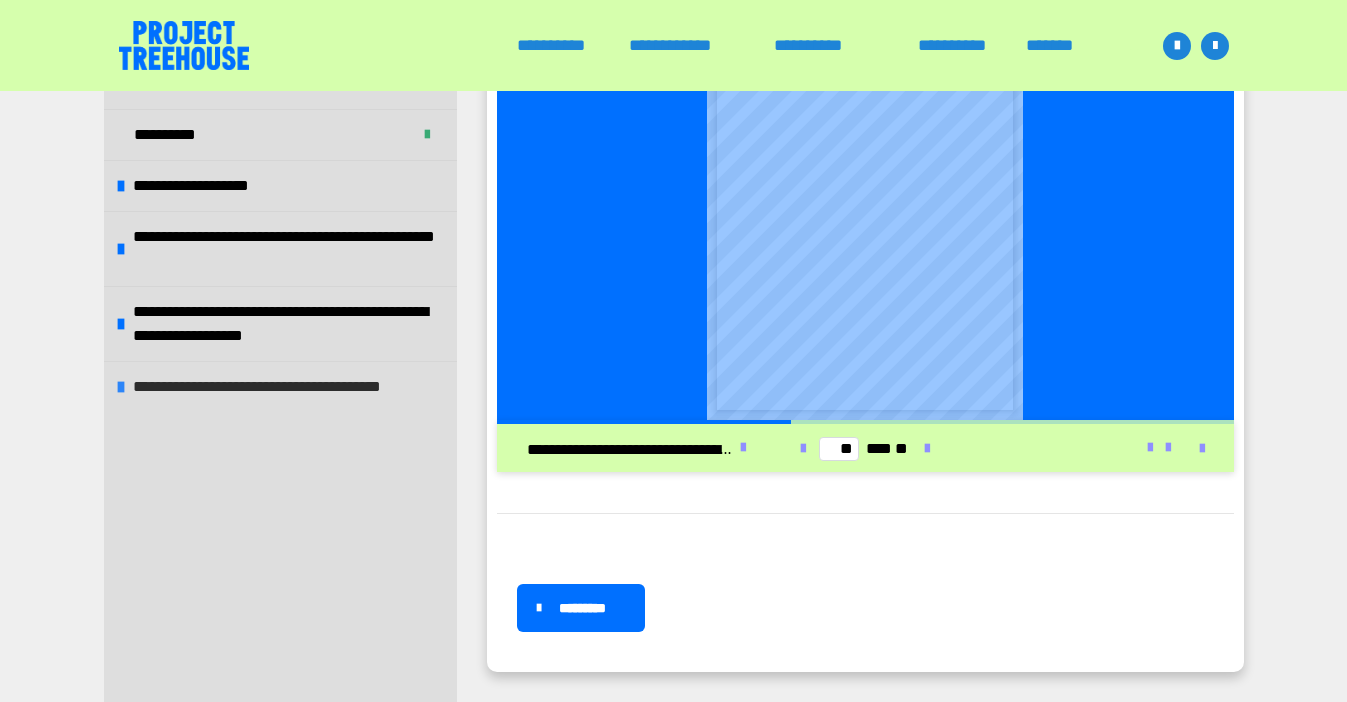 click on "**********" at bounding box center [280, 387] 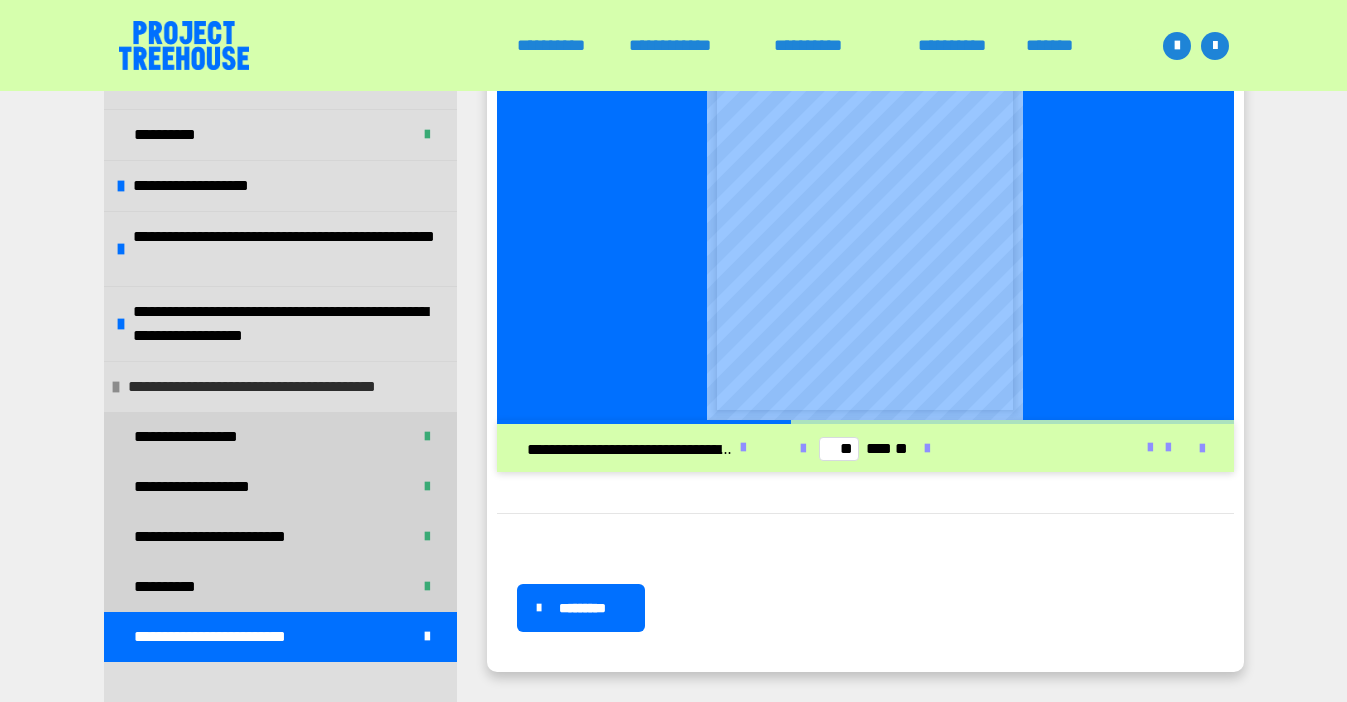 click at bounding box center (116, 387) 